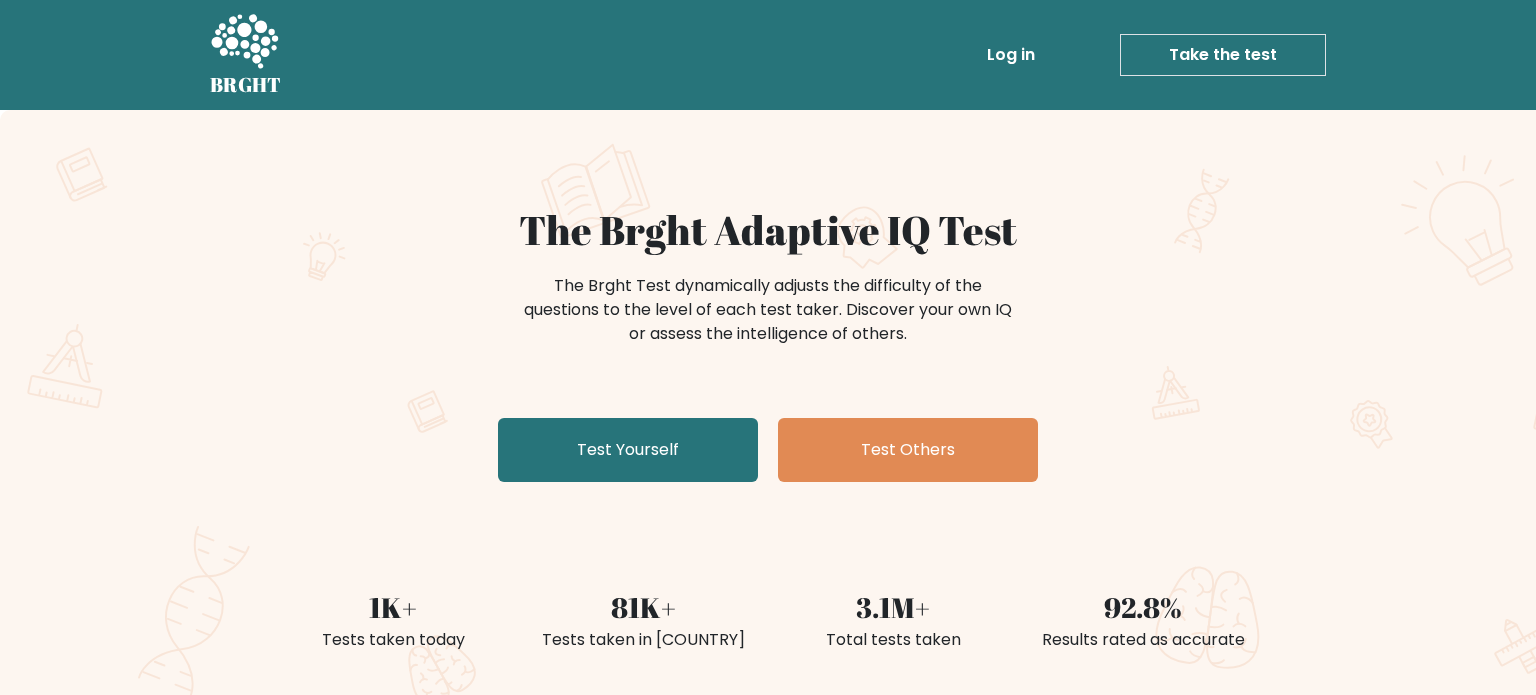 scroll, scrollTop: 0, scrollLeft: 0, axis: both 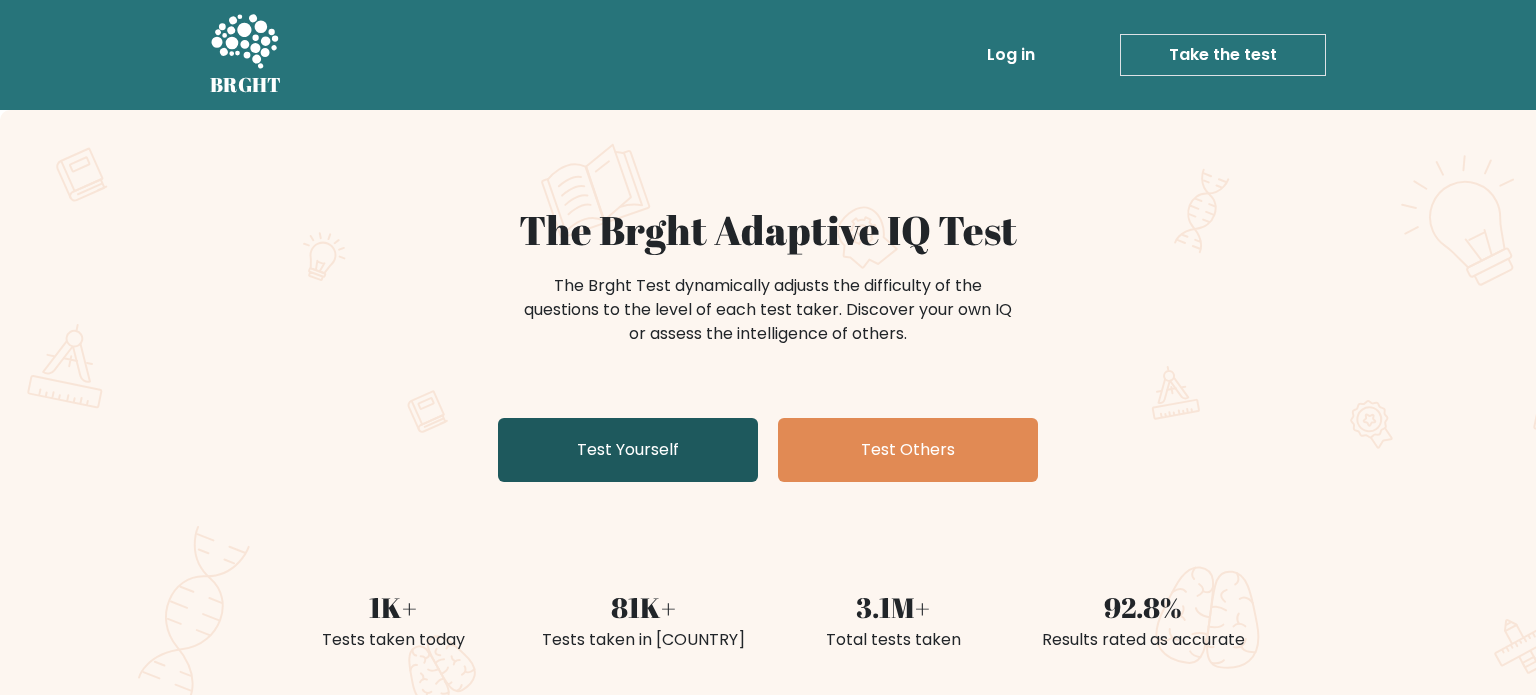 click on "Test Yourself" at bounding box center [628, 450] 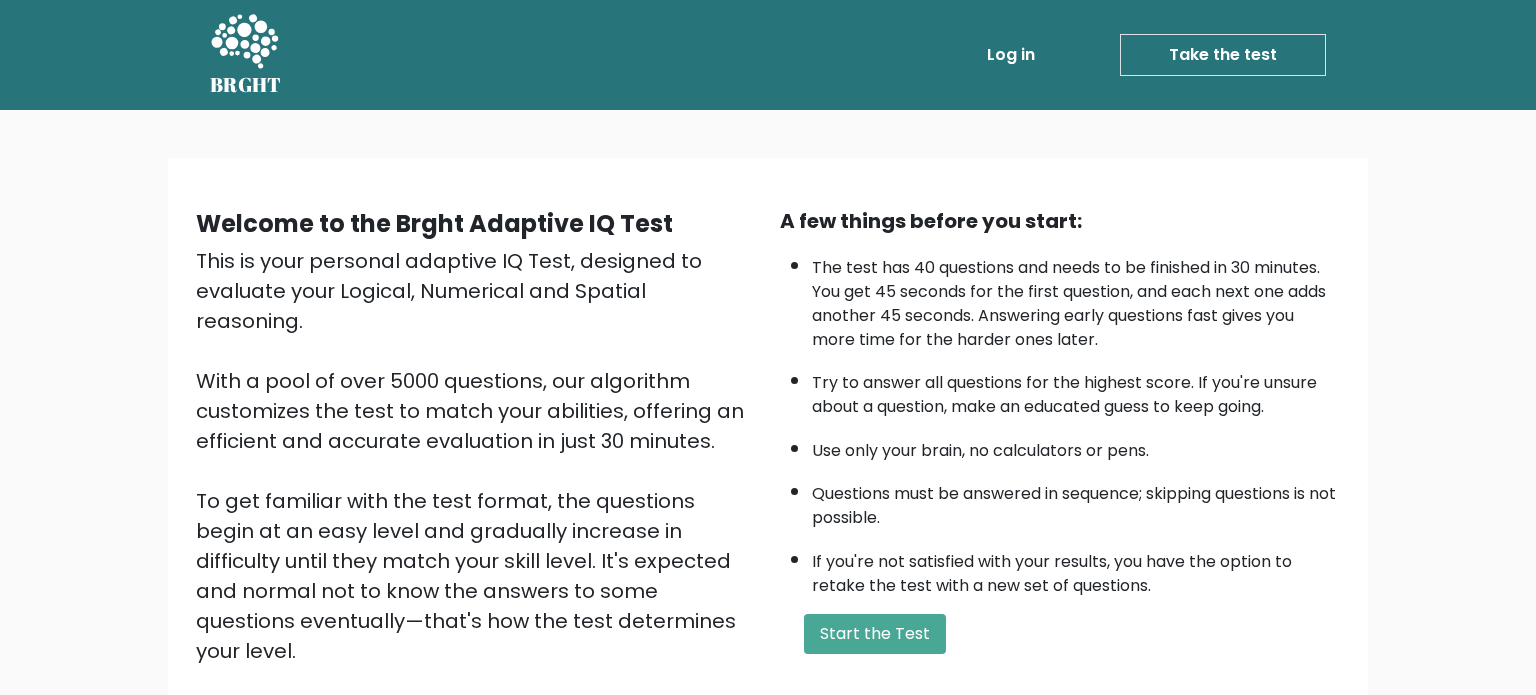 scroll, scrollTop: 0, scrollLeft: 0, axis: both 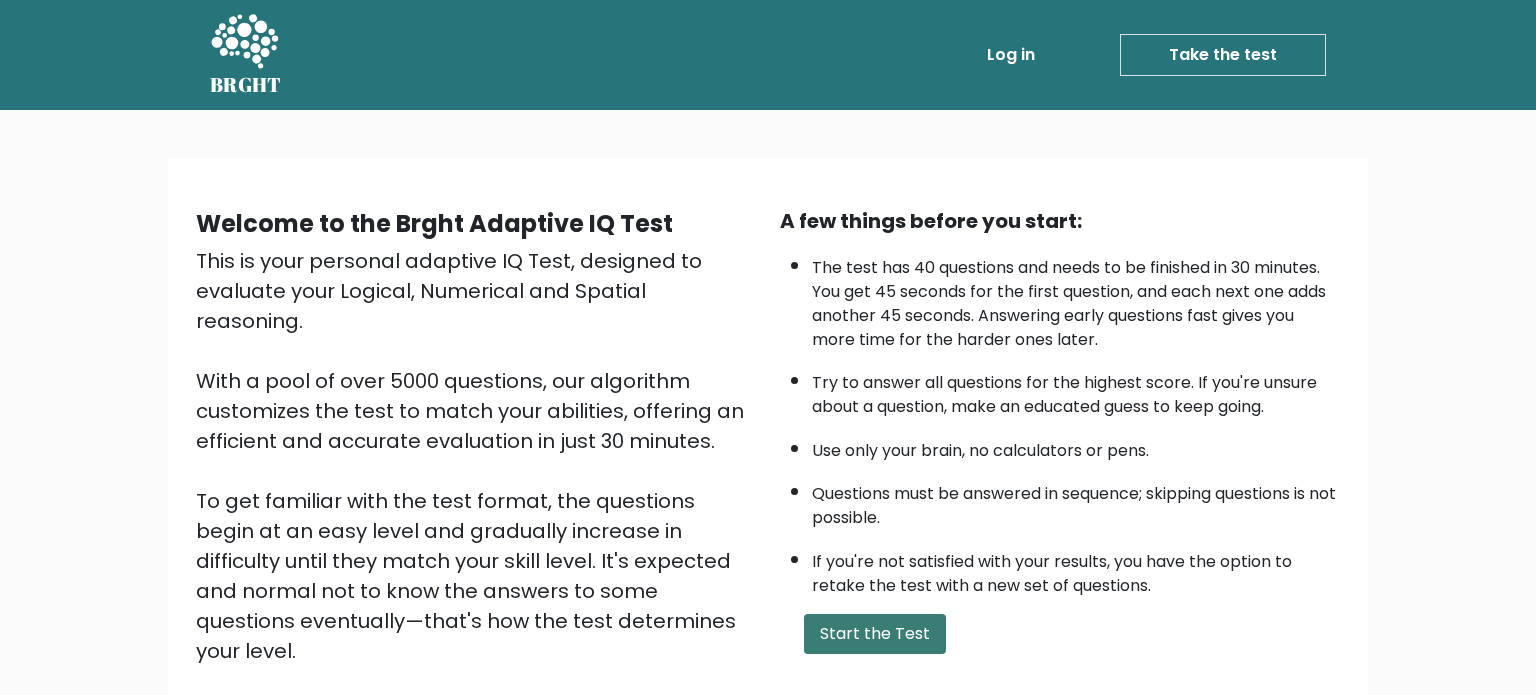 click on "Start the Test" at bounding box center [875, 634] 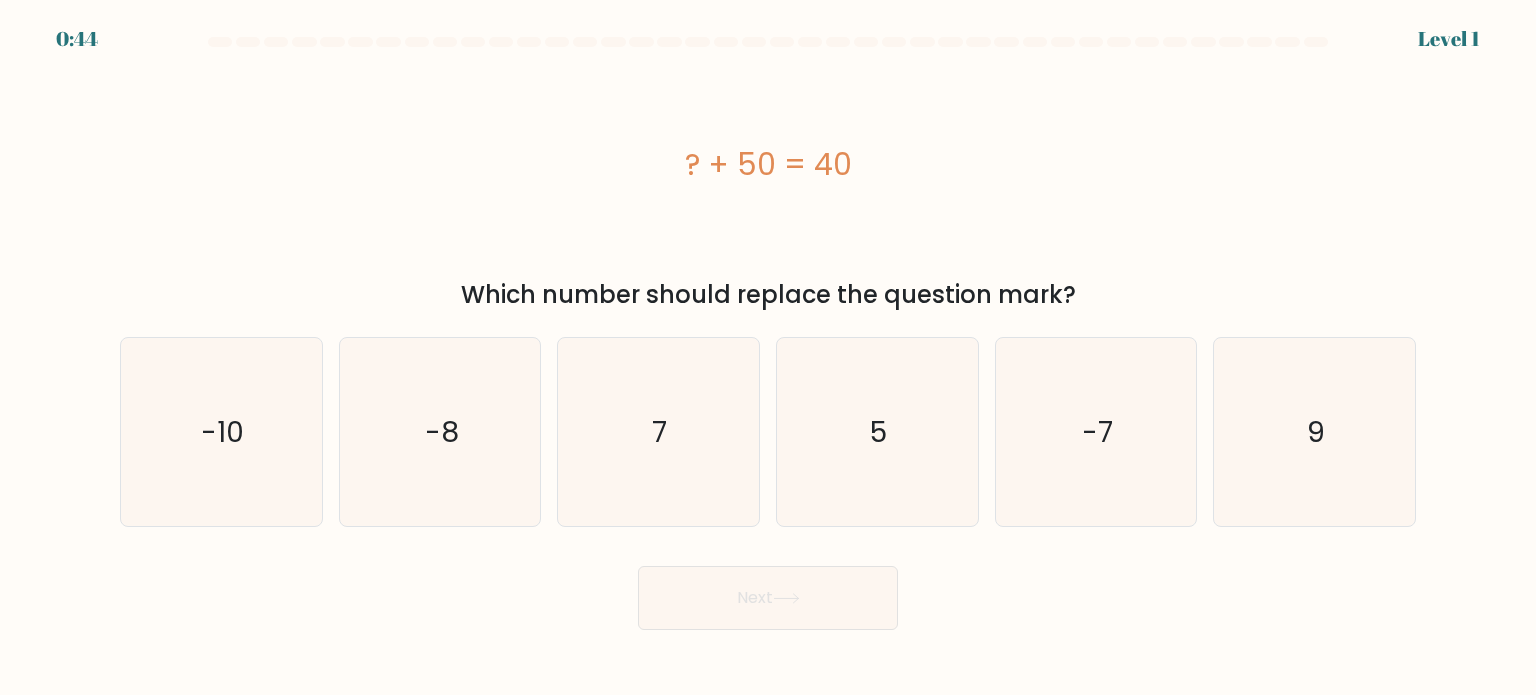 scroll, scrollTop: 0, scrollLeft: 0, axis: both 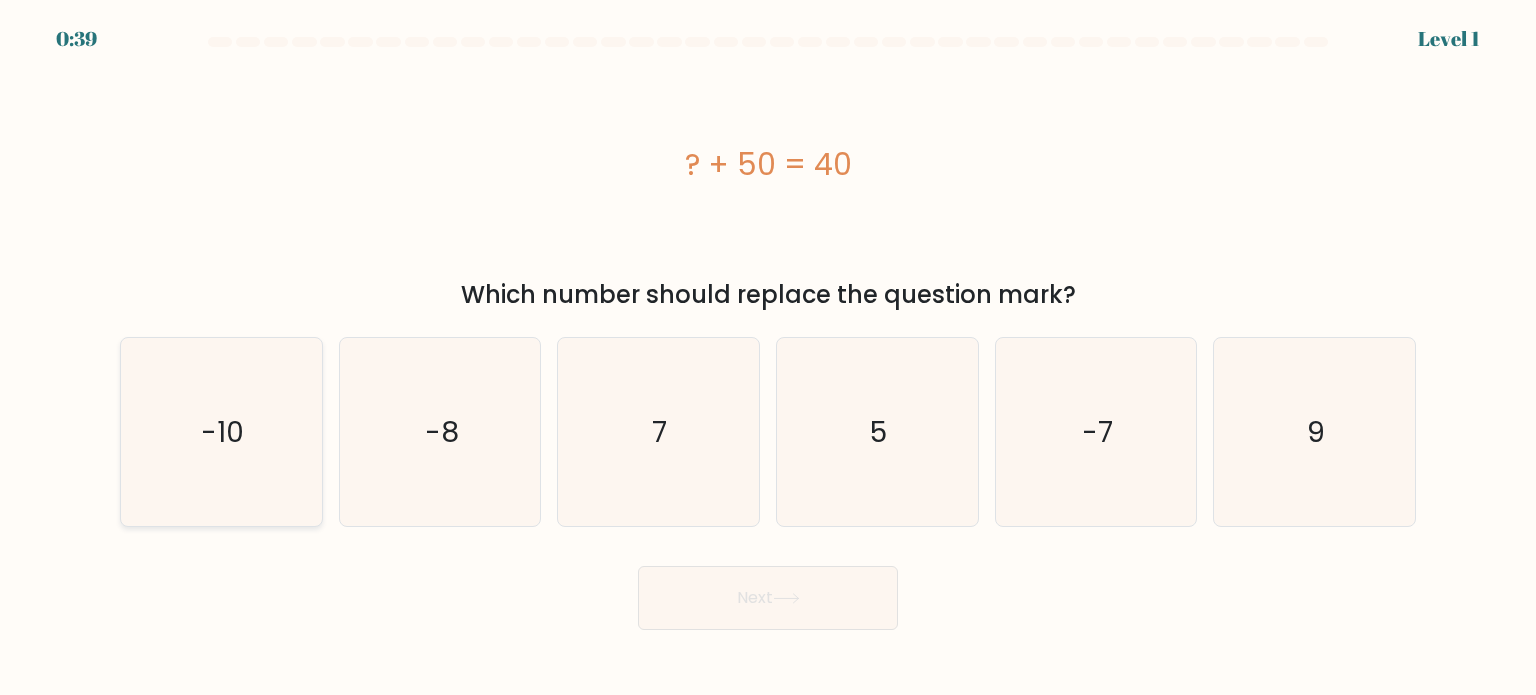 click on "-10" at bounding box center [221, 432] 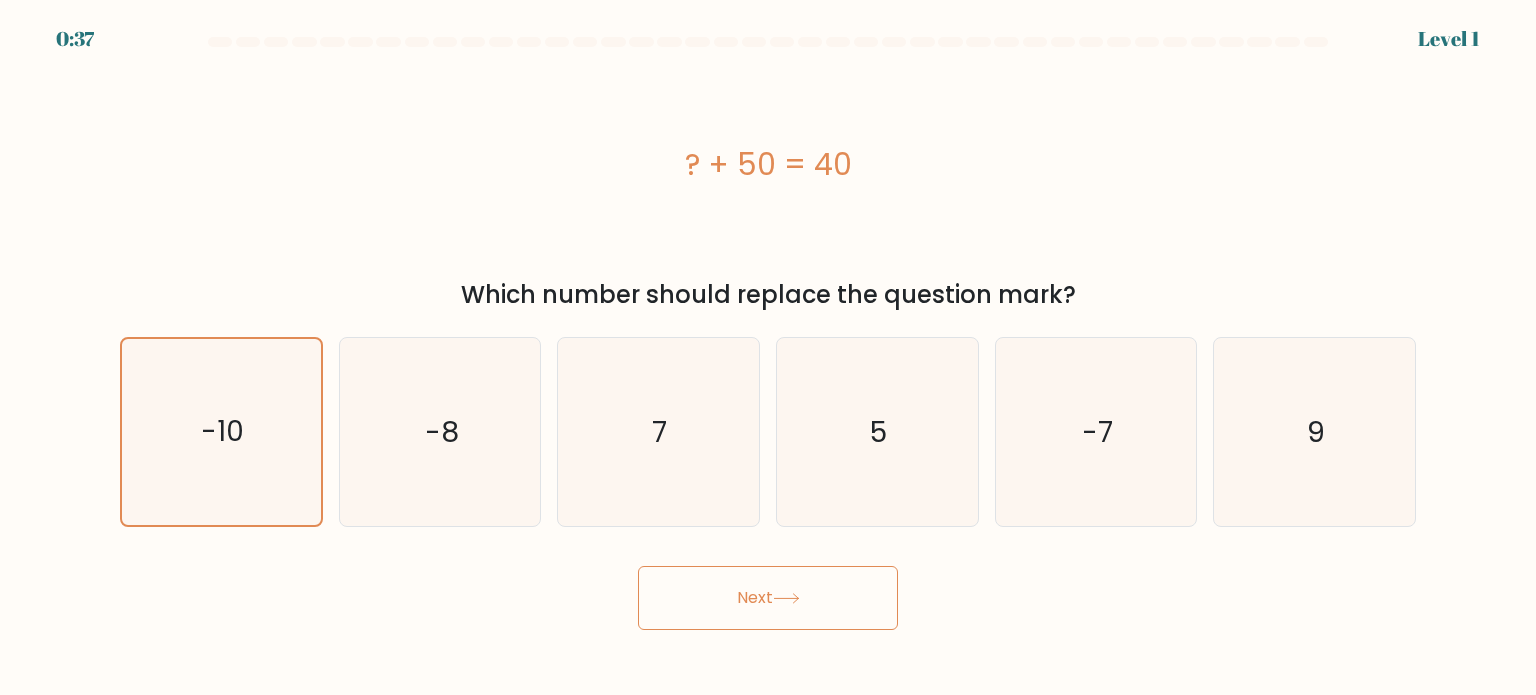 click on "Next" at bounding box center [768, 598] 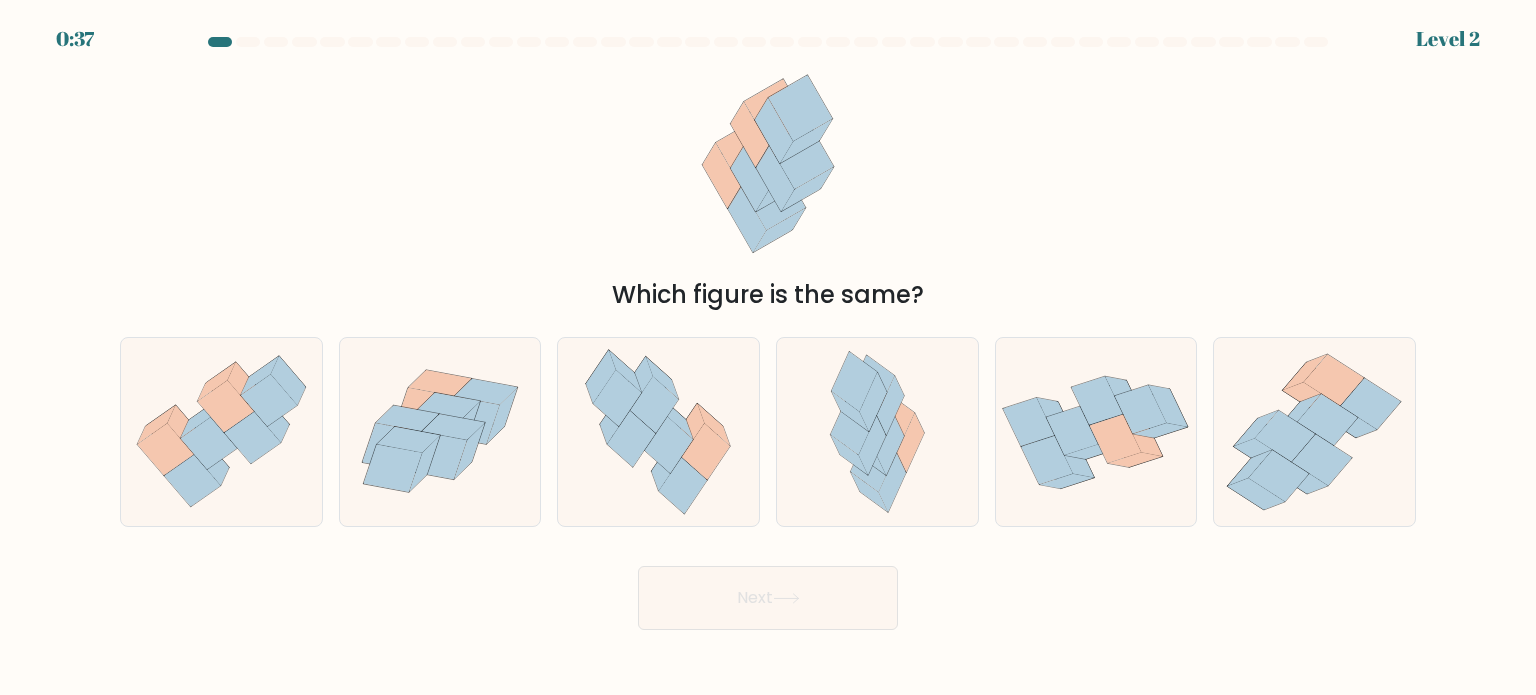 click on "Next" at bounding box center (768, 598) 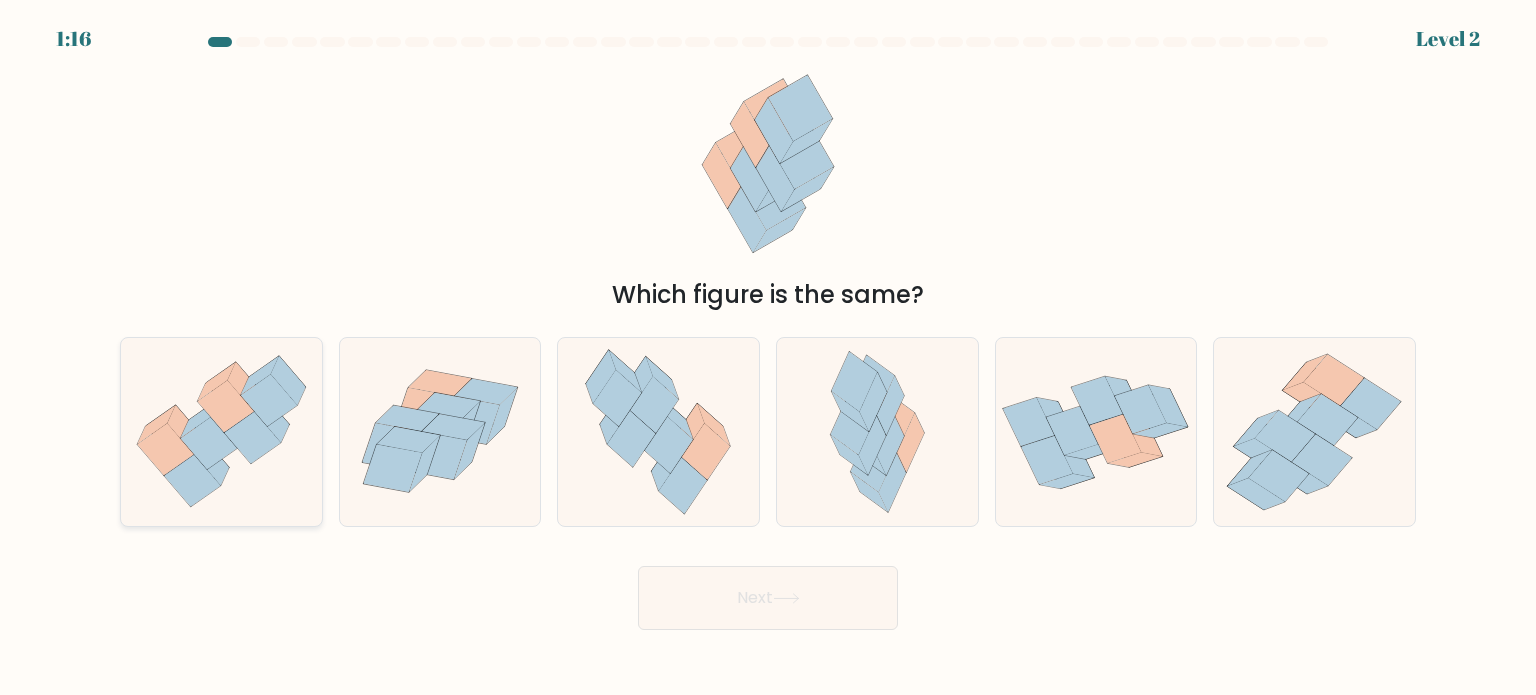 click at bounding box center (221, 431) 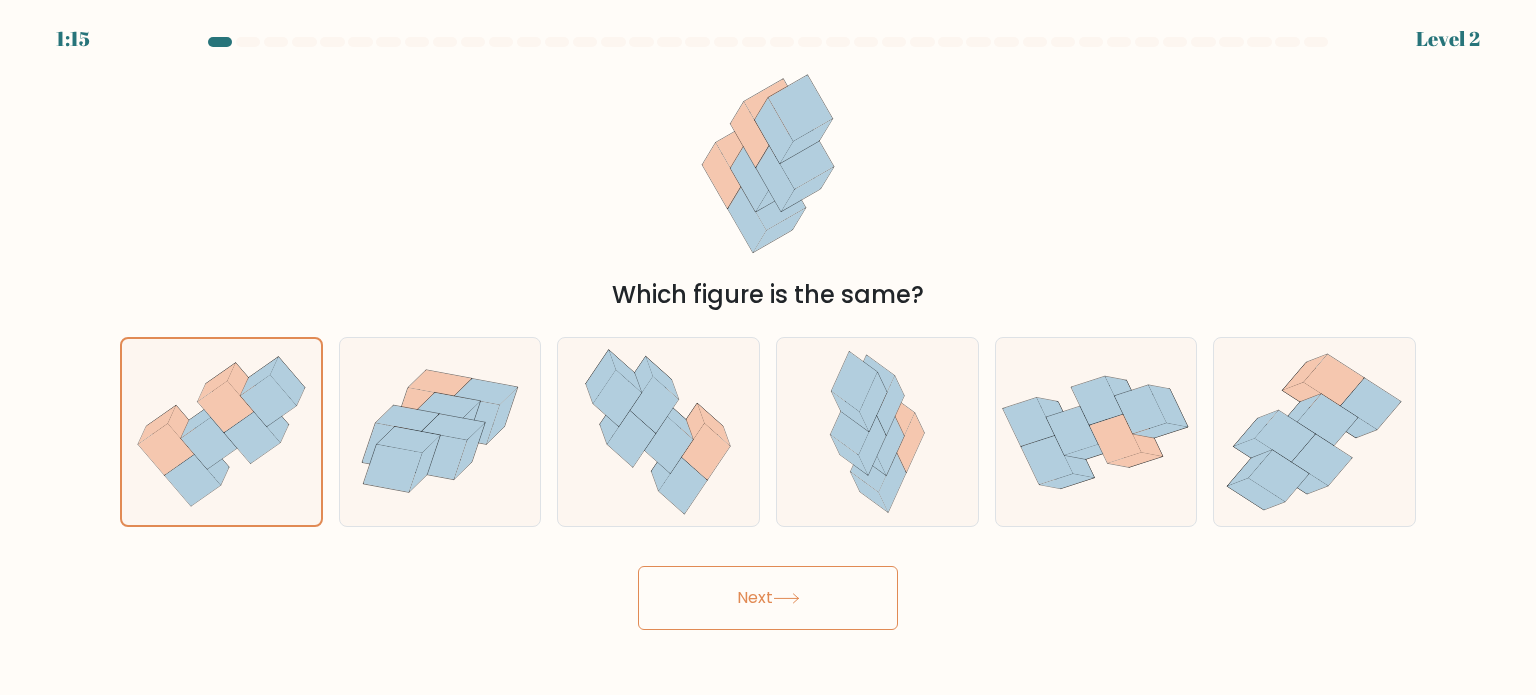 click on "Next" at bounding box center [768, 598] 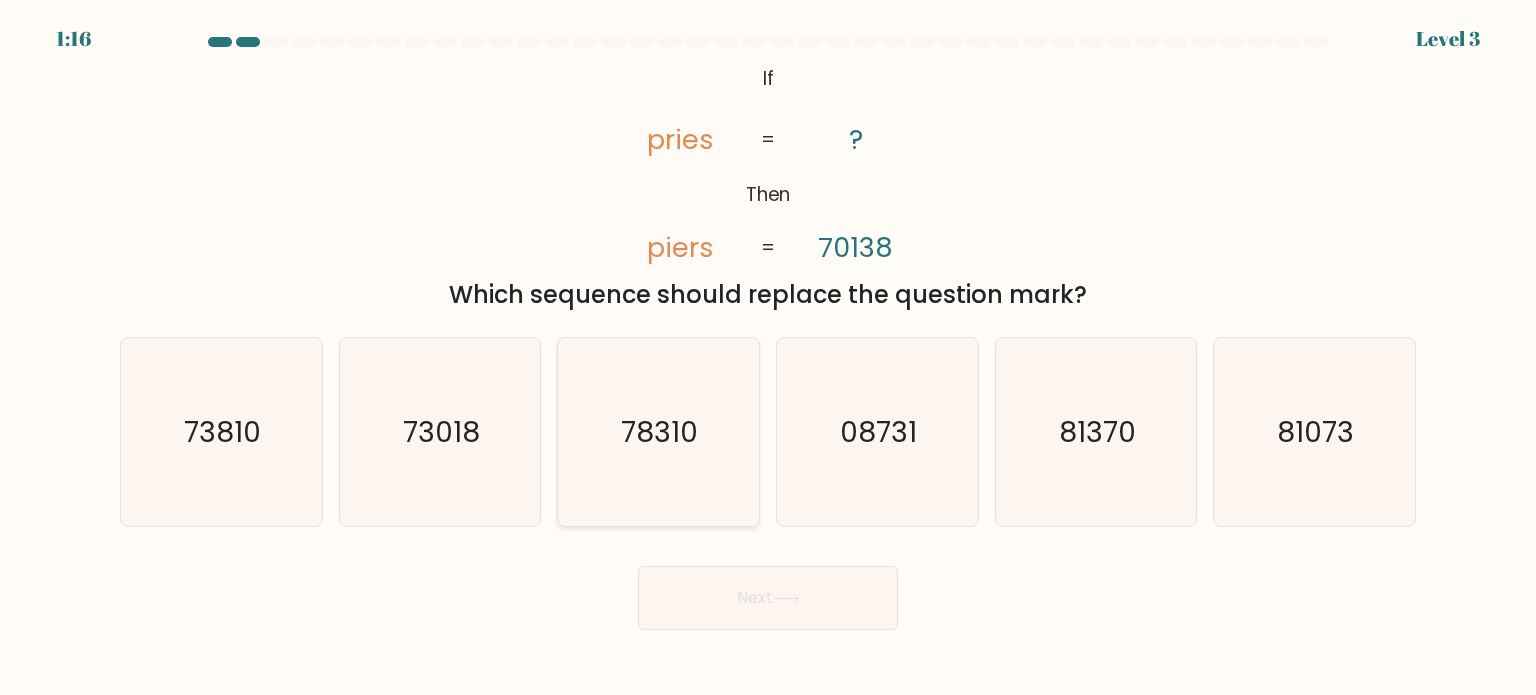 type 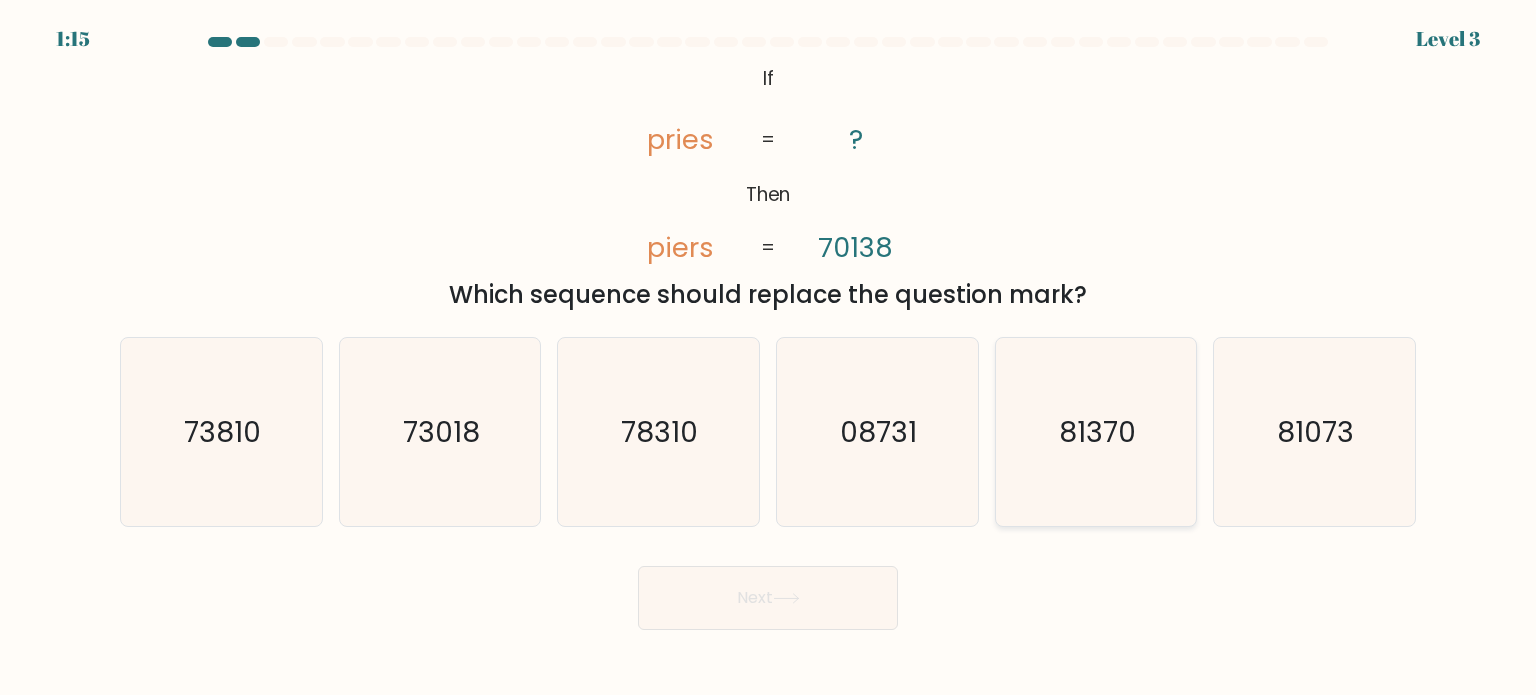 click on "81370" at bounding box center [1096, 432] 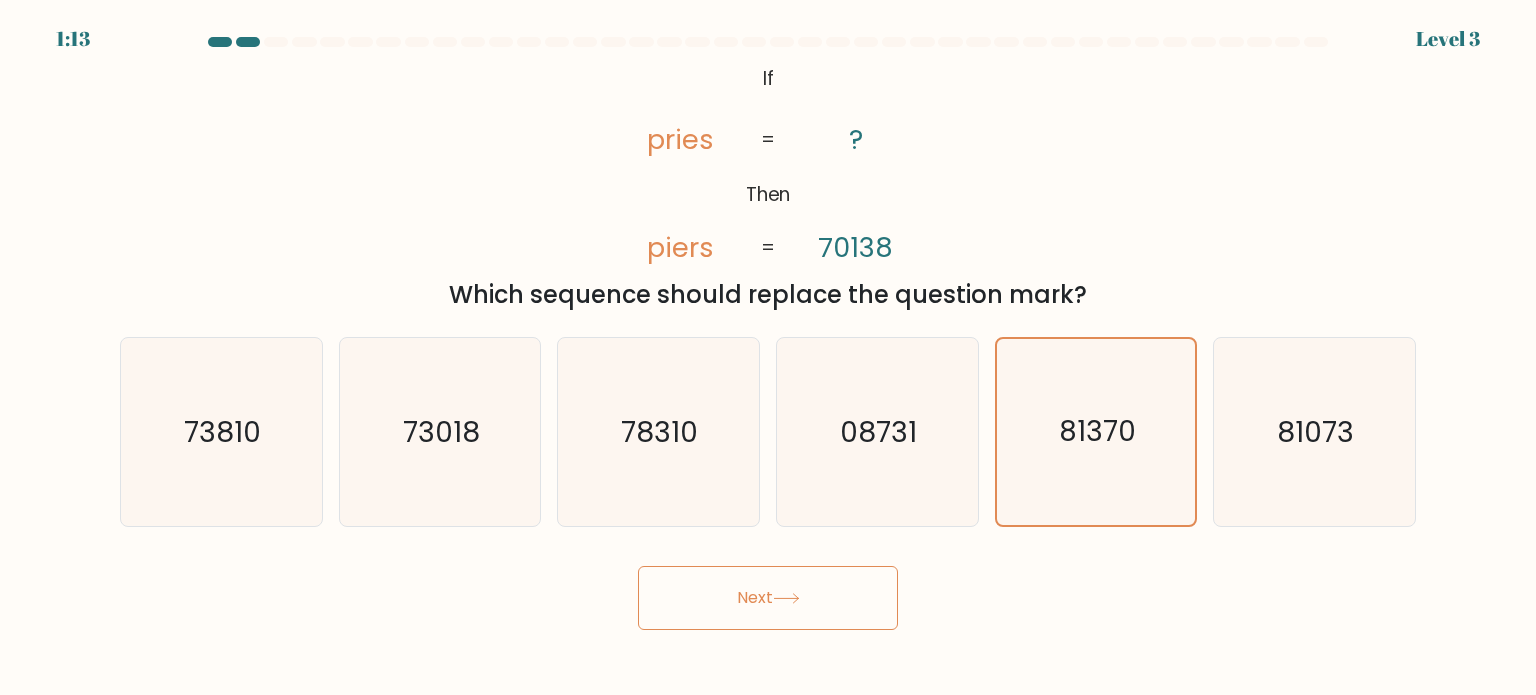 click on "Next" at bounding box center [768, 598] 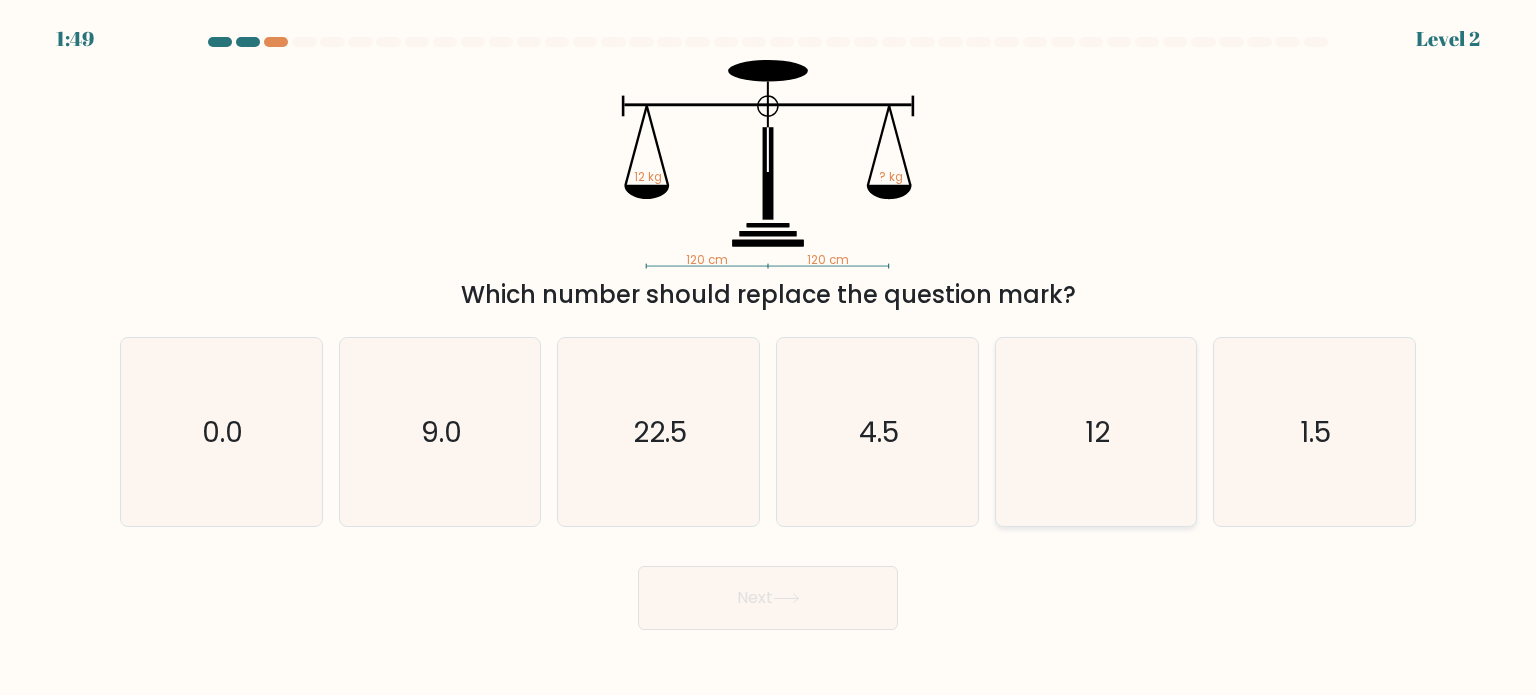 click on "12" at bounding box center [1096, 432] 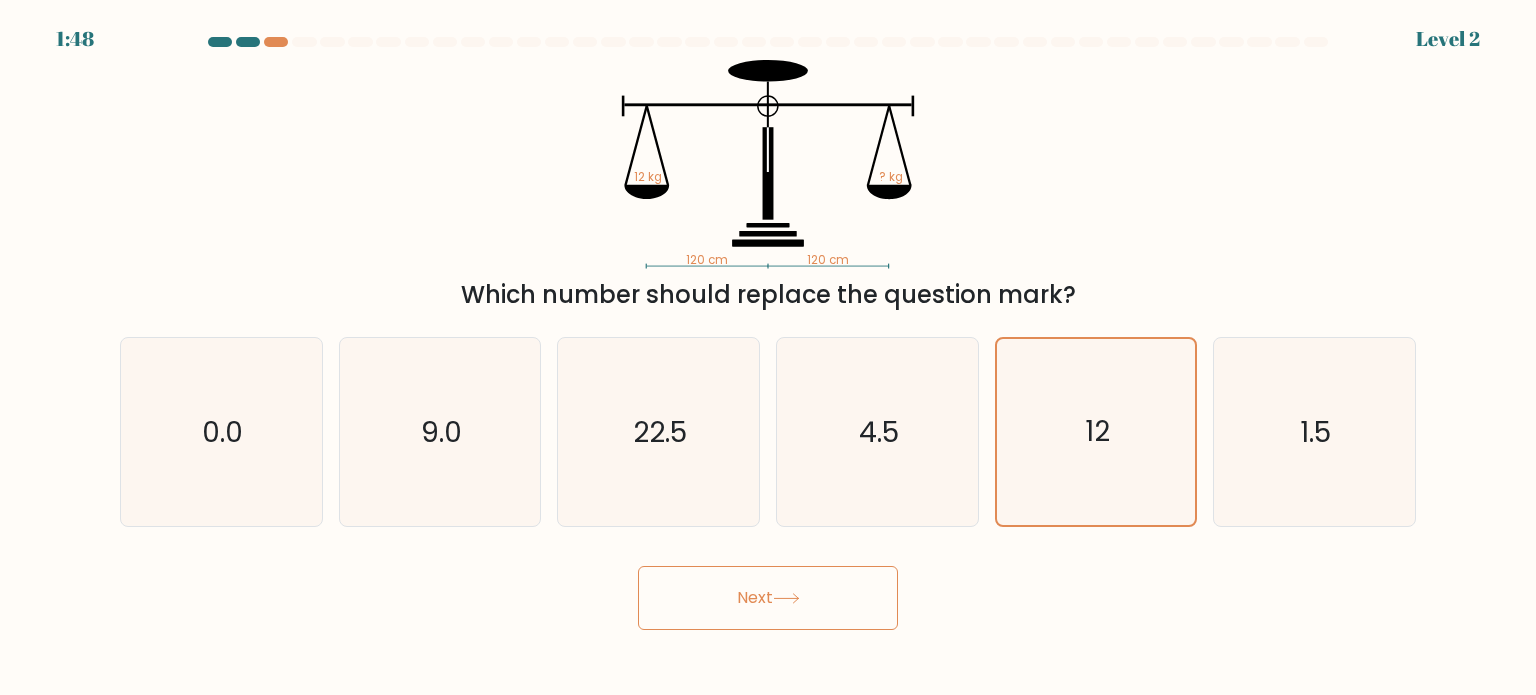 click on "Next" at bounding box center (768, 598) 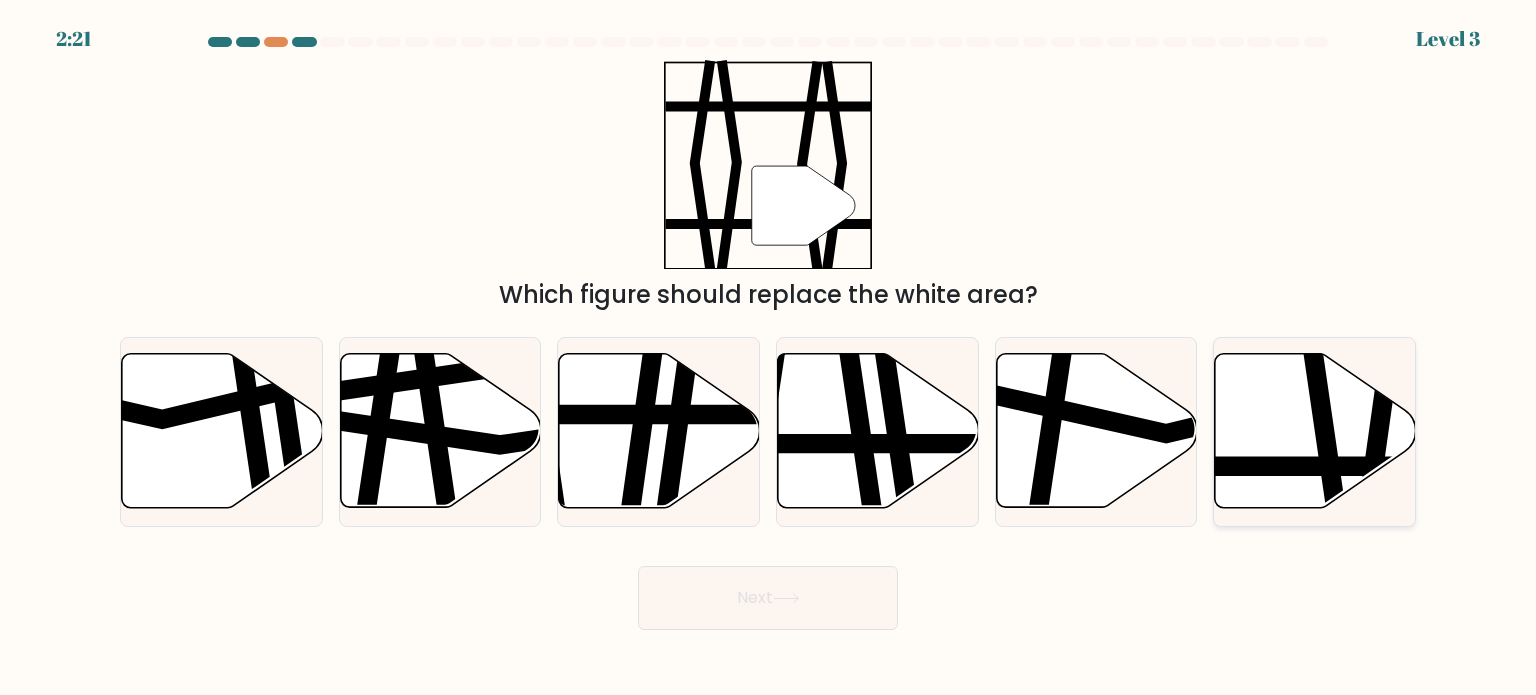 click at bounding box center (1315, 431) 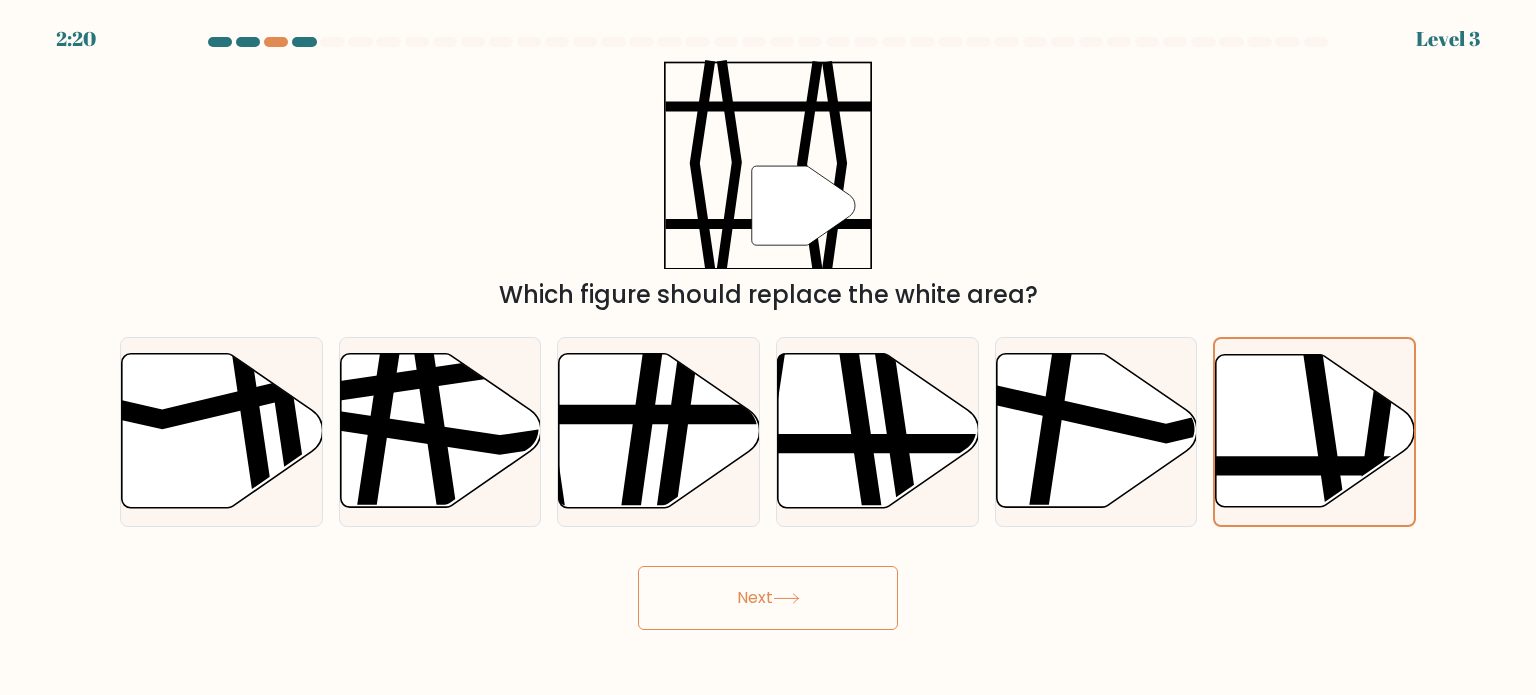 click on "Next" at bounding box center (768, 598) 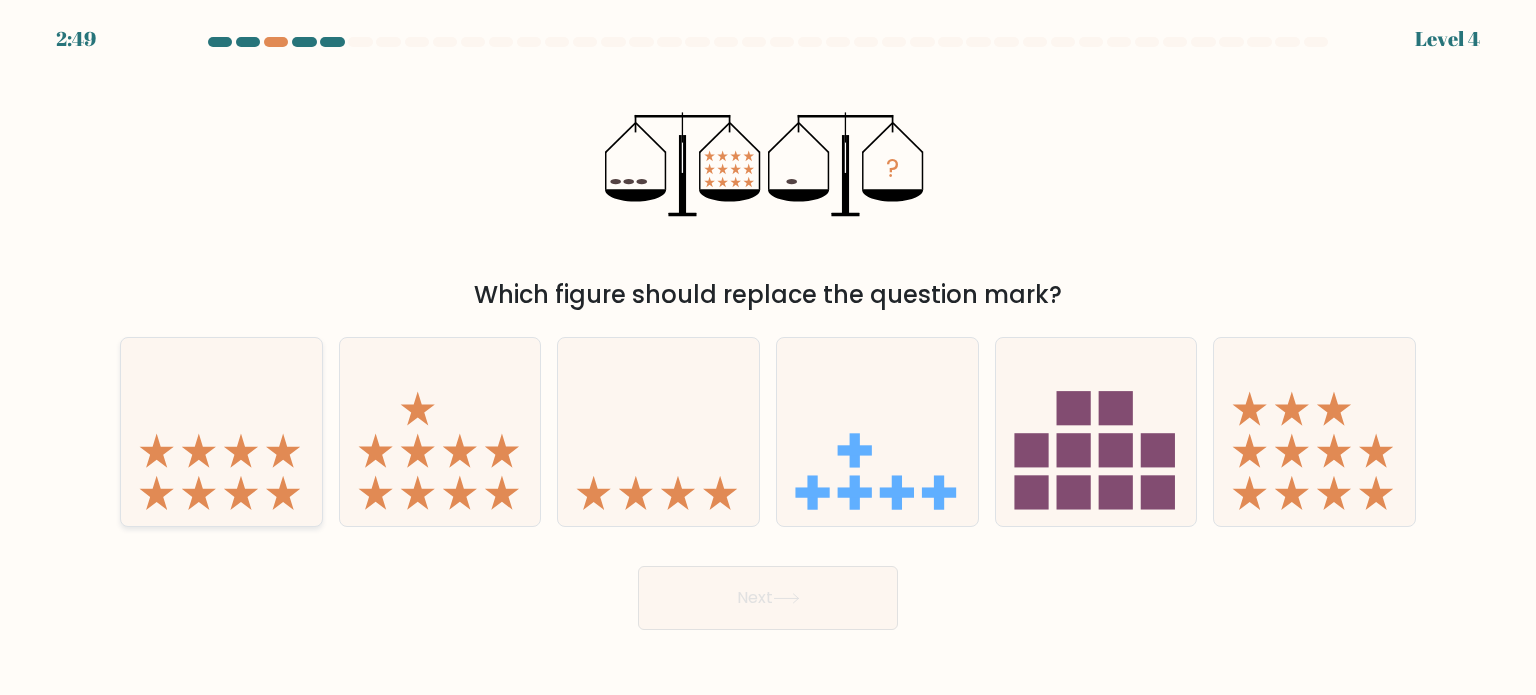 click at bounding box center (221, 432) 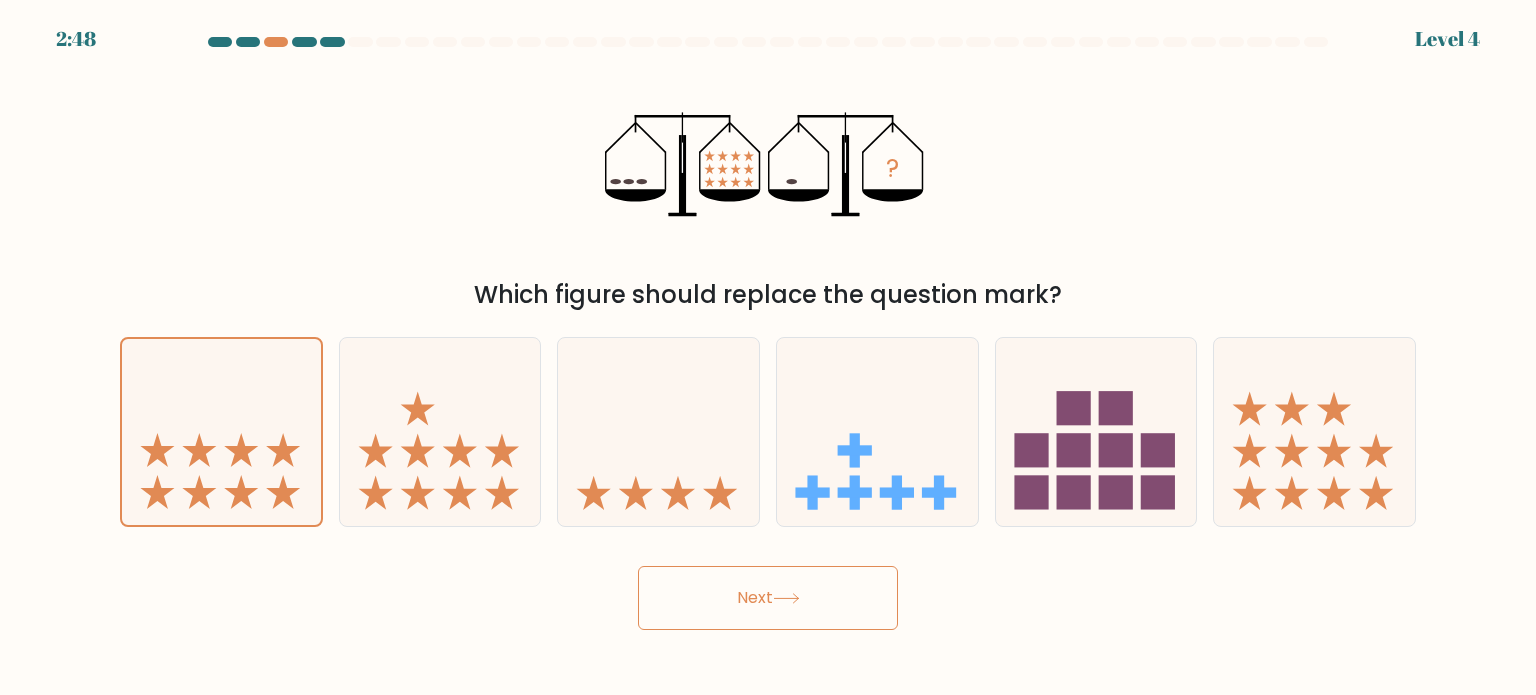 click on "Next" at bounding box center (768, 598) 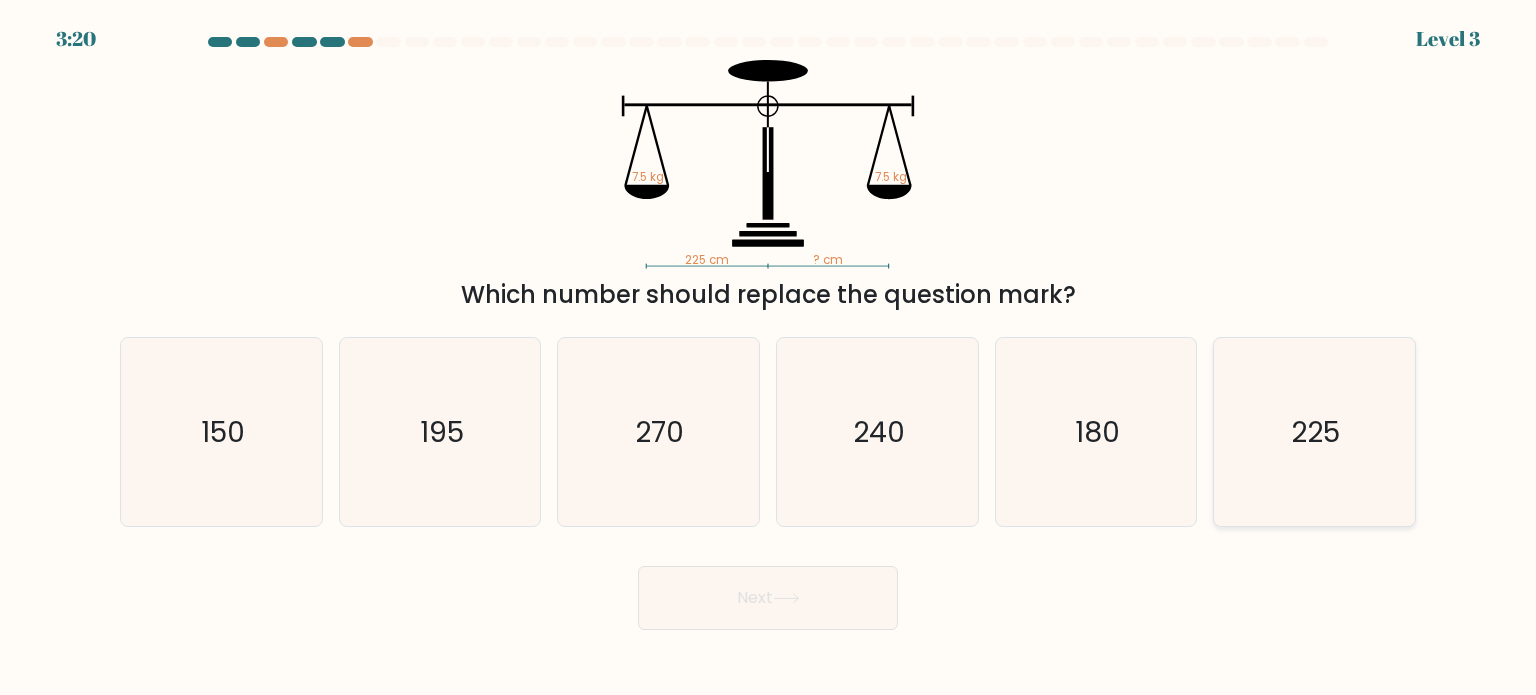 click on "225" at bounding box center (1314, 432) 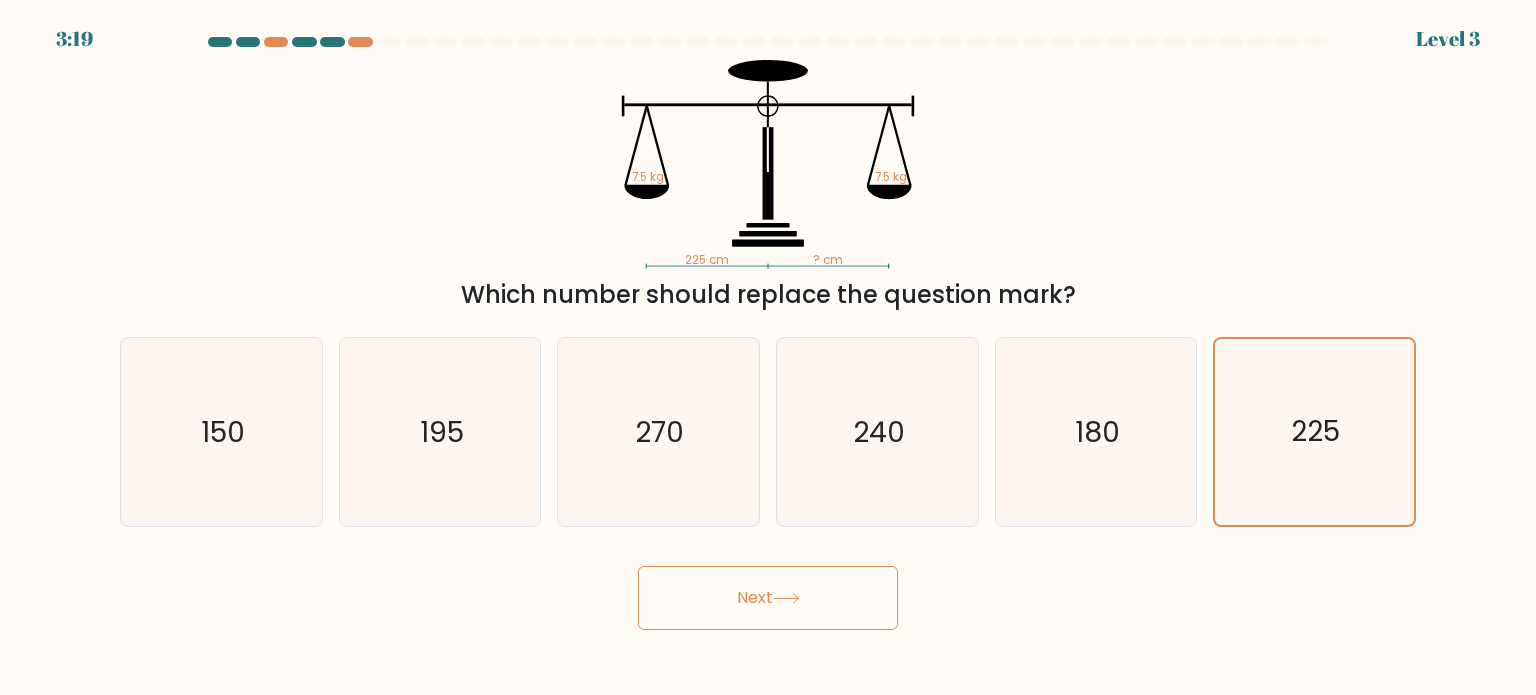 click on "Next" at bounding box center (768, 598) 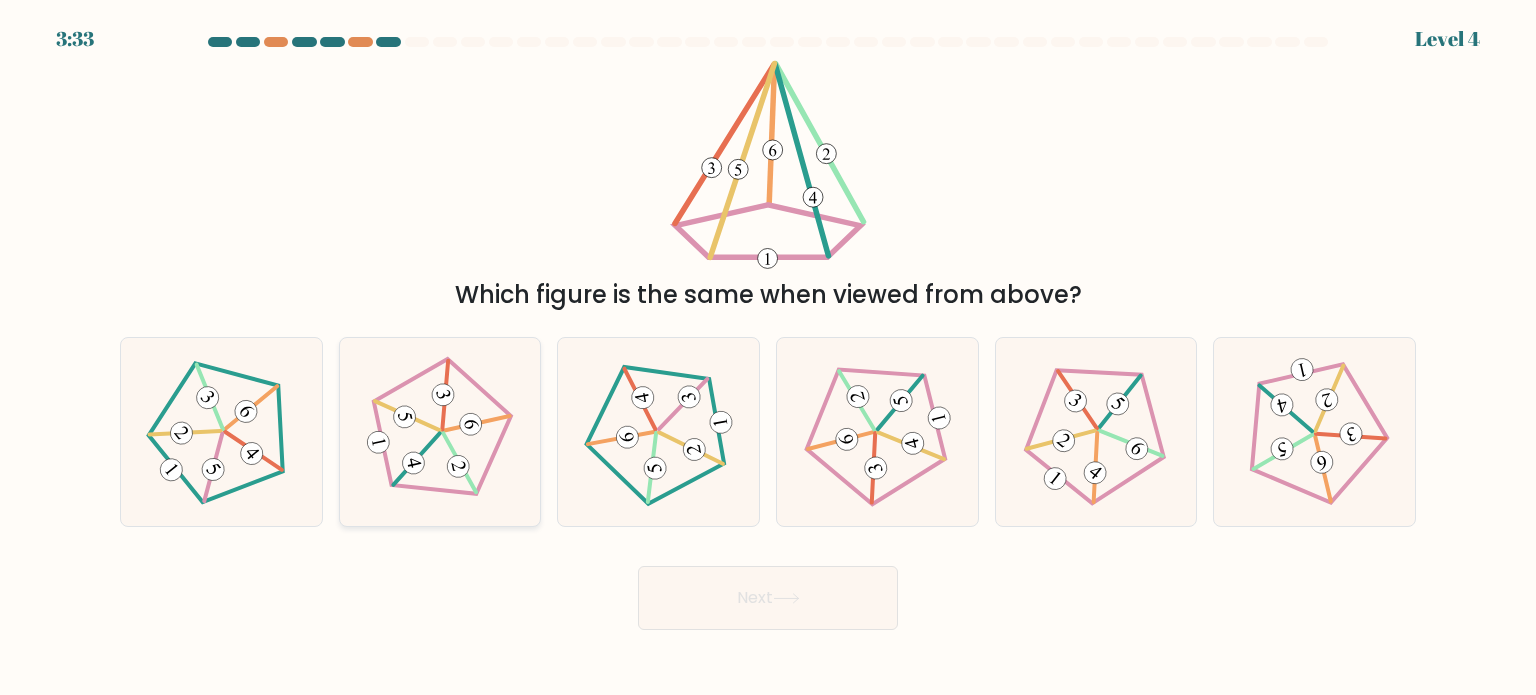 click at bounding box center [440, 432] 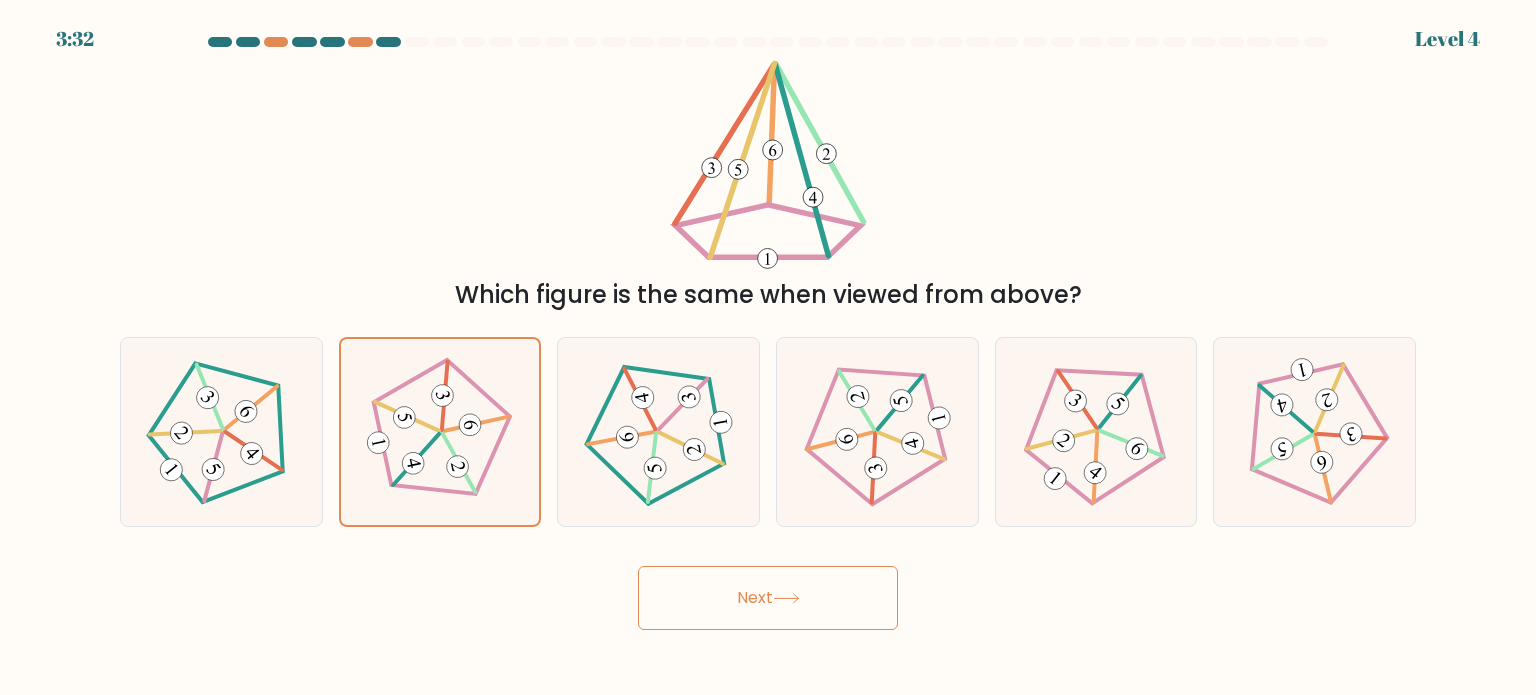 click on "Next" at bounding box center (768, 598) 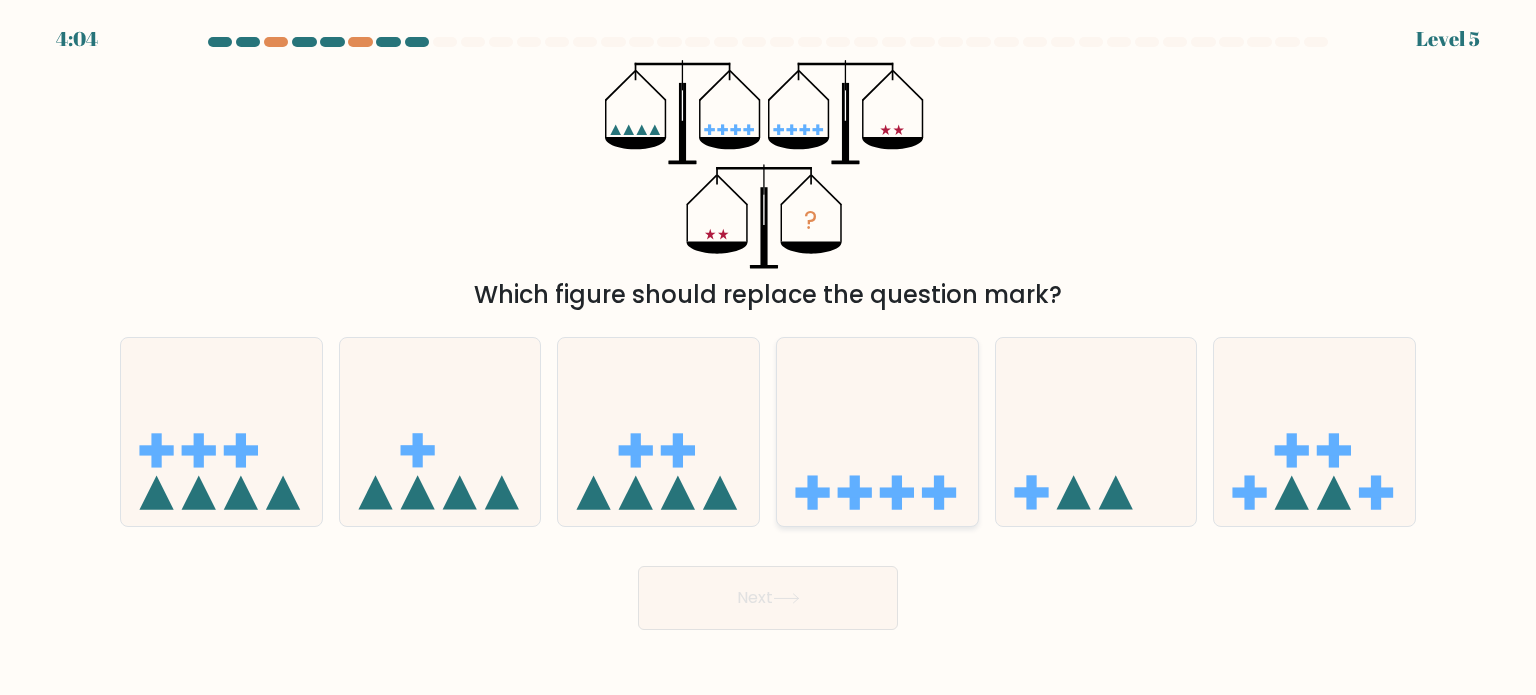 click at bounding box center [877, 432] 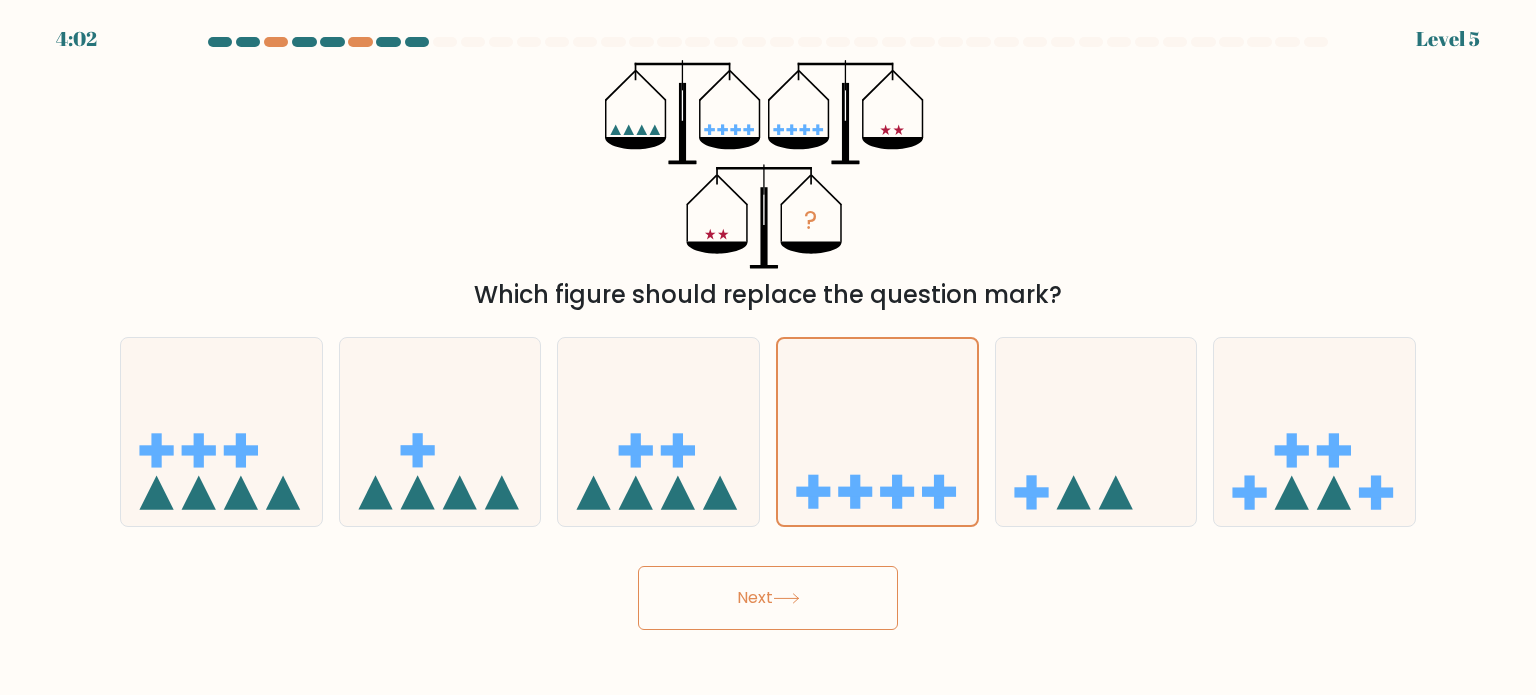 click on "Next" at bounding box center [768, 598] 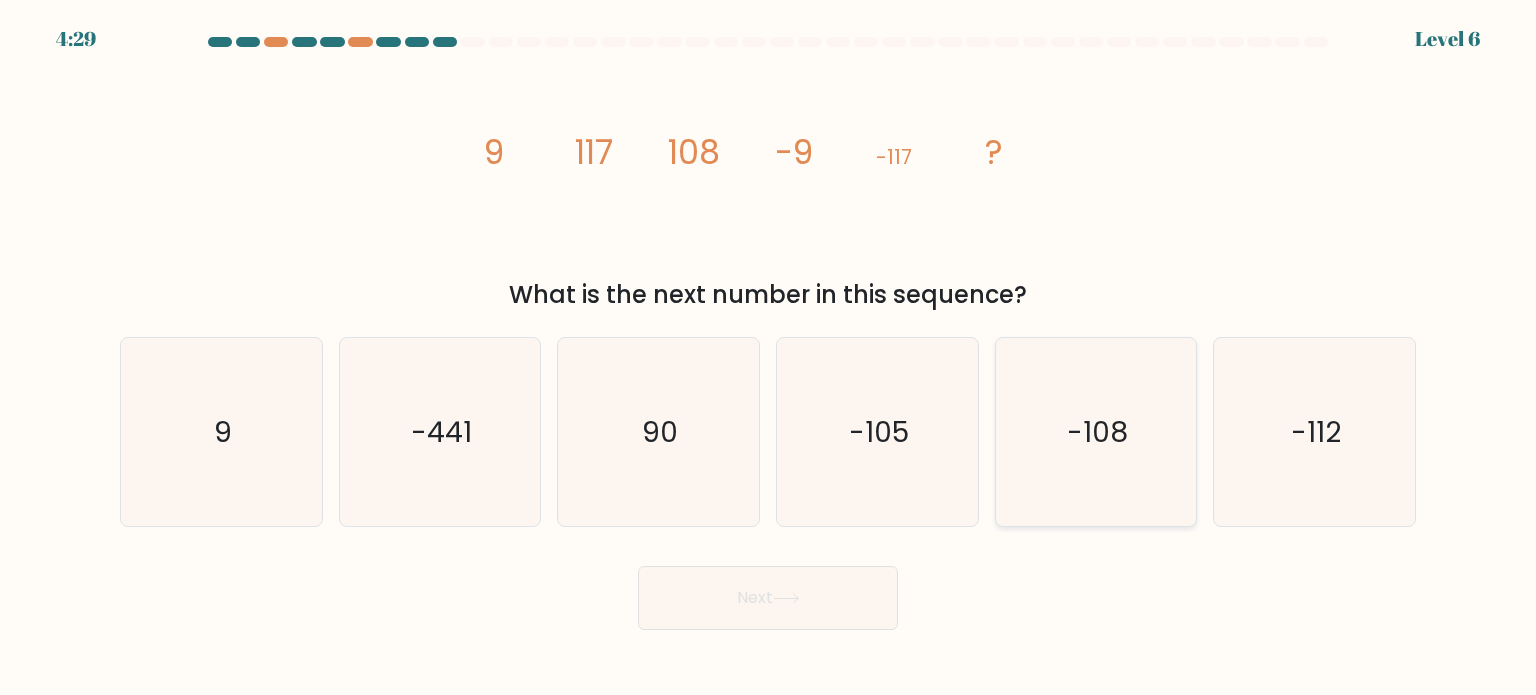click on "-108" at bounding box center (1096, 432) 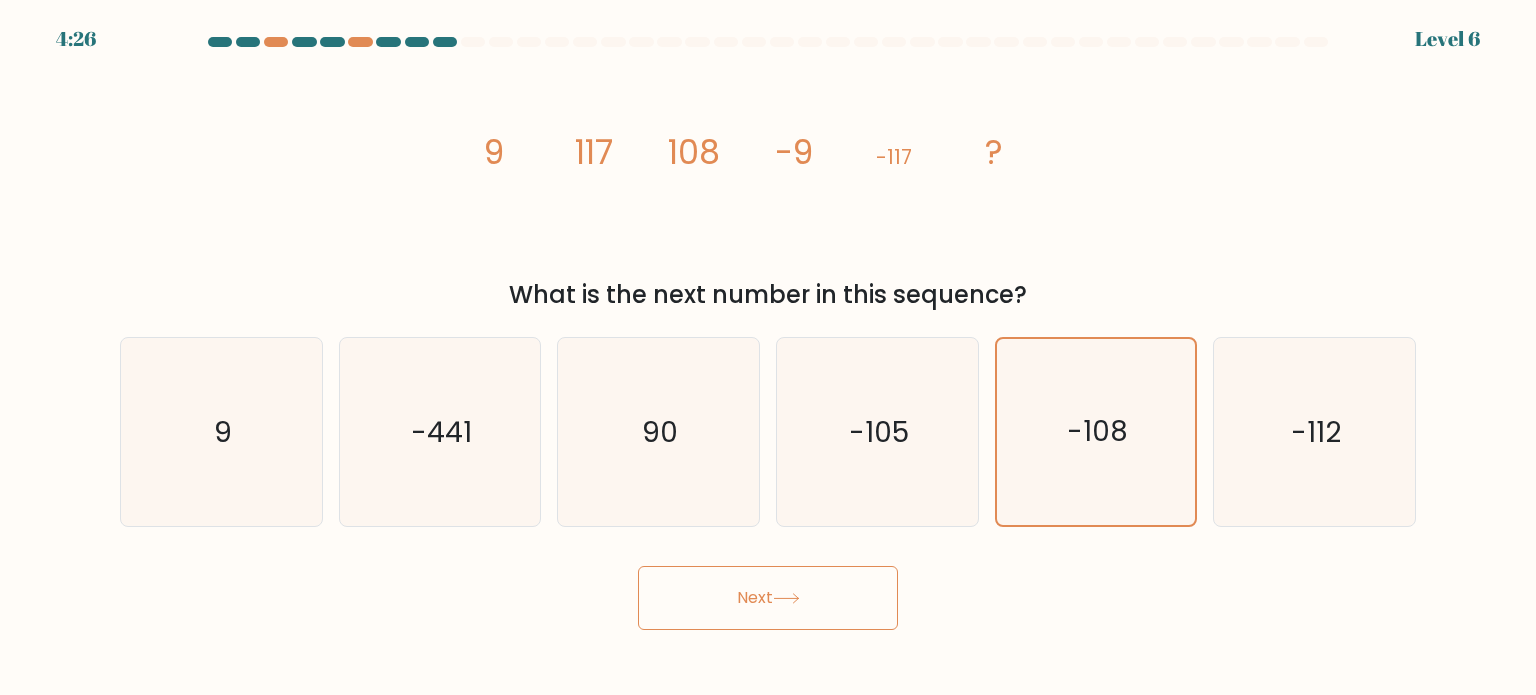 click on "Next" at bounding box center [768, 598] 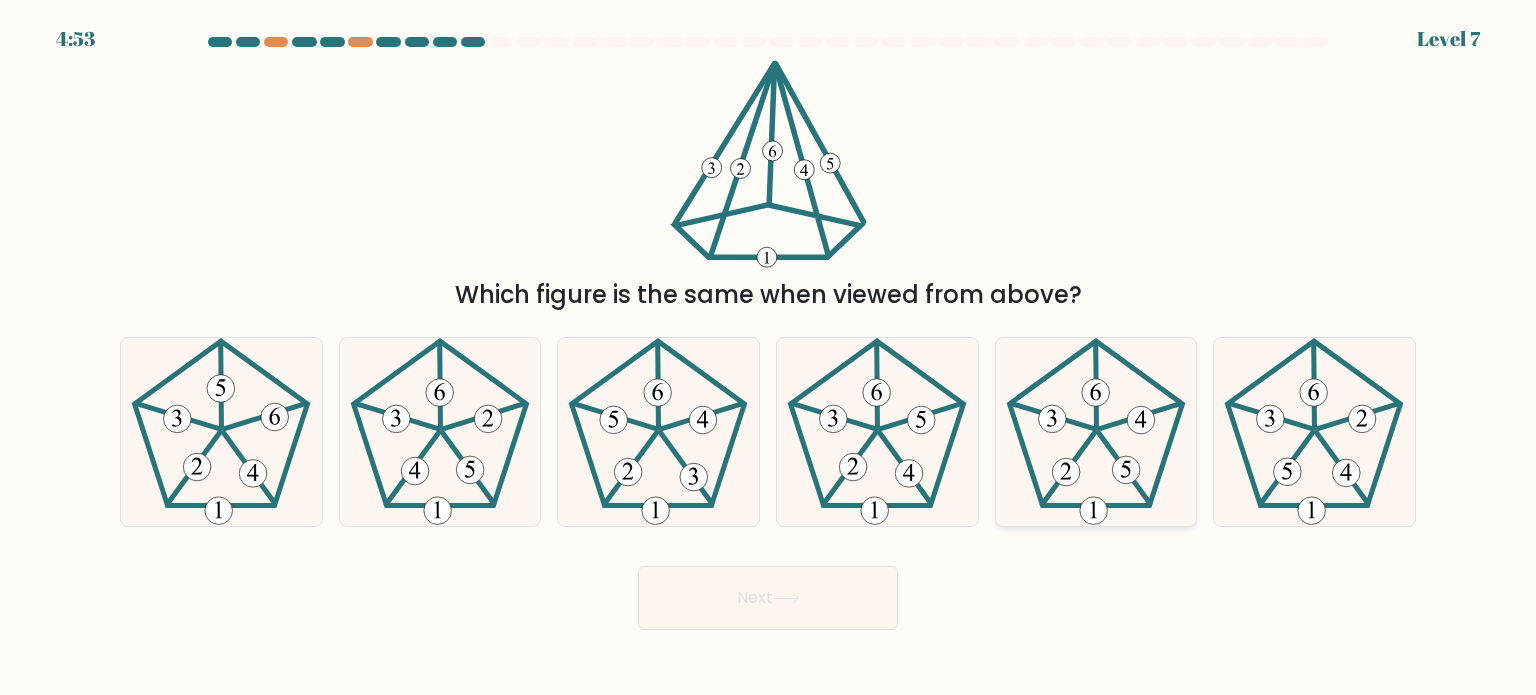click at bounding box center (1068, 468) 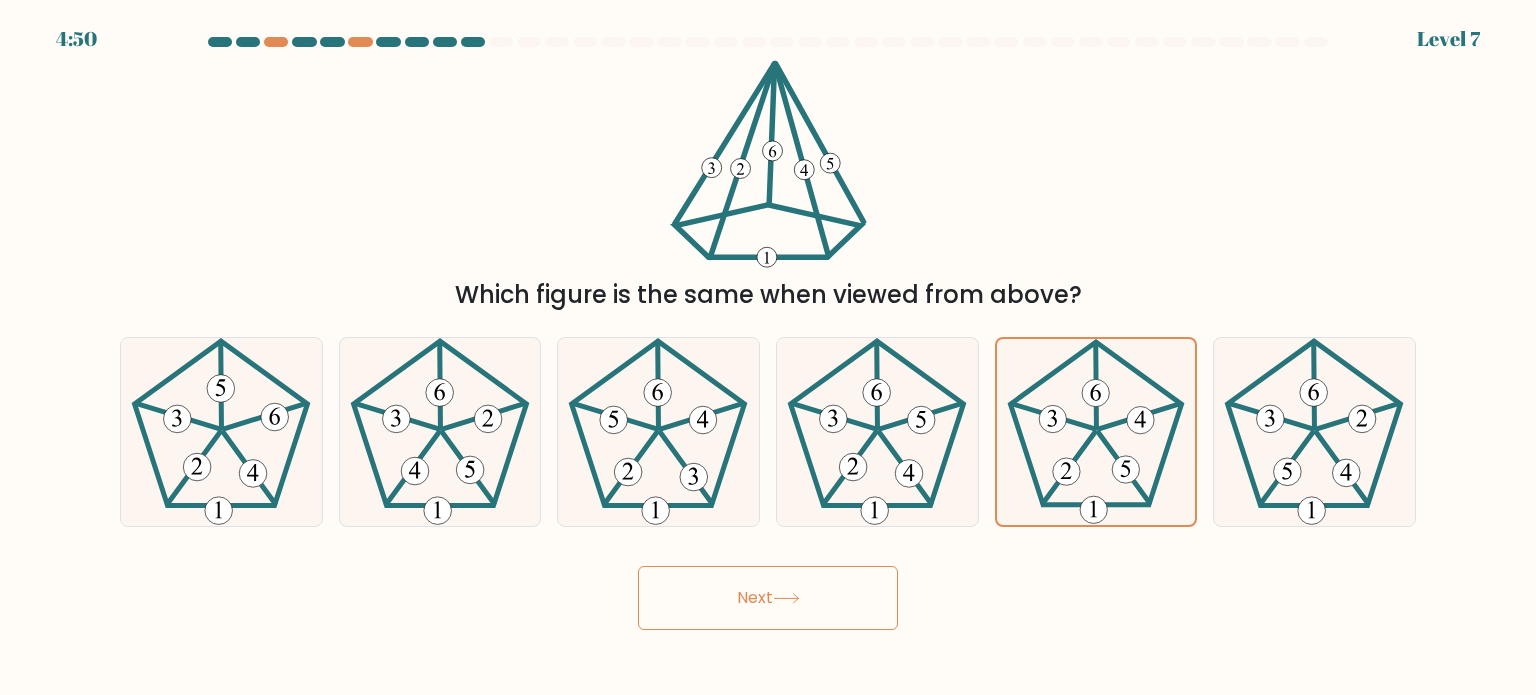 click on "Next" at bounding box center [768, 598] 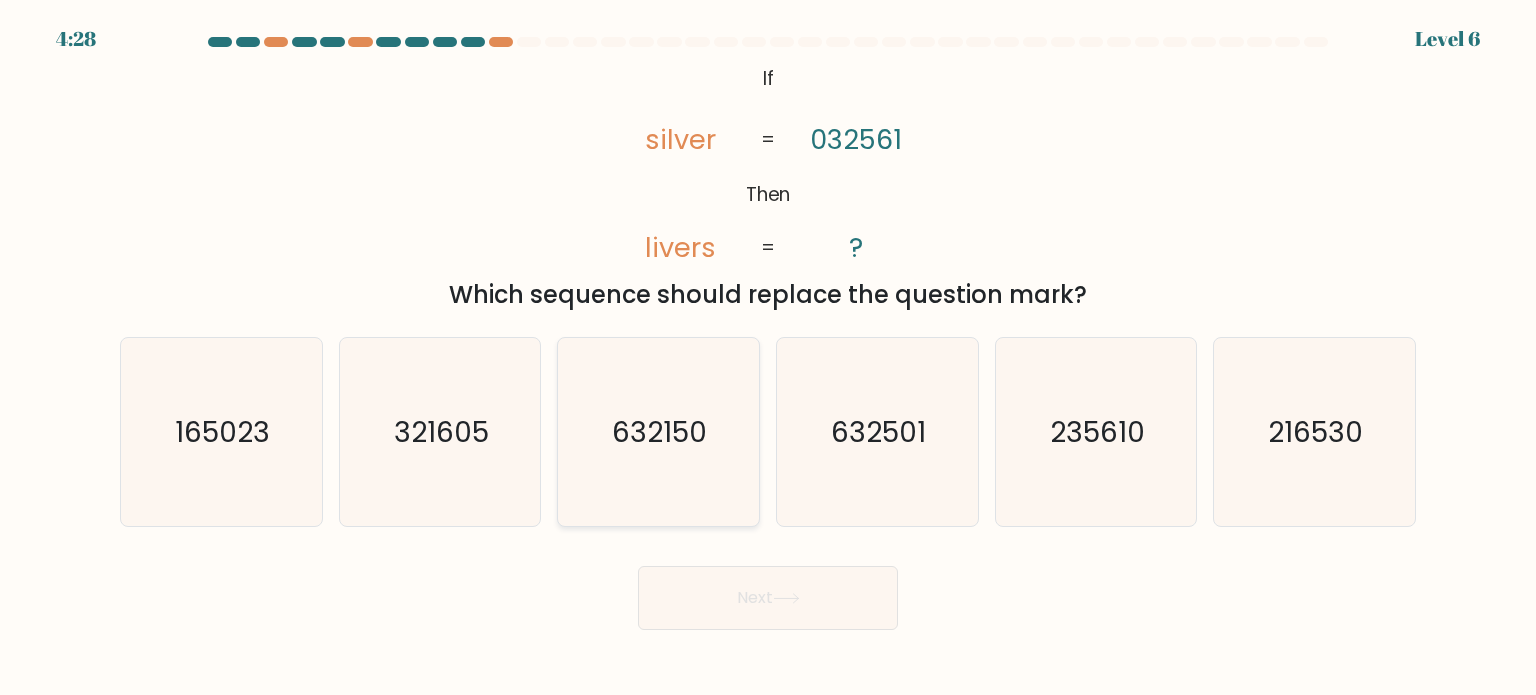 click on "632150" at bounding box center (658, 432) 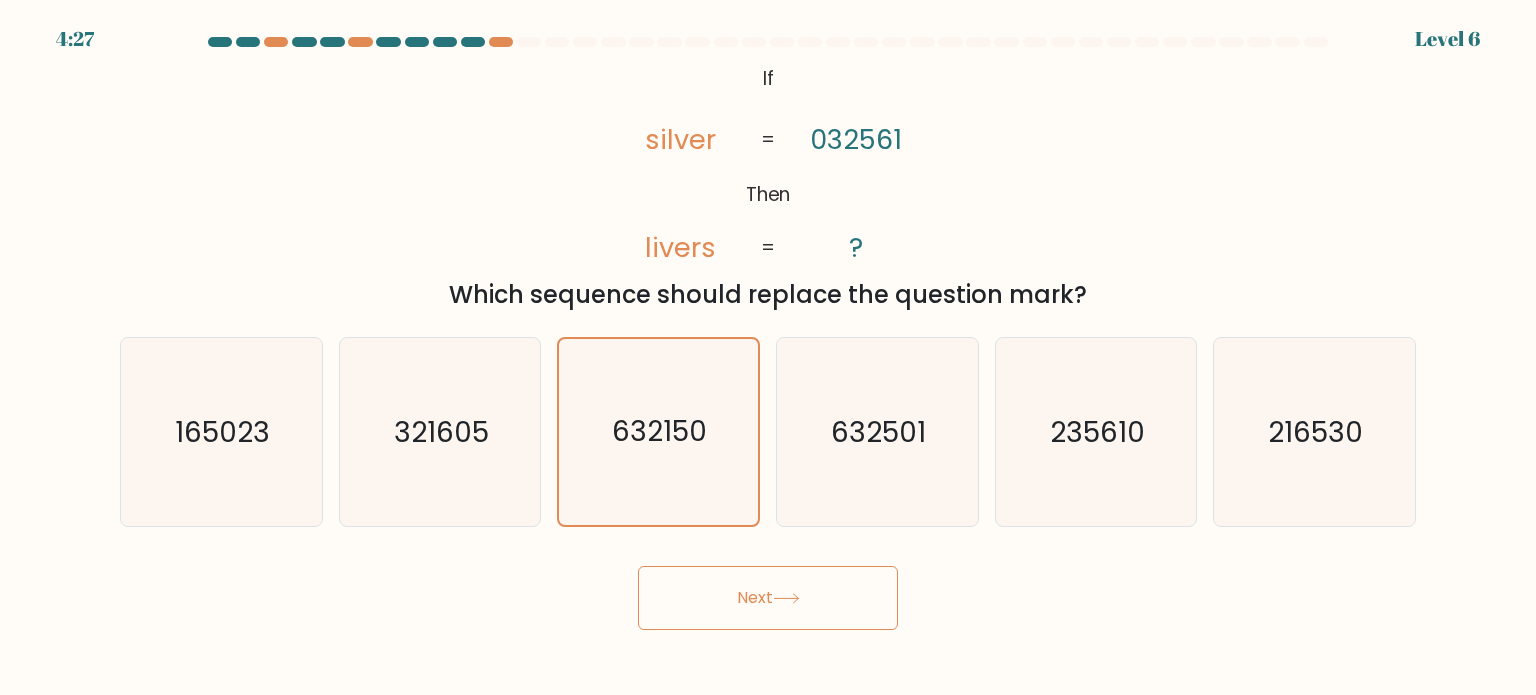 click on "Next" at bounding box center [768, 598] 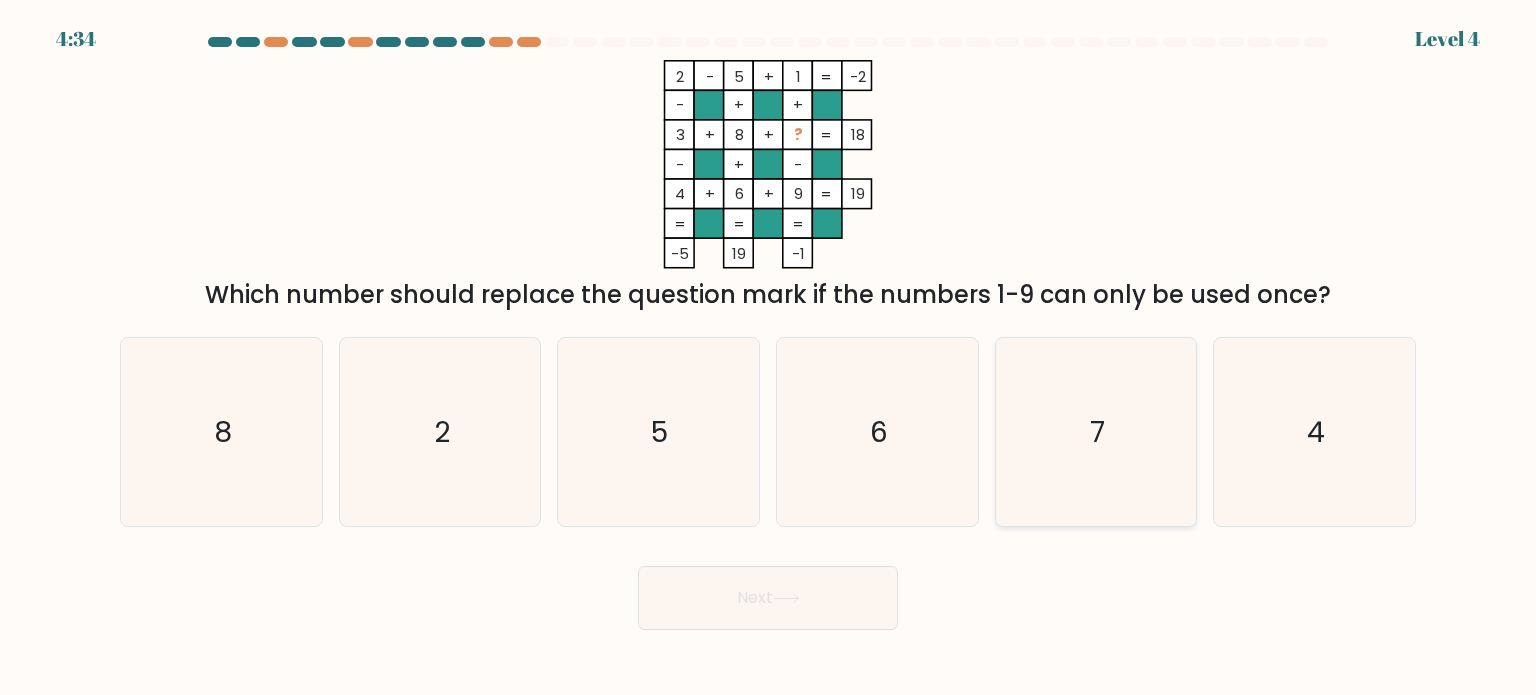 click on "7" at bounding box center (1096, 432) 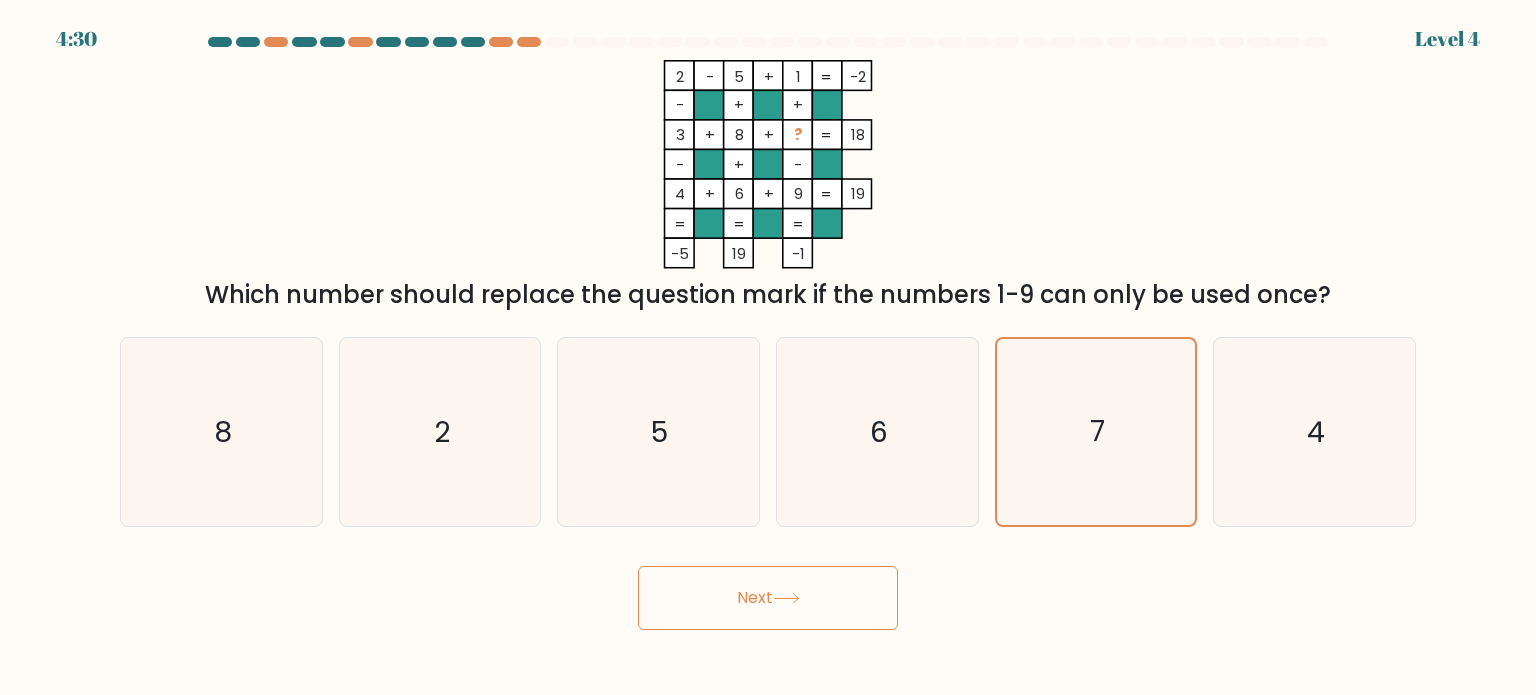 click on "Next" at bounding box center (768, 598) 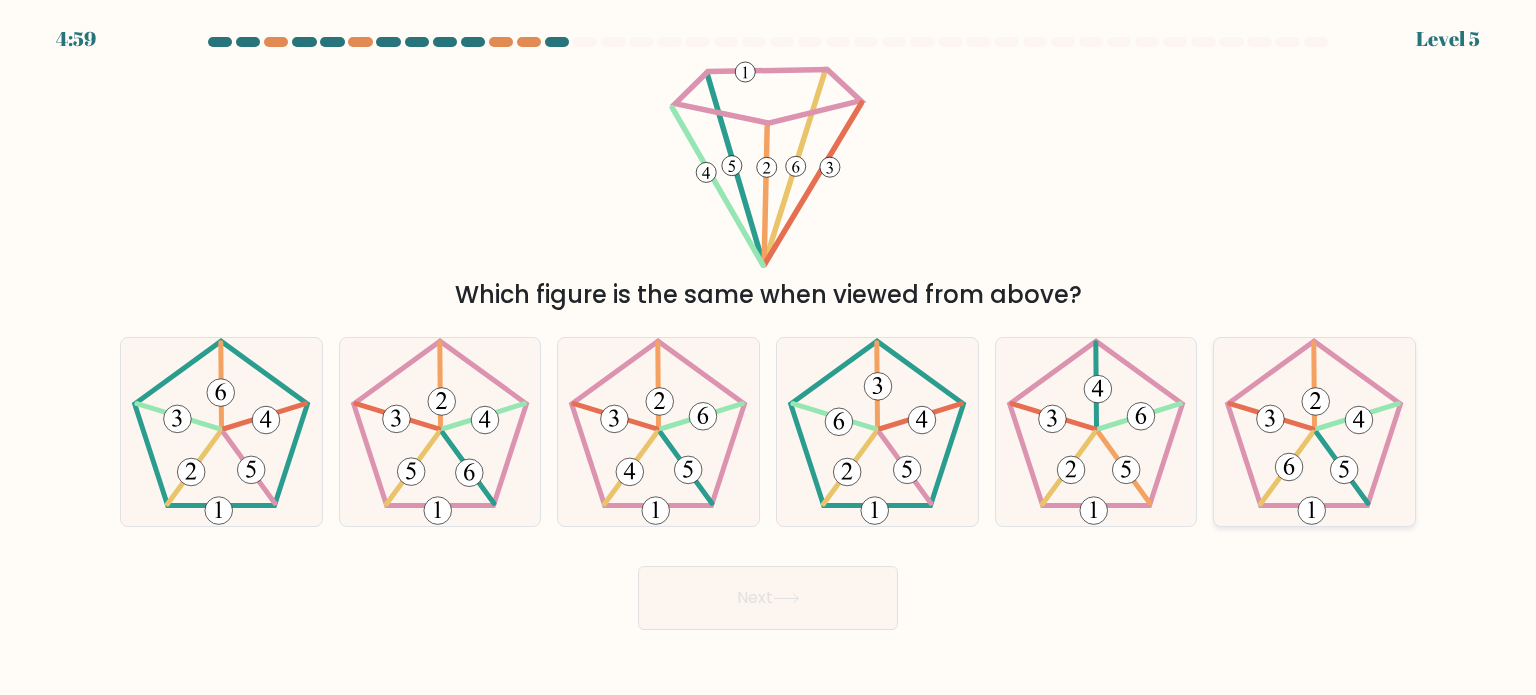 click at bounding box center (1271, 419) 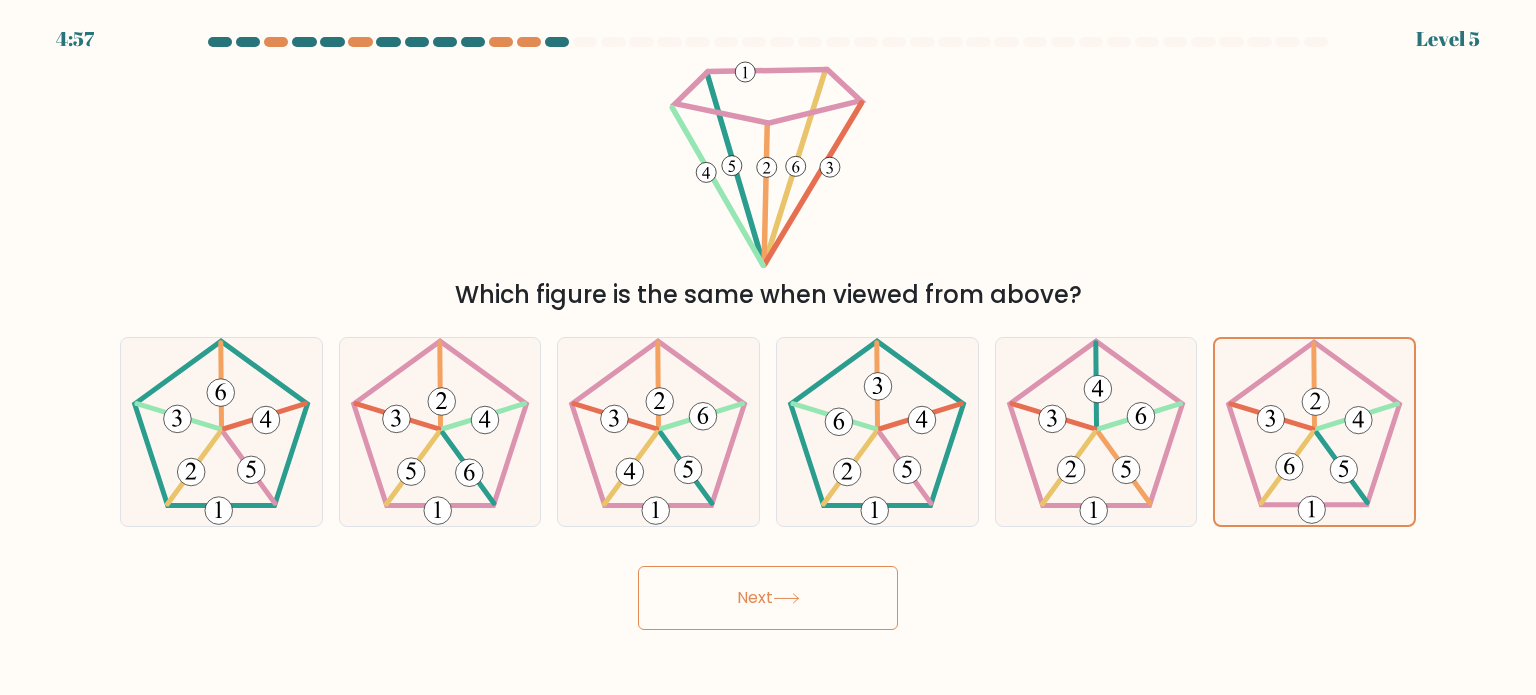 click on "Next" at bounding box center (768, 598) 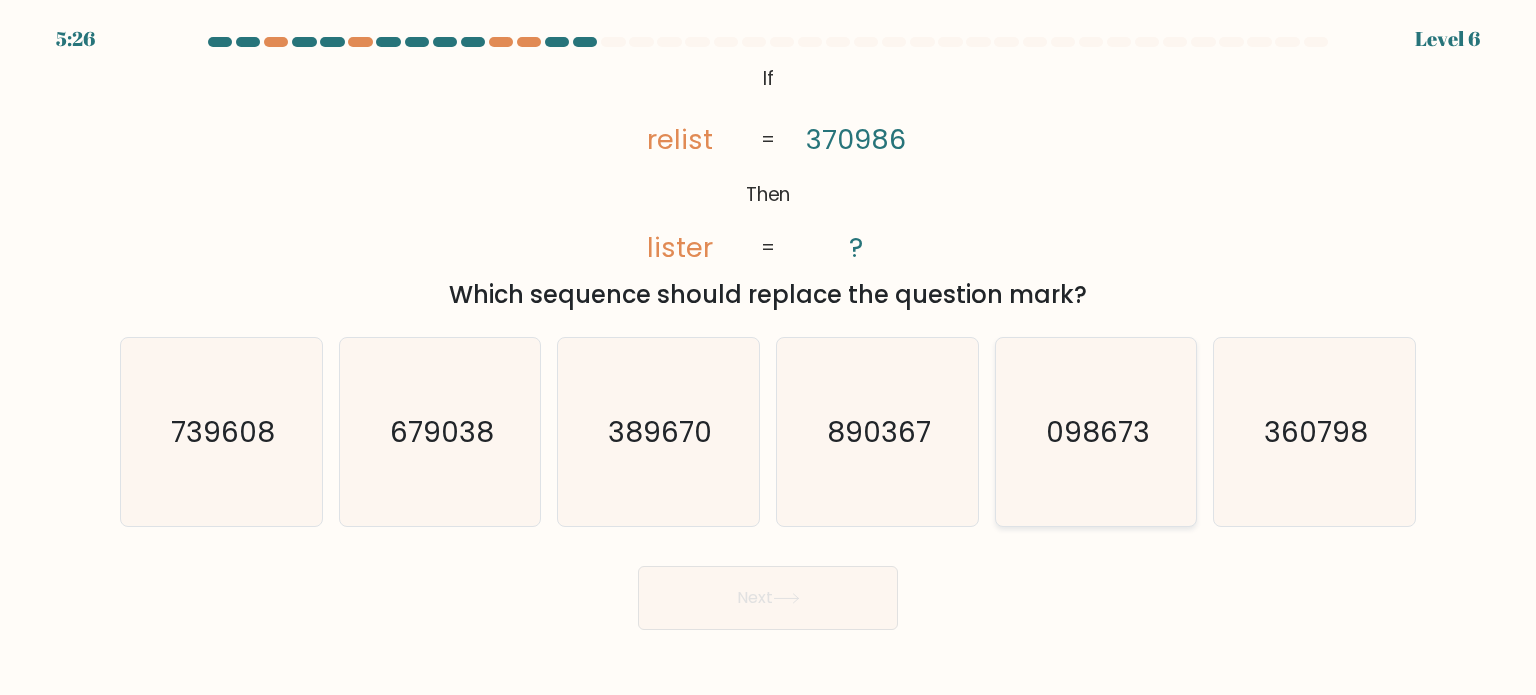 click on "098673" at bounding box center [1096, 432] 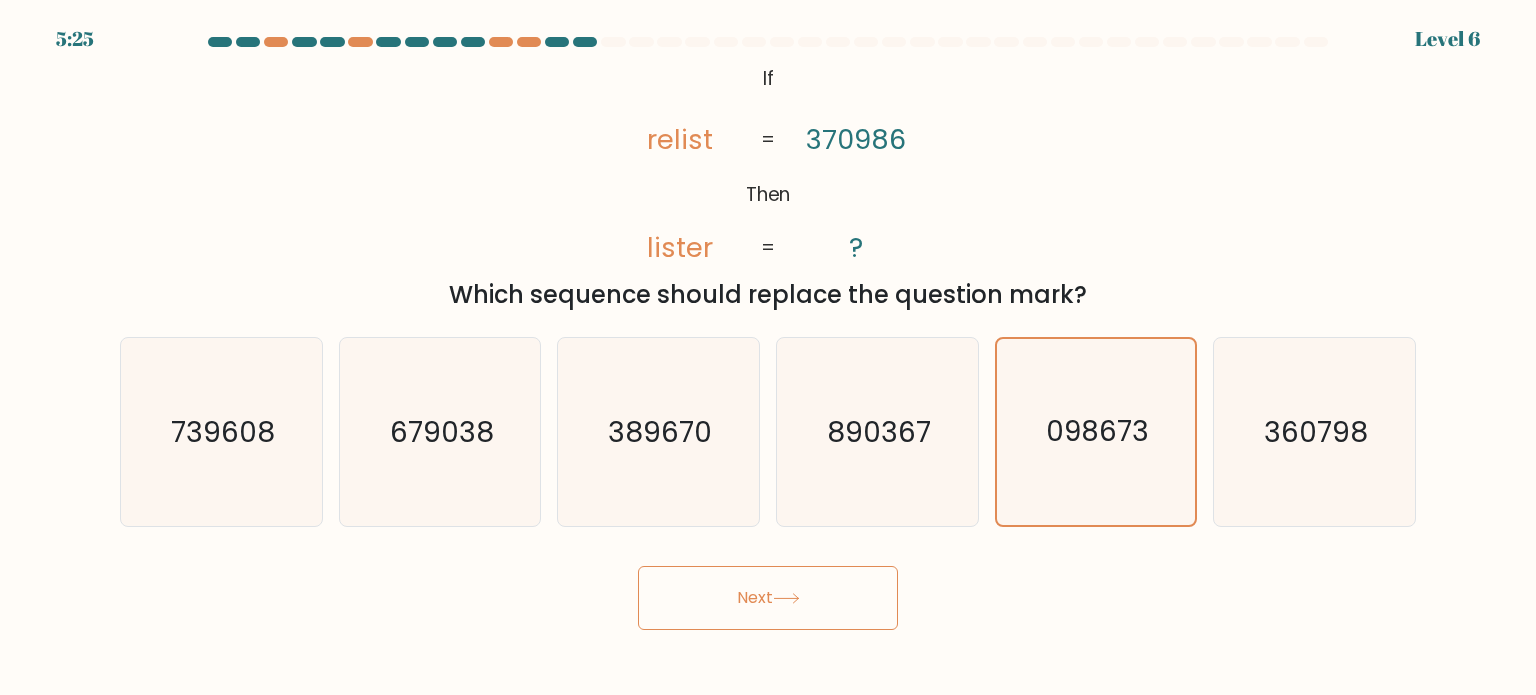 click on "Next" at bounding box center [768, 598] 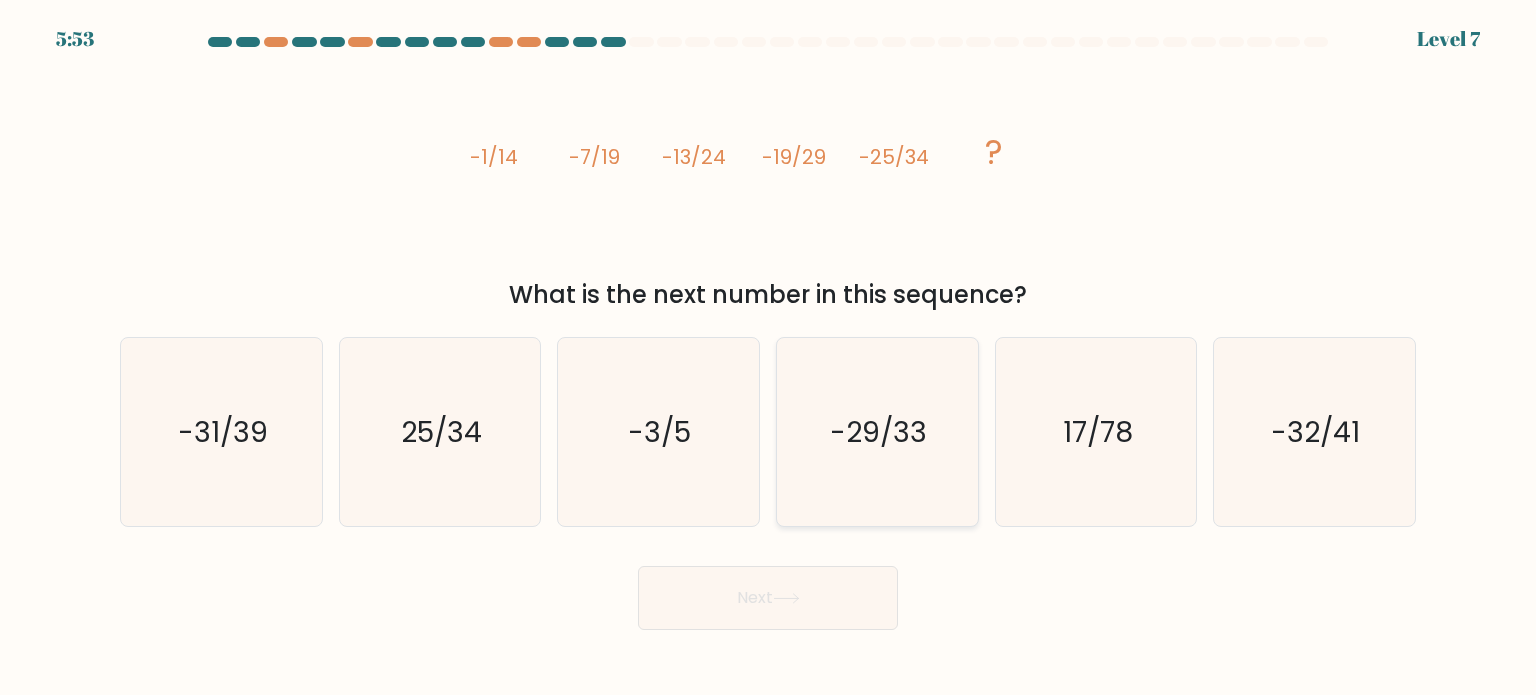 click on "-29/33" at bounding box center [877, 432] 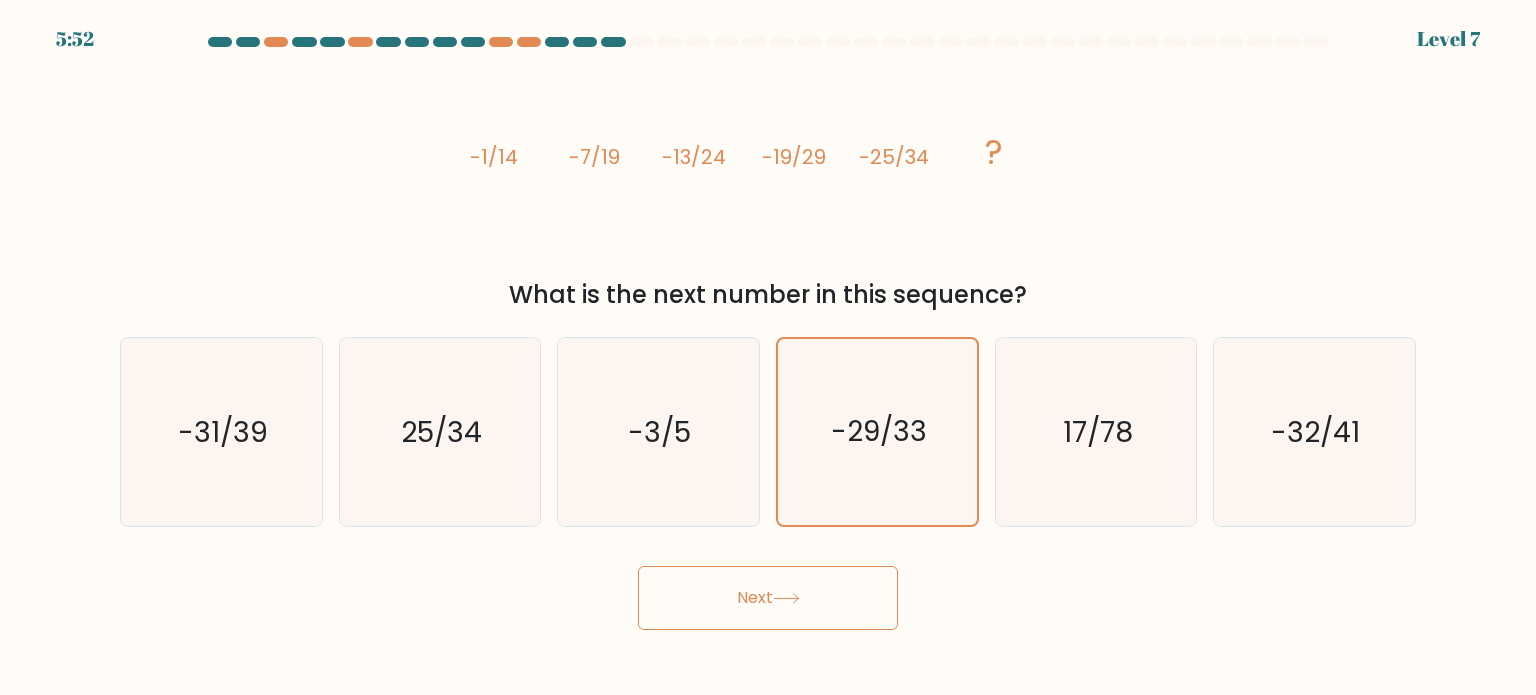 click at bounding box center [786, 598] 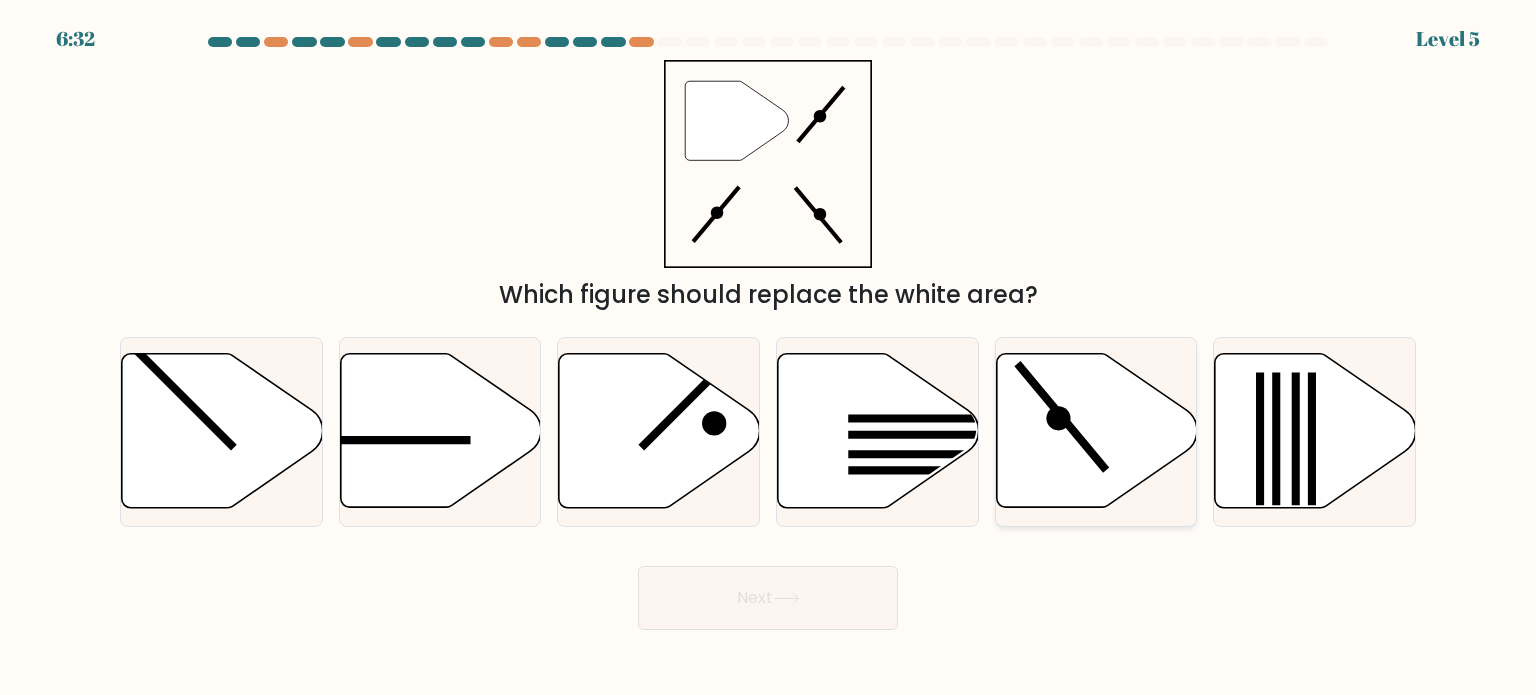 click at bounding box center (1096, 431) 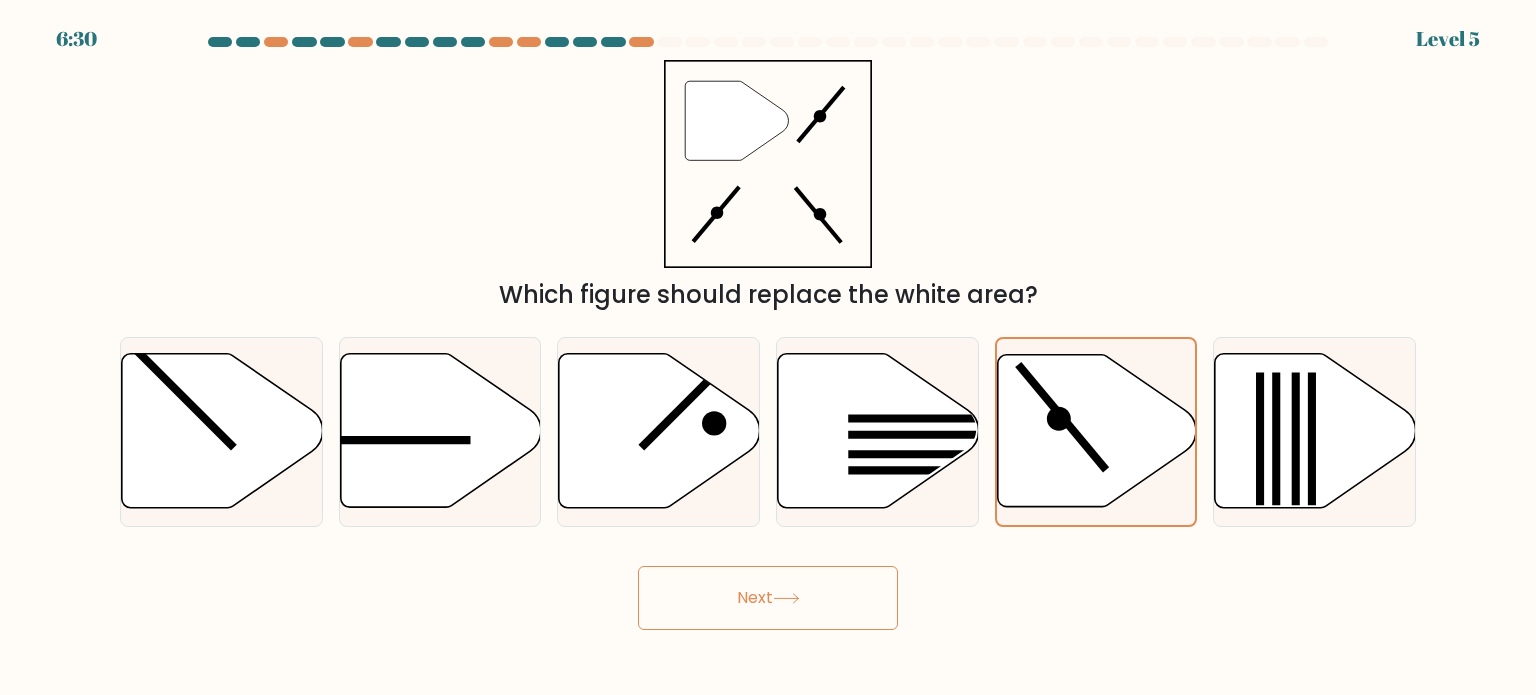 click on "Next" at bounding box center [768, 598] 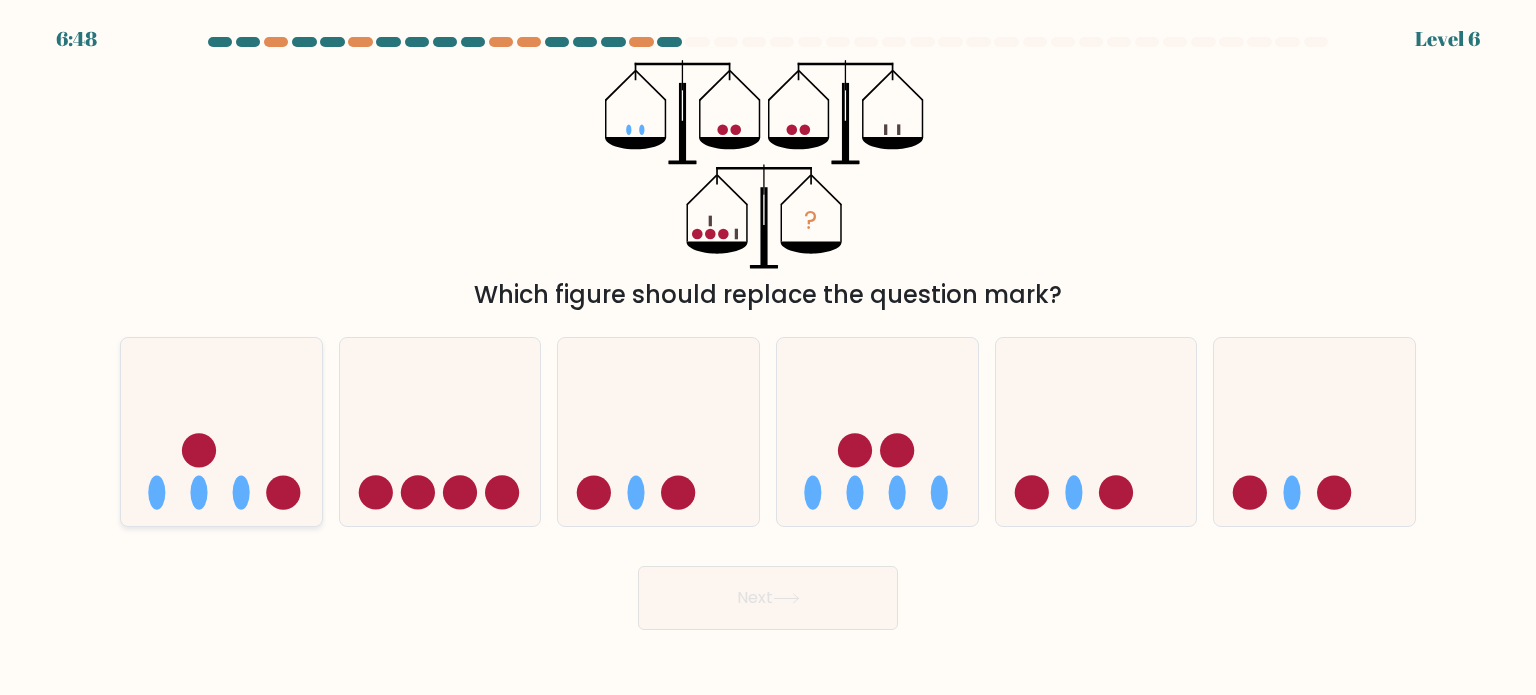 click at bounding box center [221, 432] 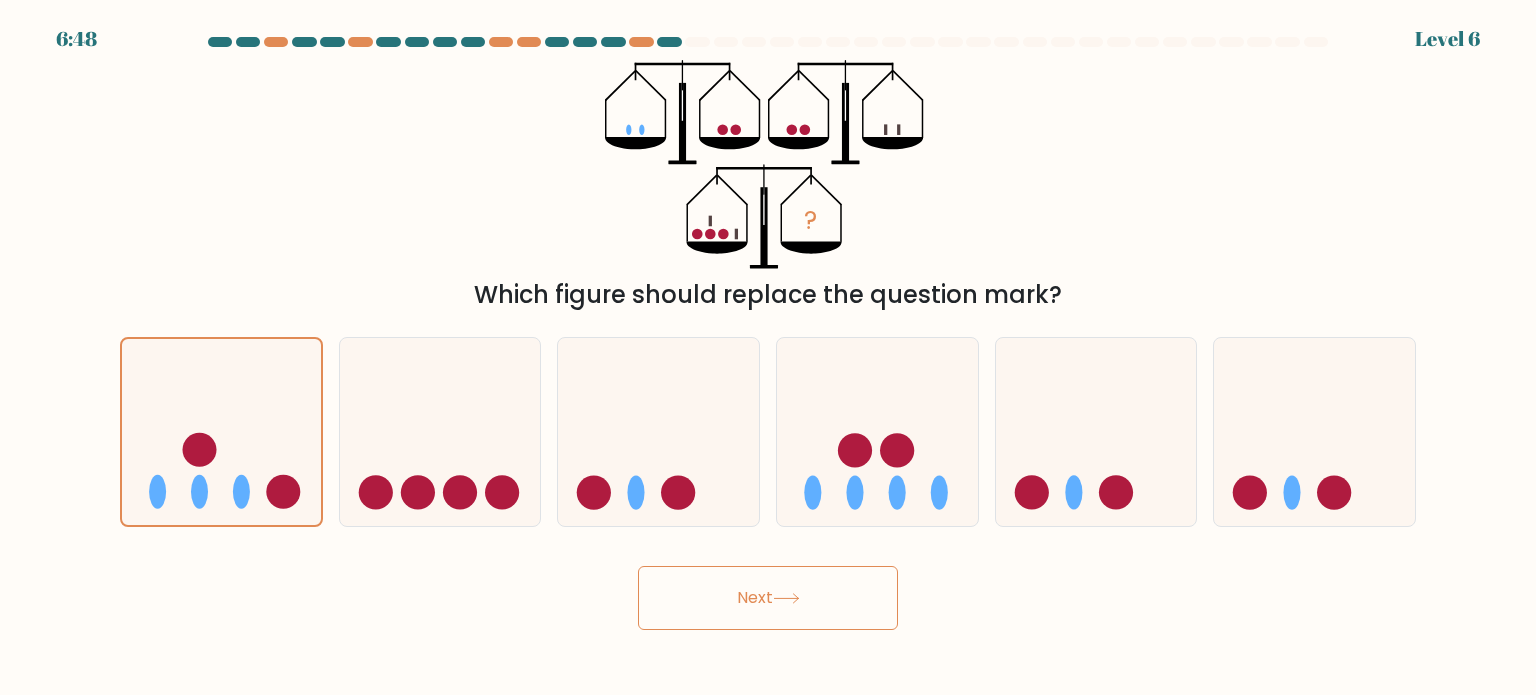 click on "Next" at bounding box center (768, 598) 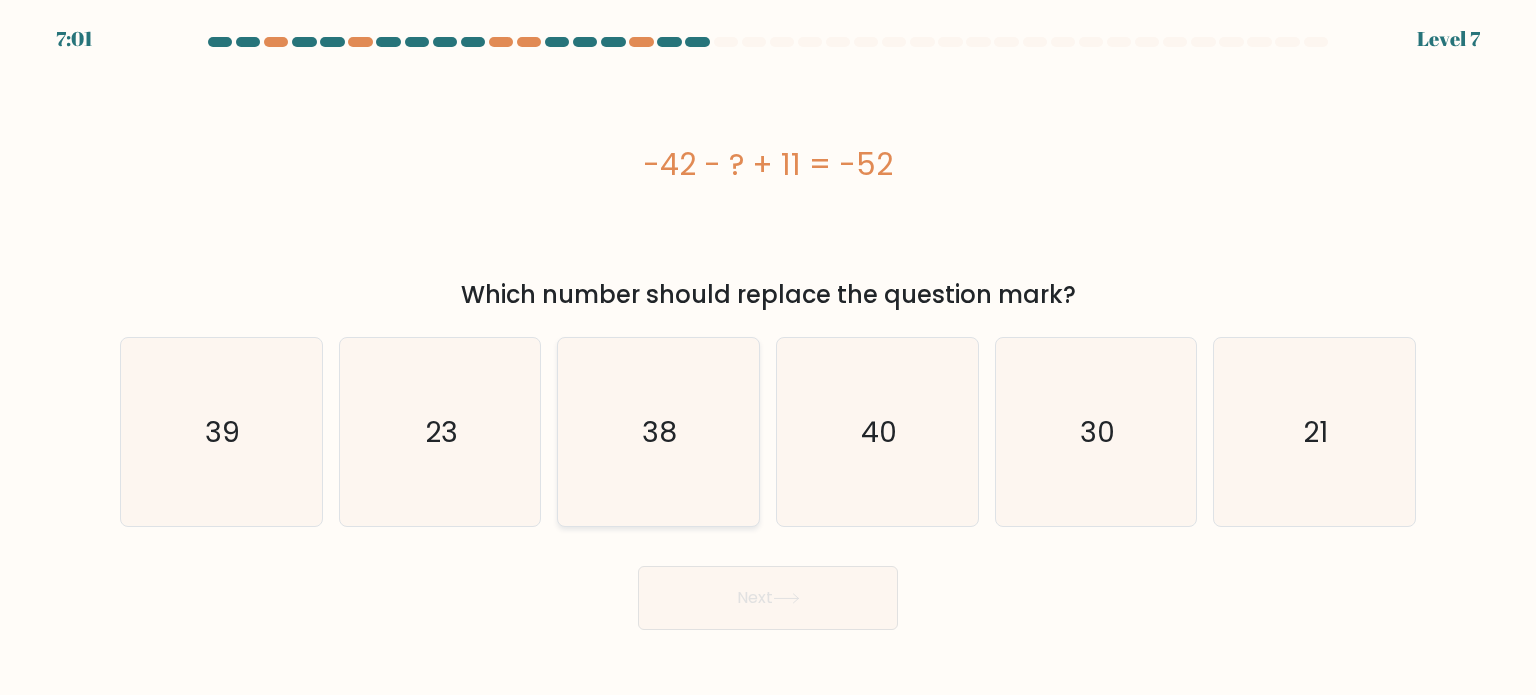 click on "38" at bounding box center (658, 432) 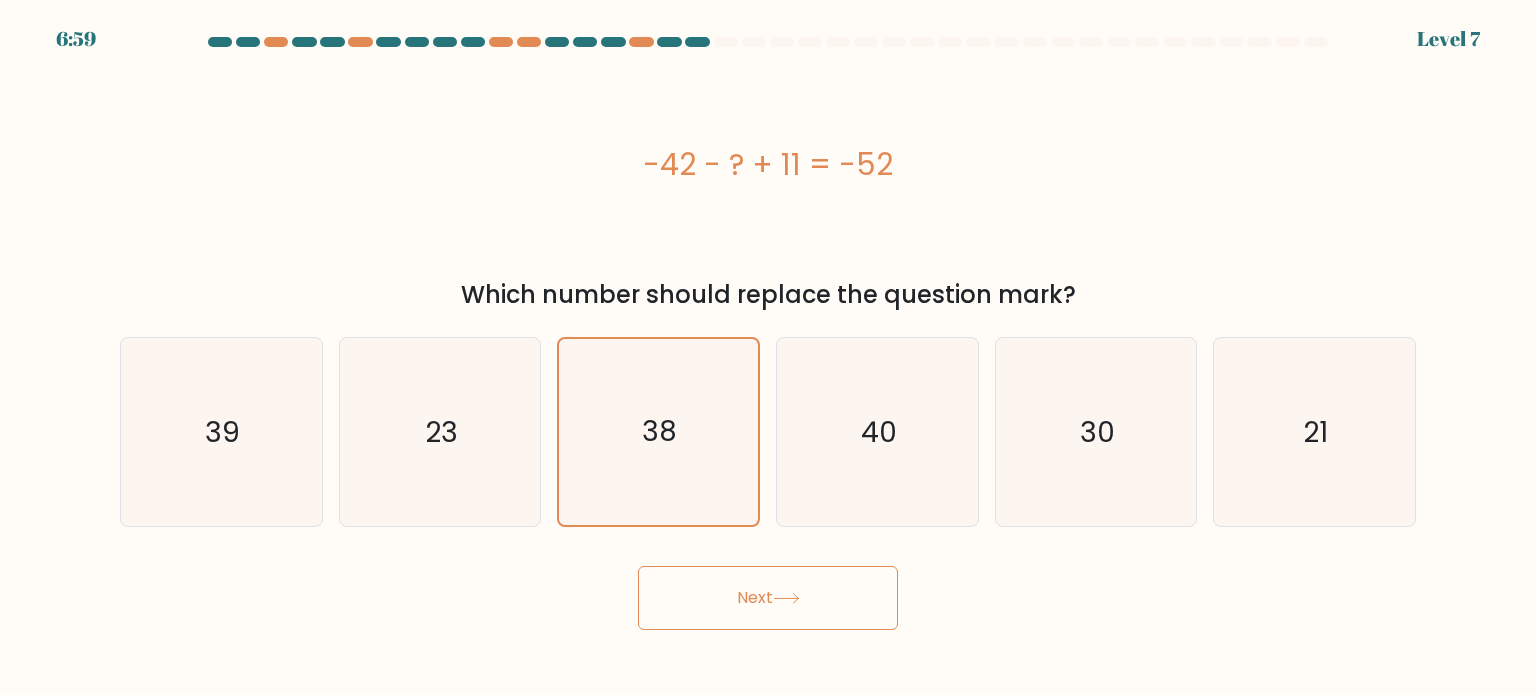 click on "Next" at bounding box center [768, 598] 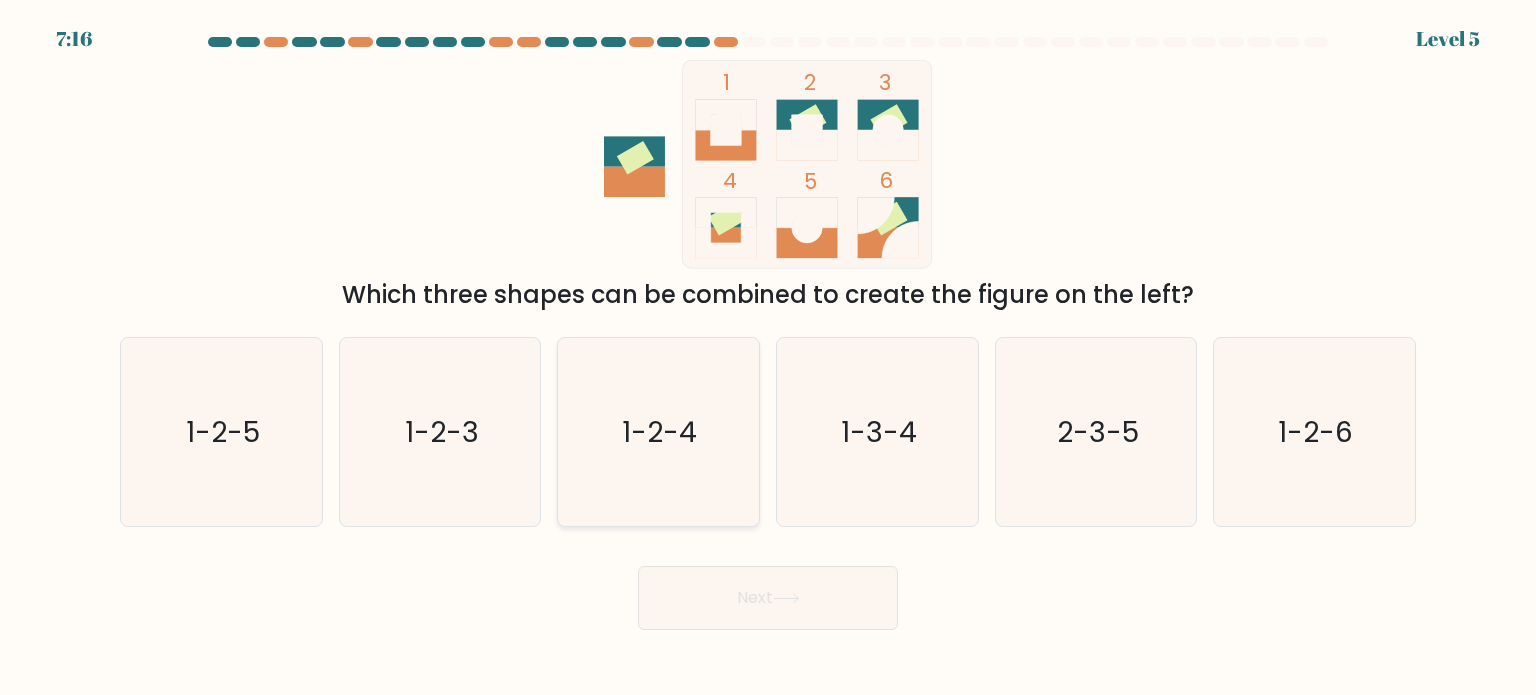 click on "1-2-4" at bounding box center (658, 432) 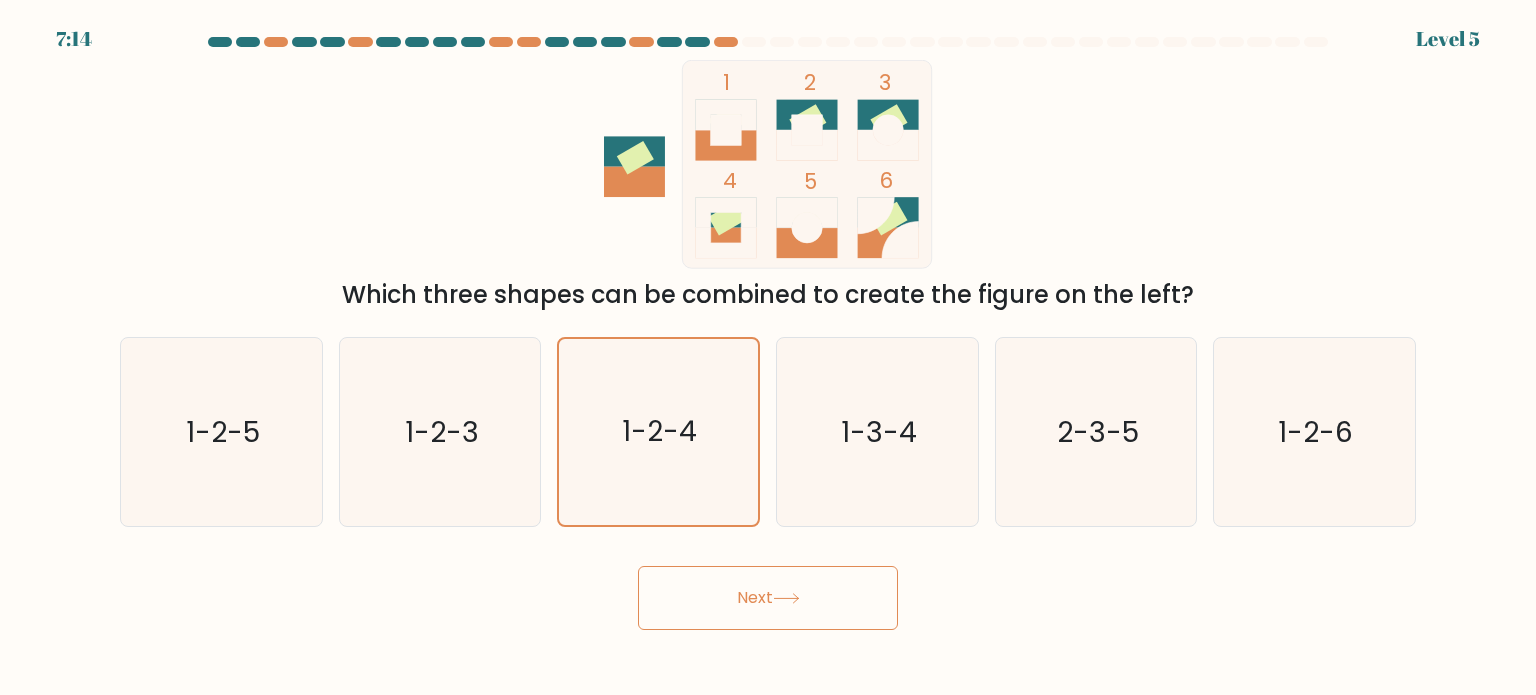 click on "Next" at bounding box center [768, 598] 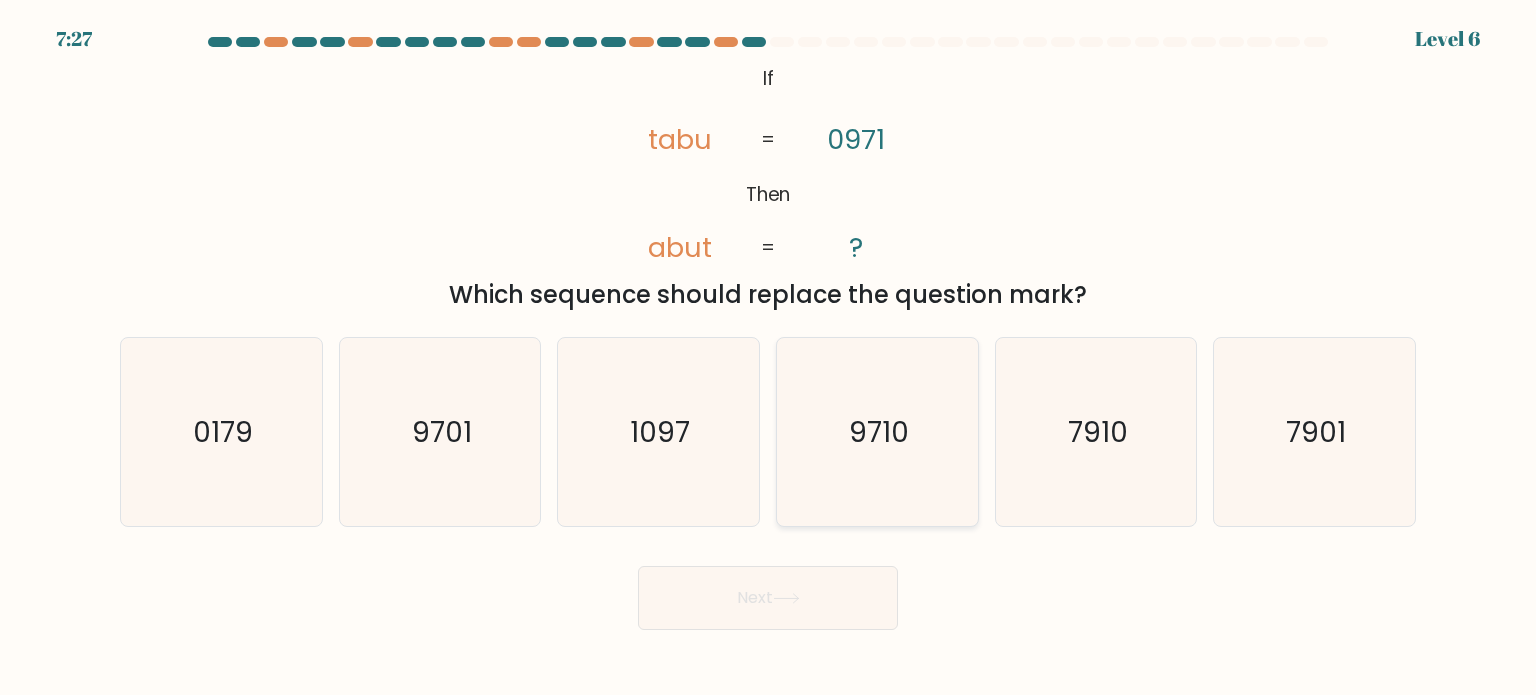 click on "9710" at bounding box center (877, 432) 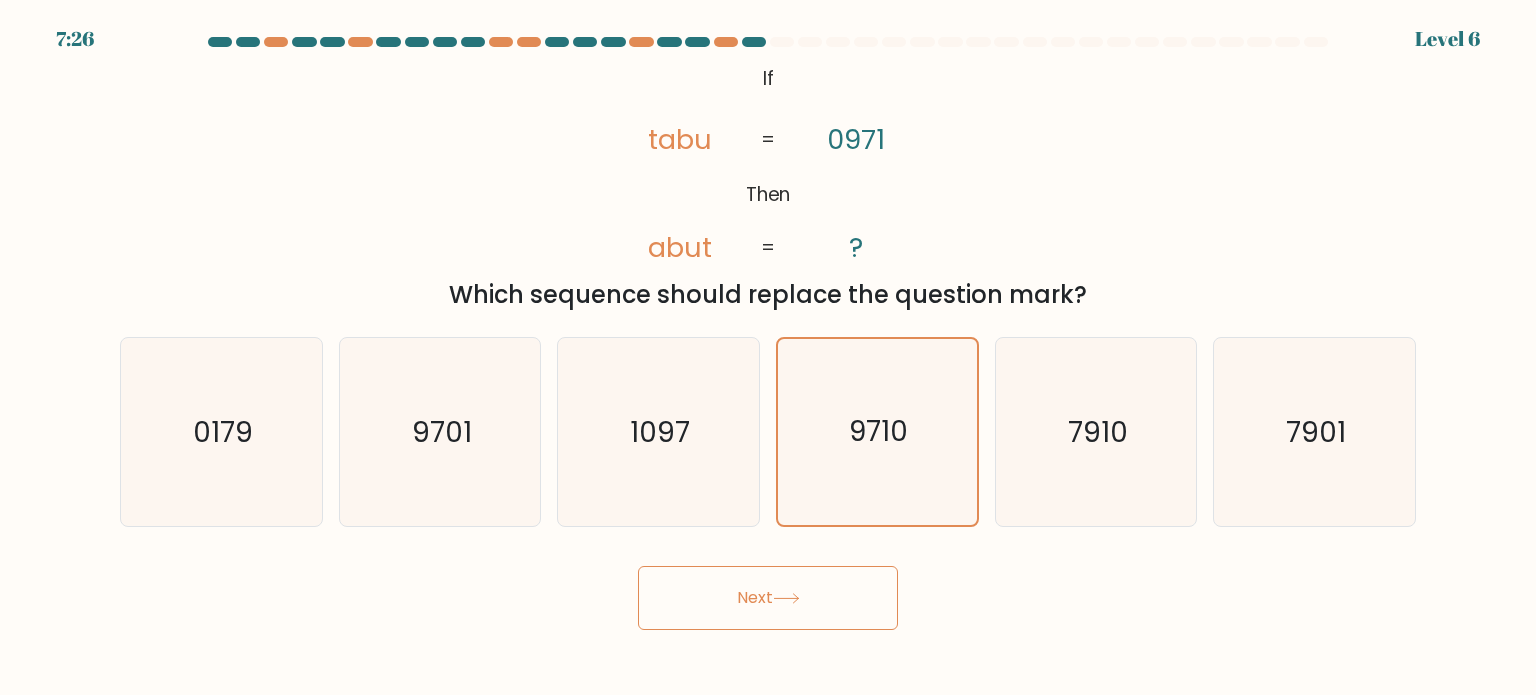 click on "Next" at bounding box center (768, 598) 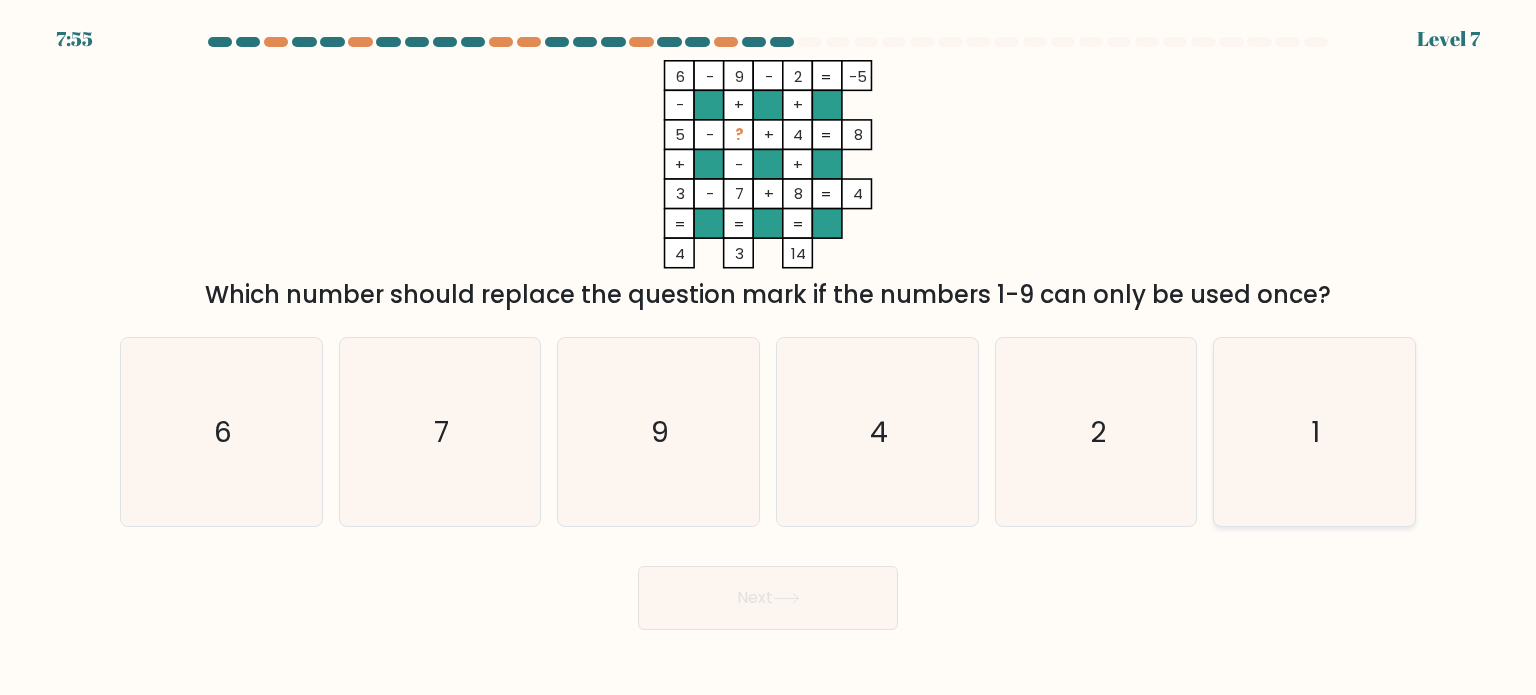 click on "1" at bounding box center [1314, 432] 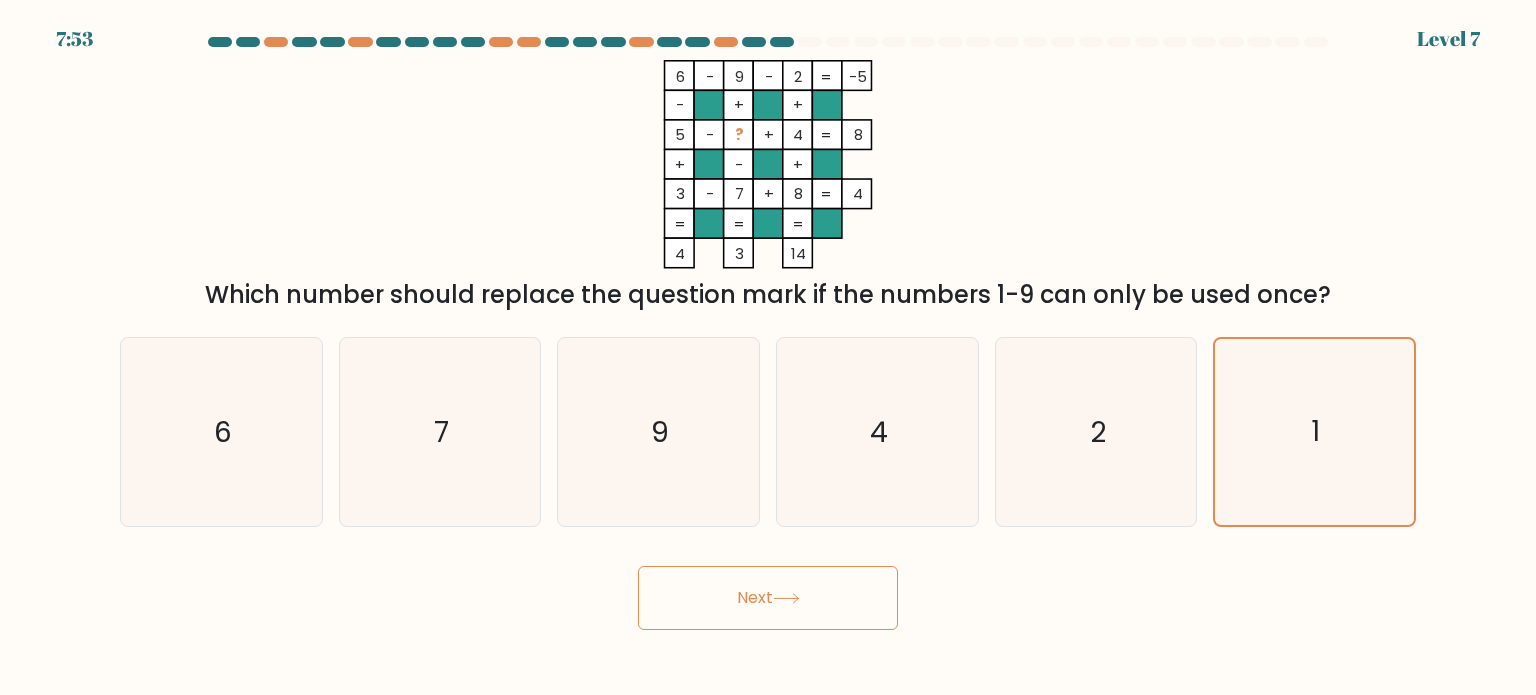 click on "Next" at bounding box center (768, 598) 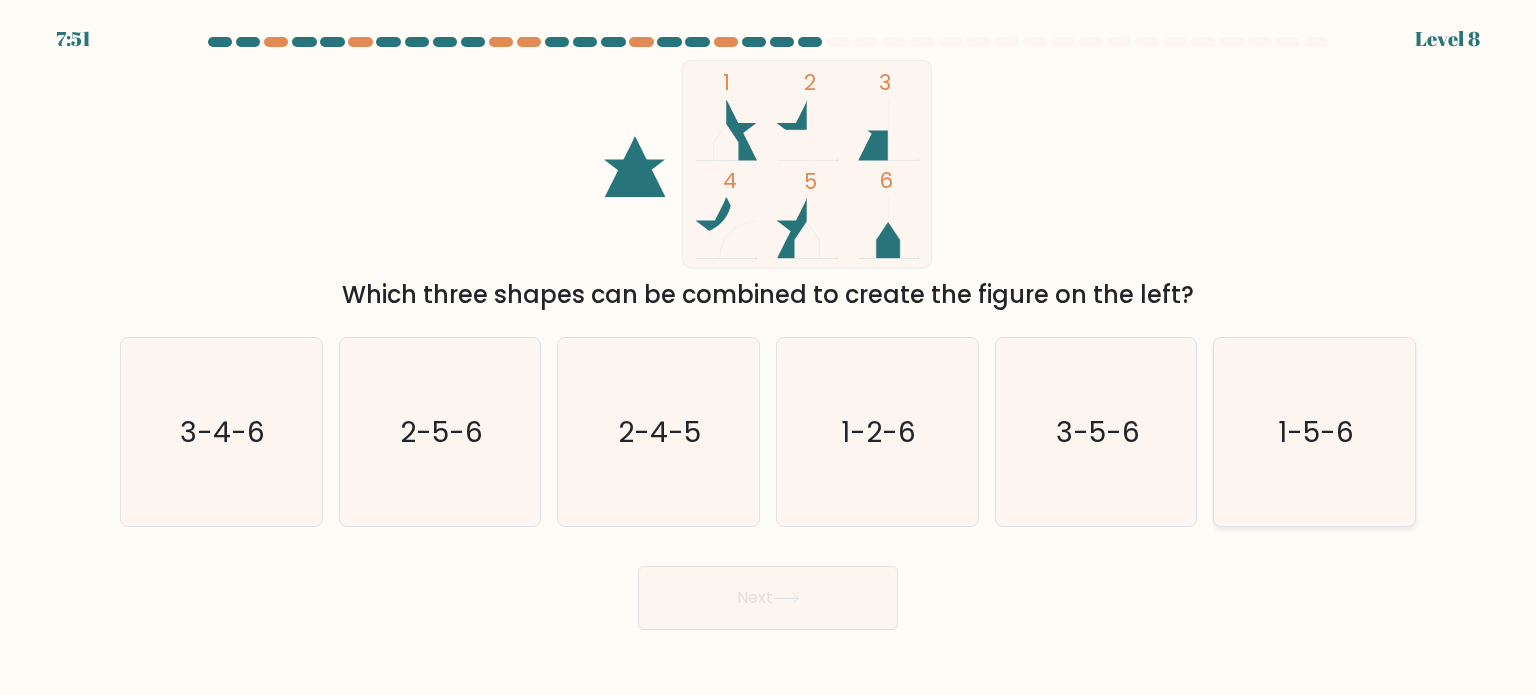 click on "1-5-6" at bounding box center (1314, 432) 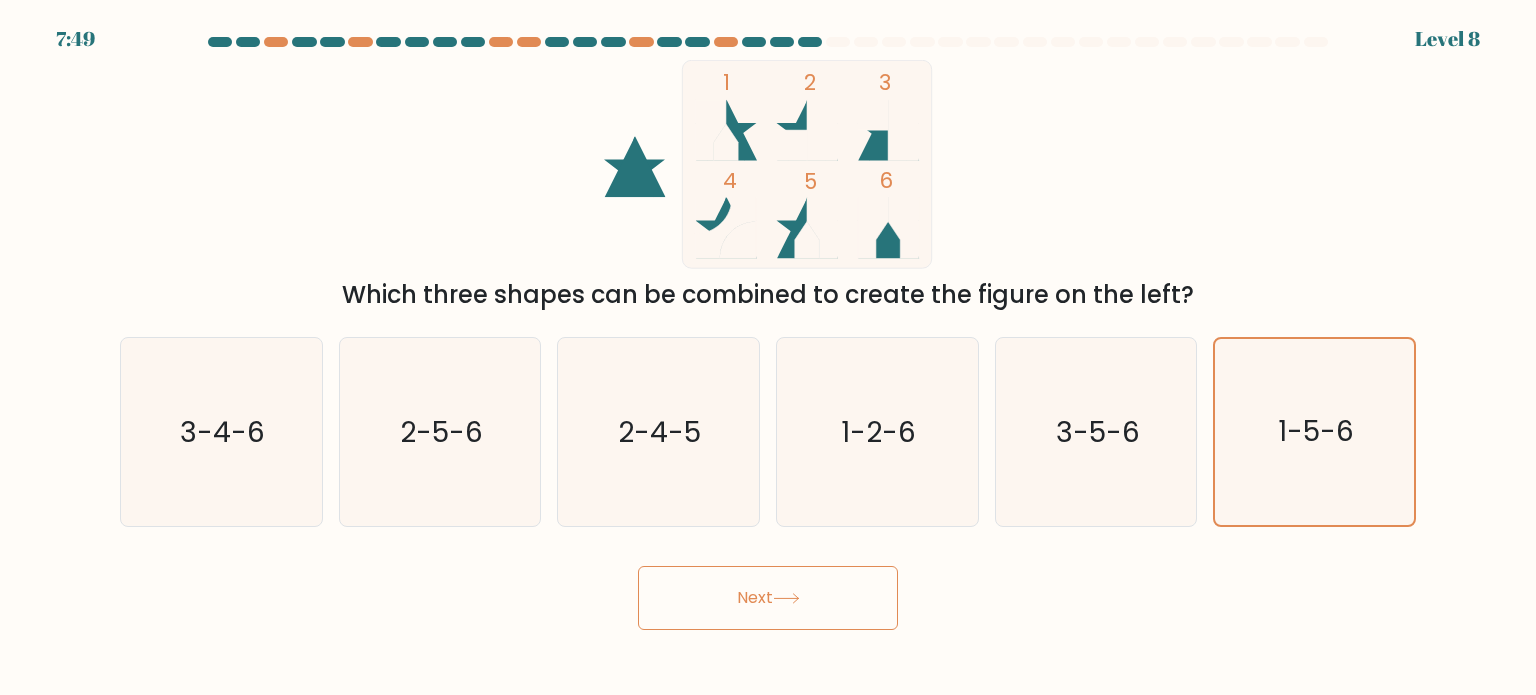 click on "Next" at bounding box center [768, 598] 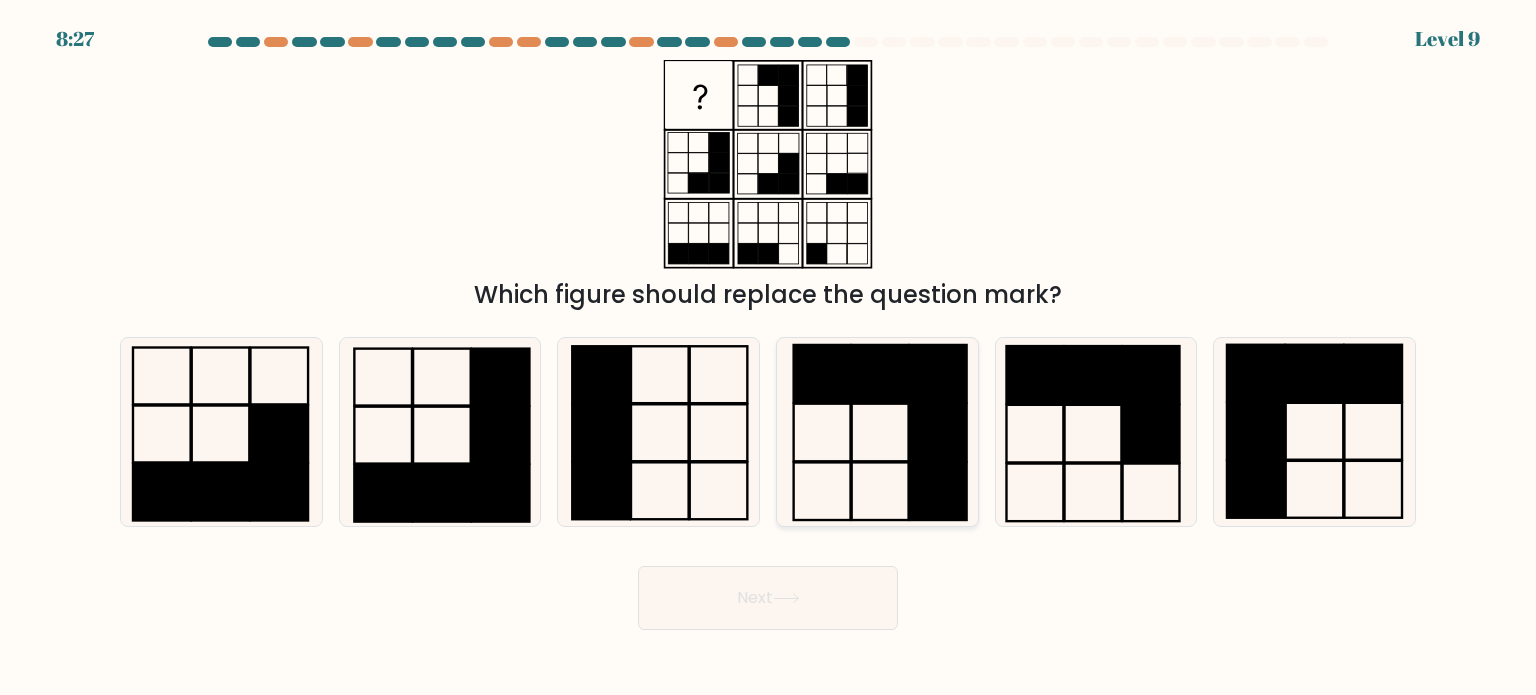 click at bounding box center [938, 432] 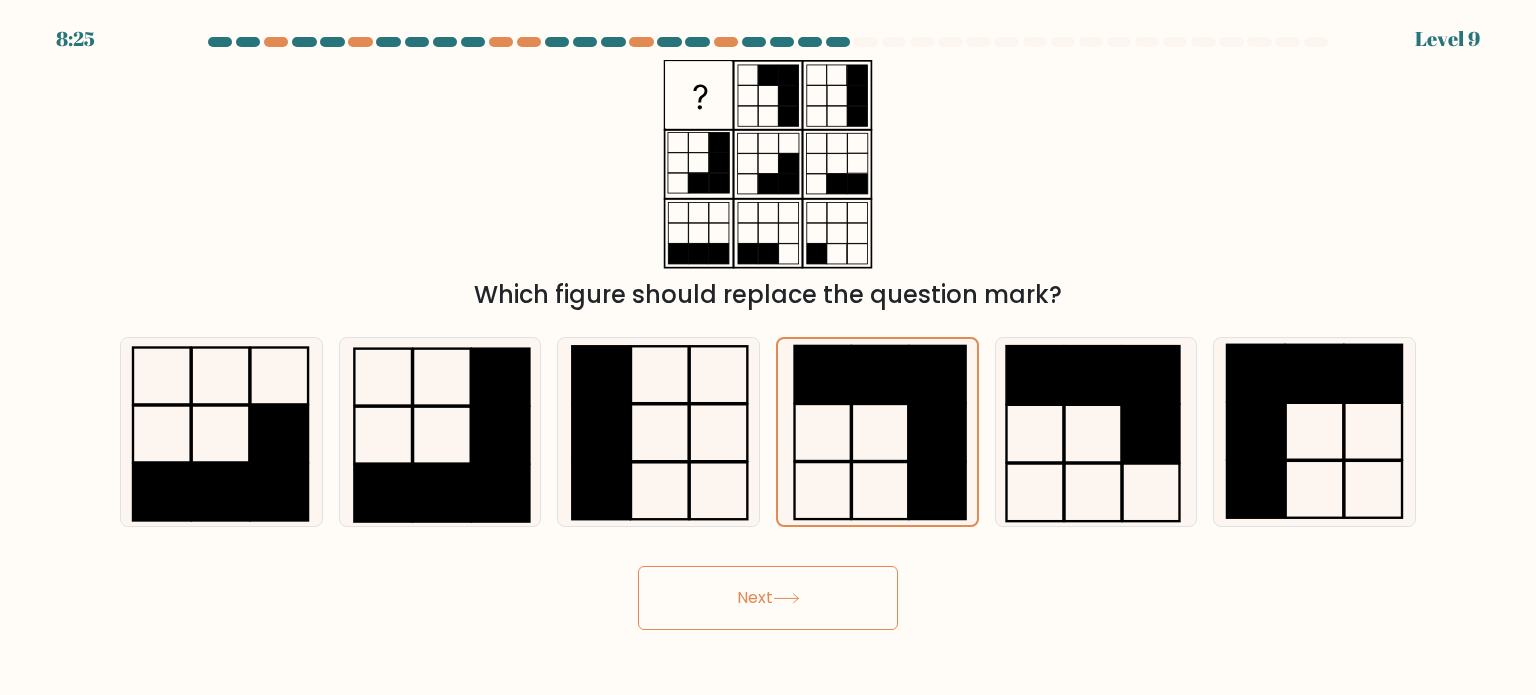click on "Next" at bounding box center (768, 598) 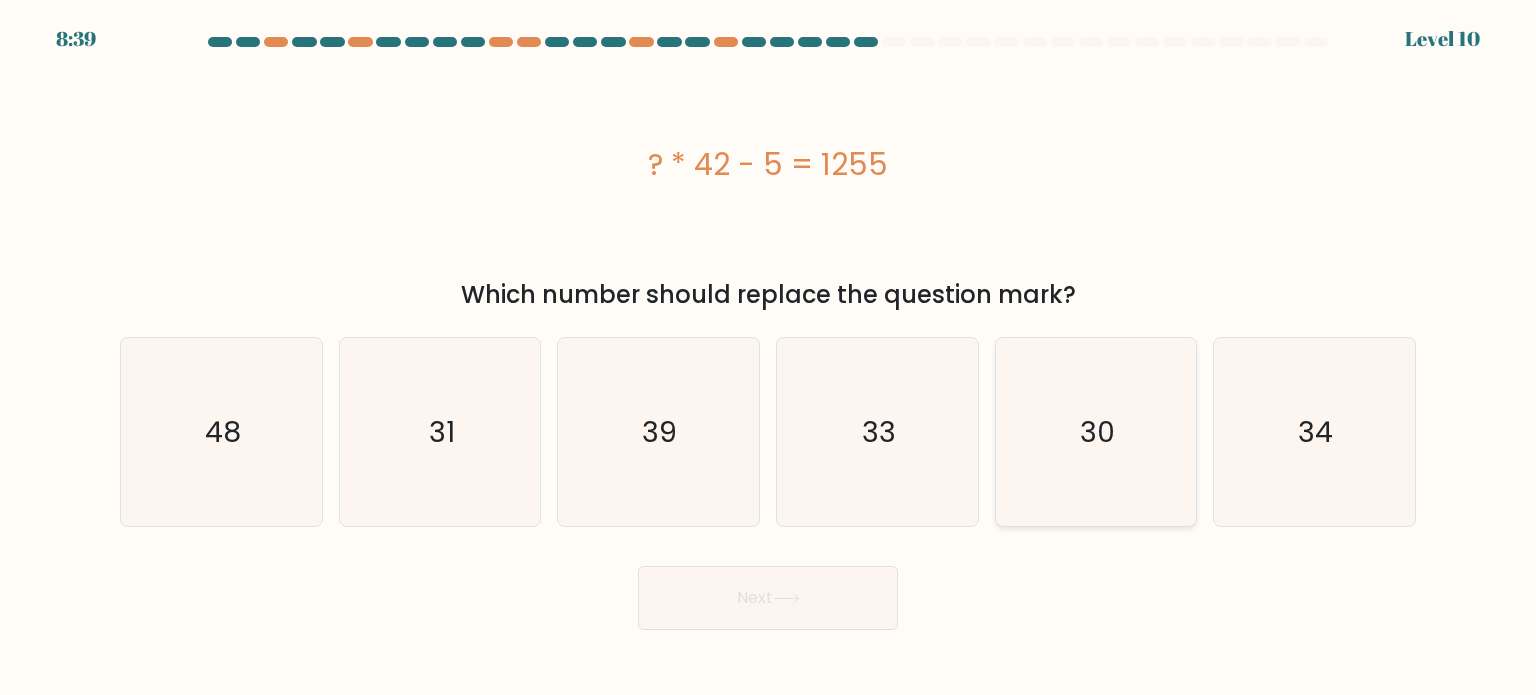 click on "30" at bounding box center [1096, 432] 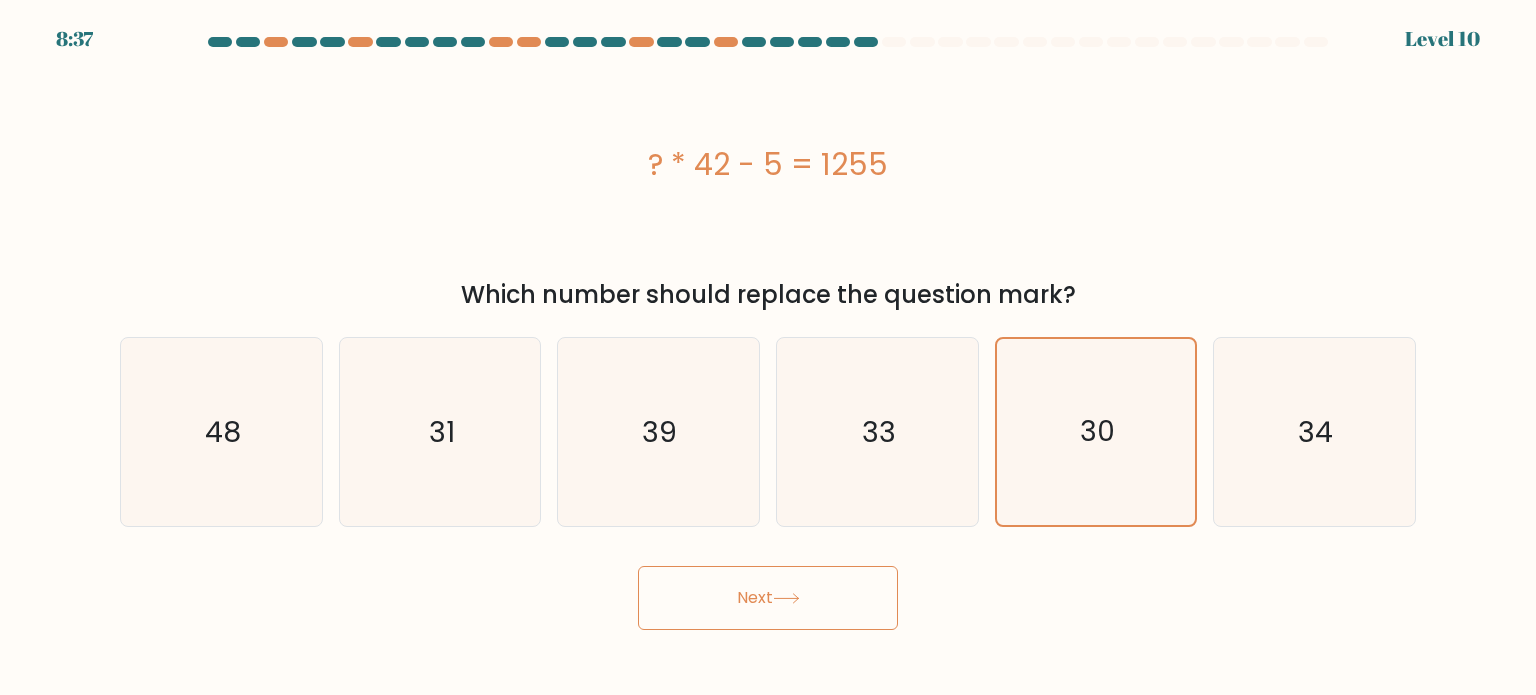click on "Next" at bounding box center (768, 598) 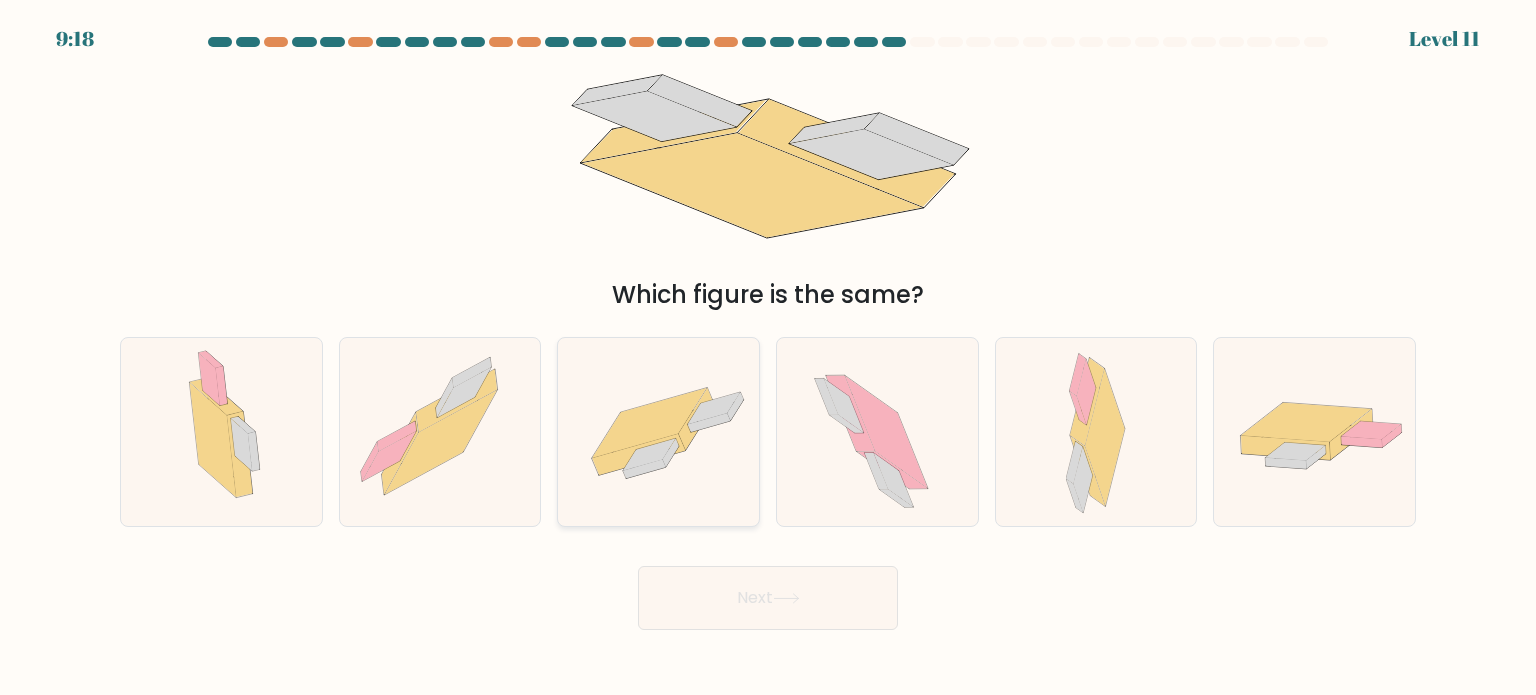 click at bounding box center [650, 423] 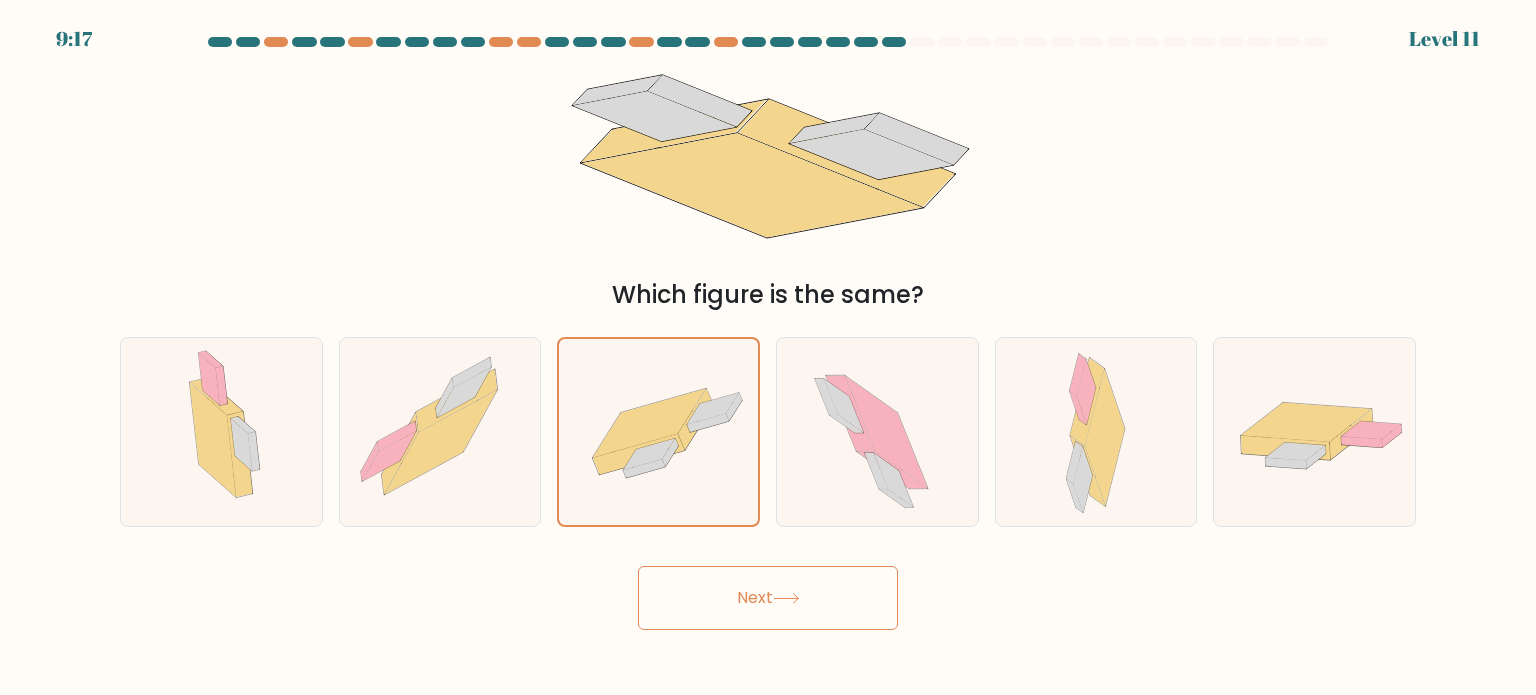 click at bounding box center (786, 598) 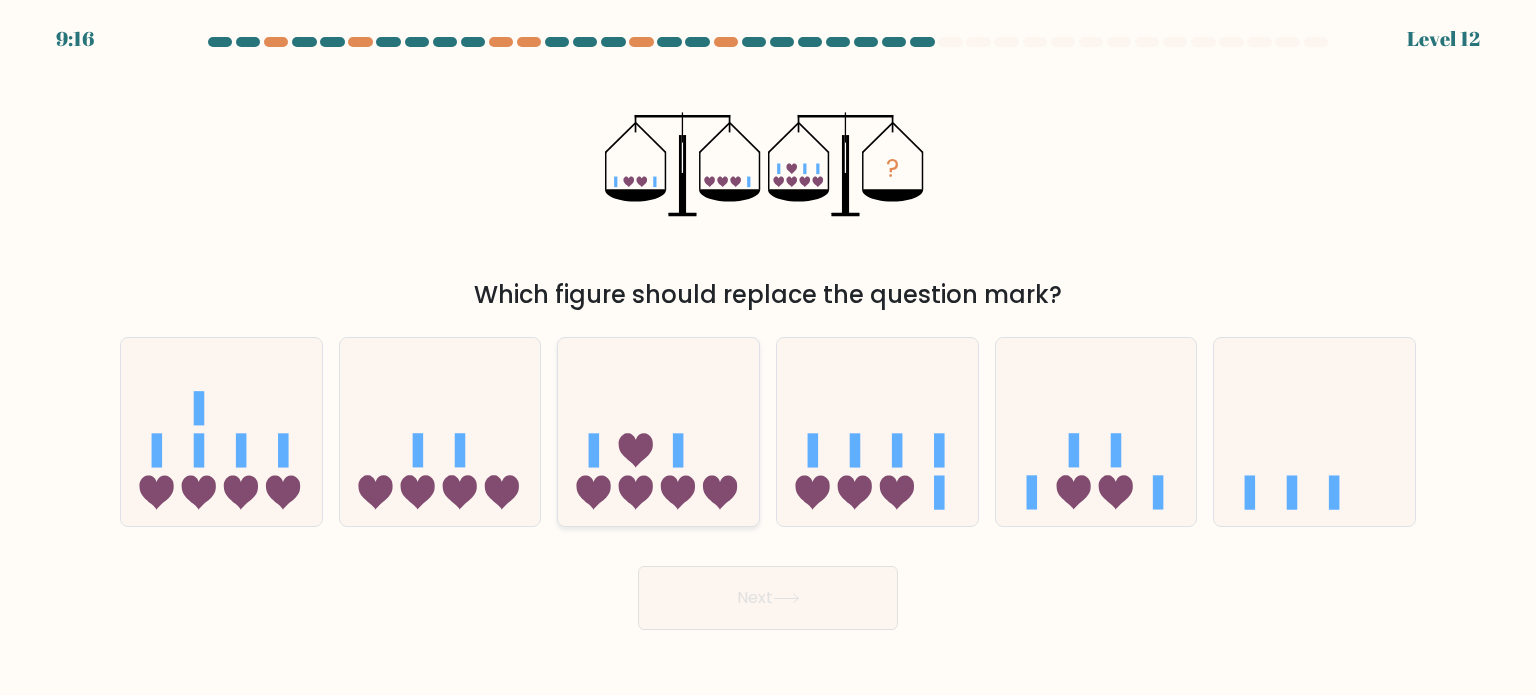 click at bounding box center (658, 432) 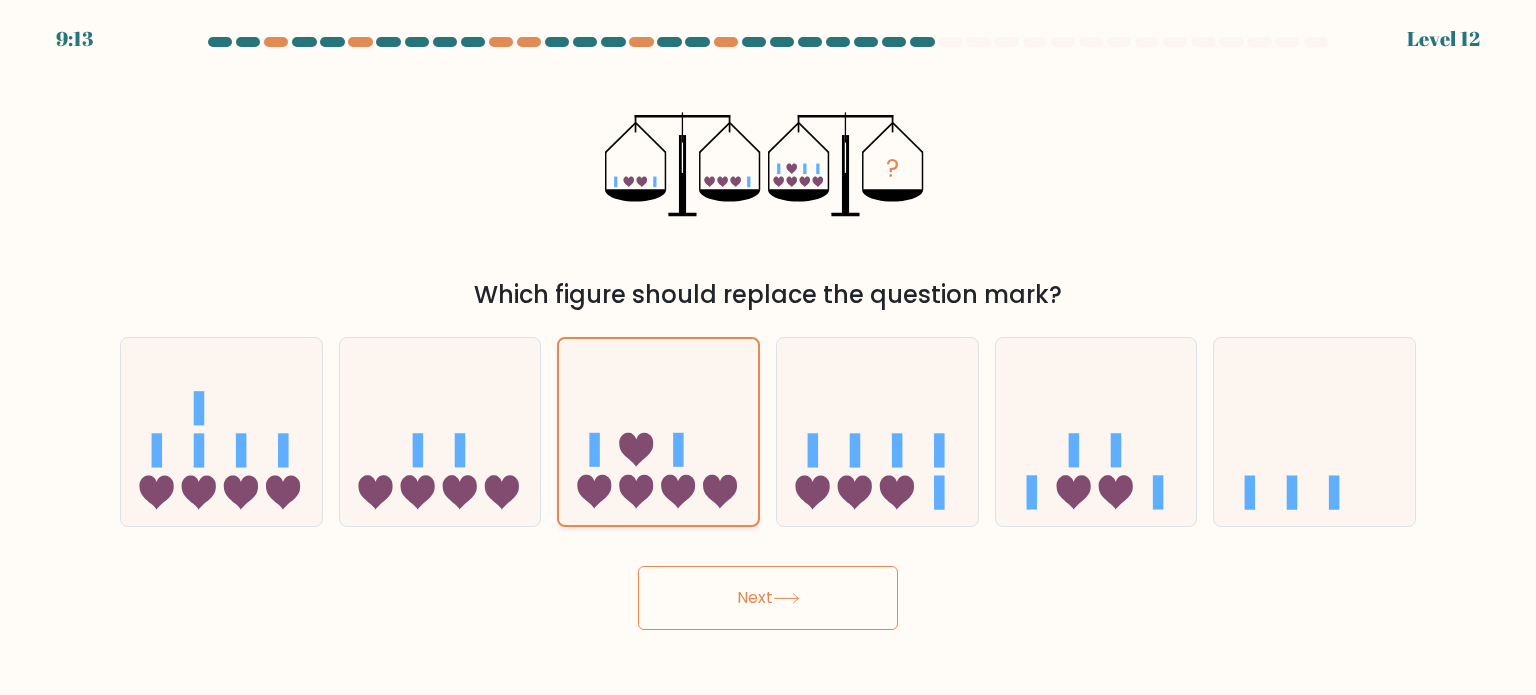 click at bounding box center (658, 432) 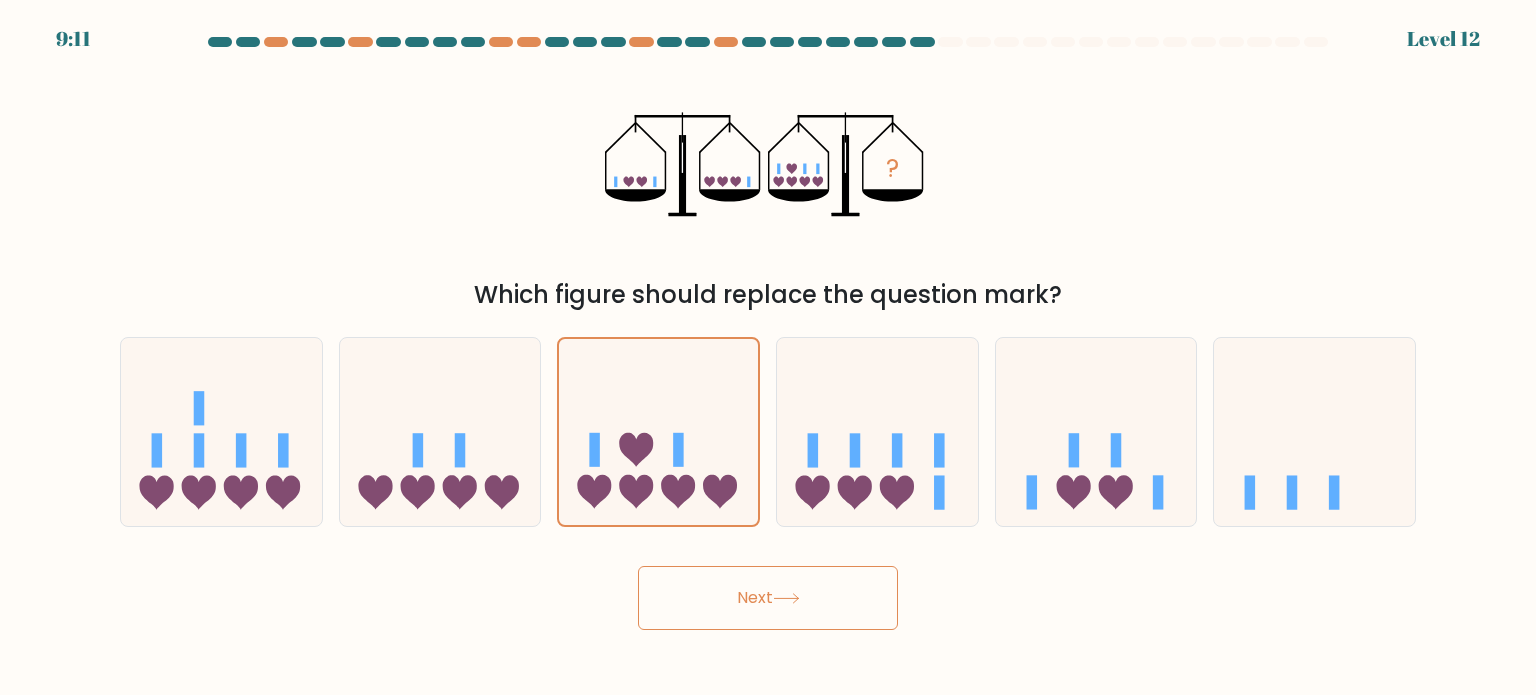 click on "Next" at bounding box center [768, 590] 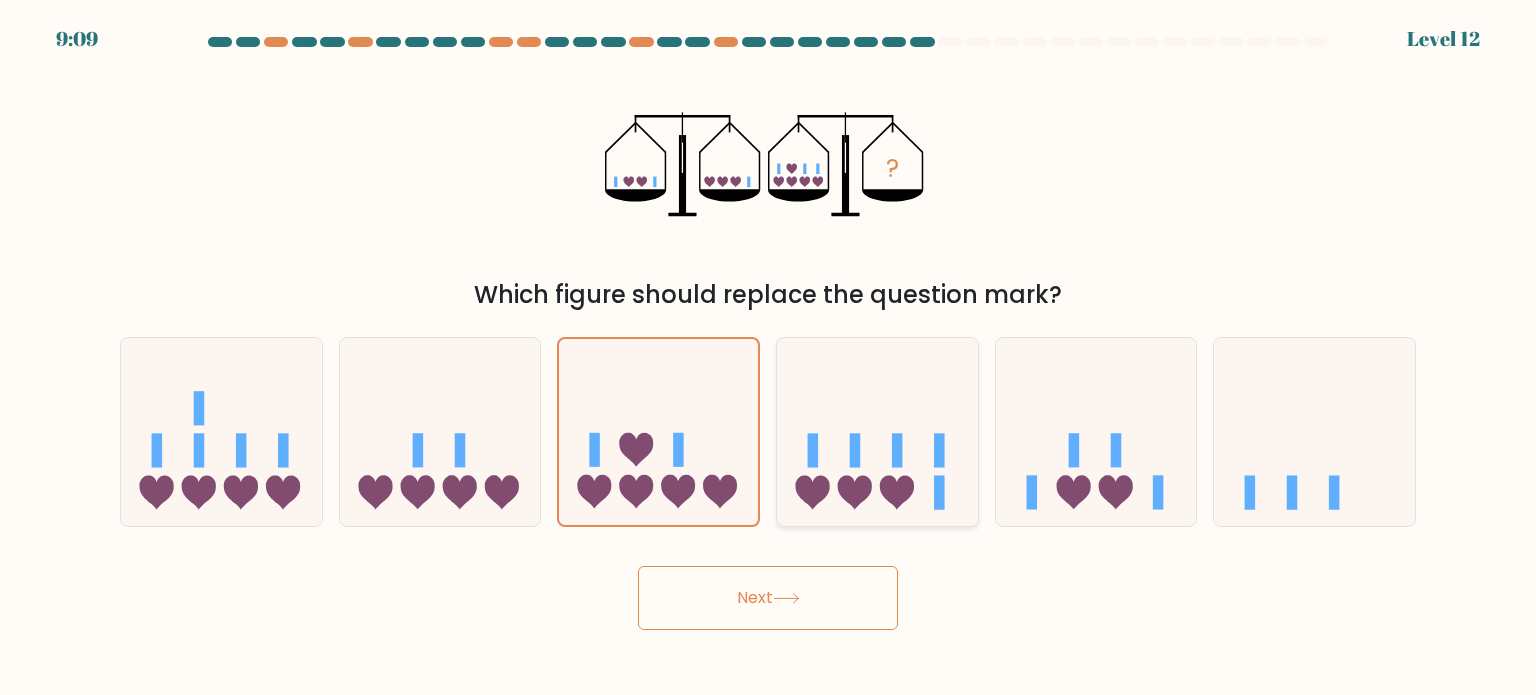click at bounding box center (877, 432) 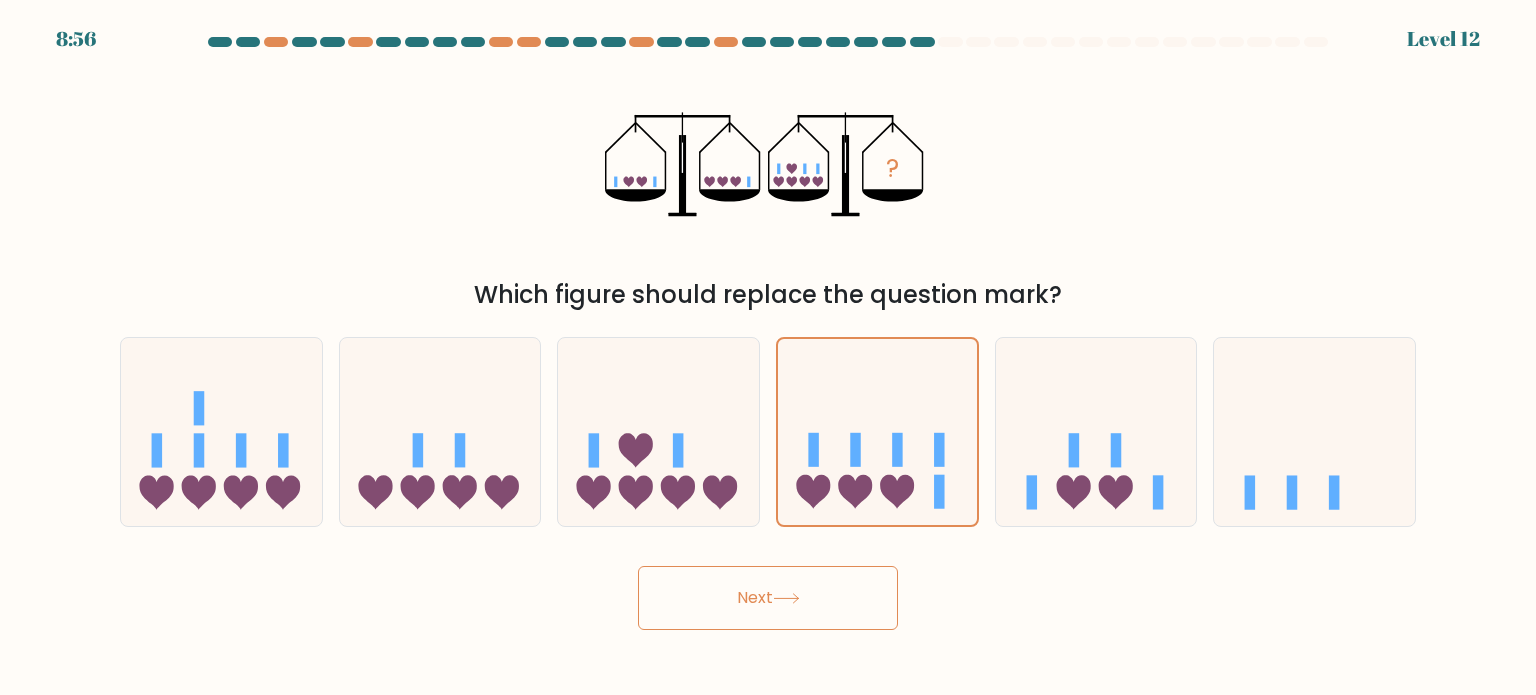 click on "Next" at bounding box center [768, 598] 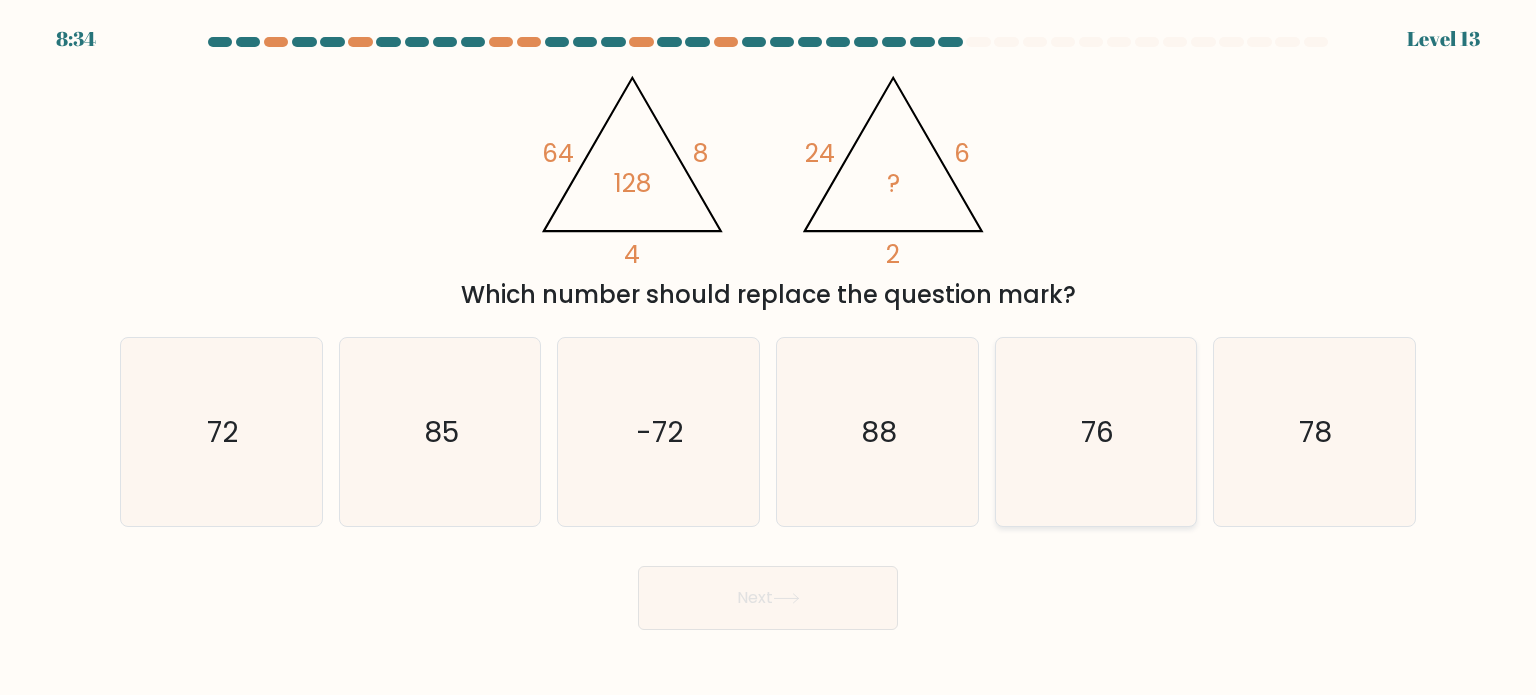 click on "76" at bounding box center (1096, 432) 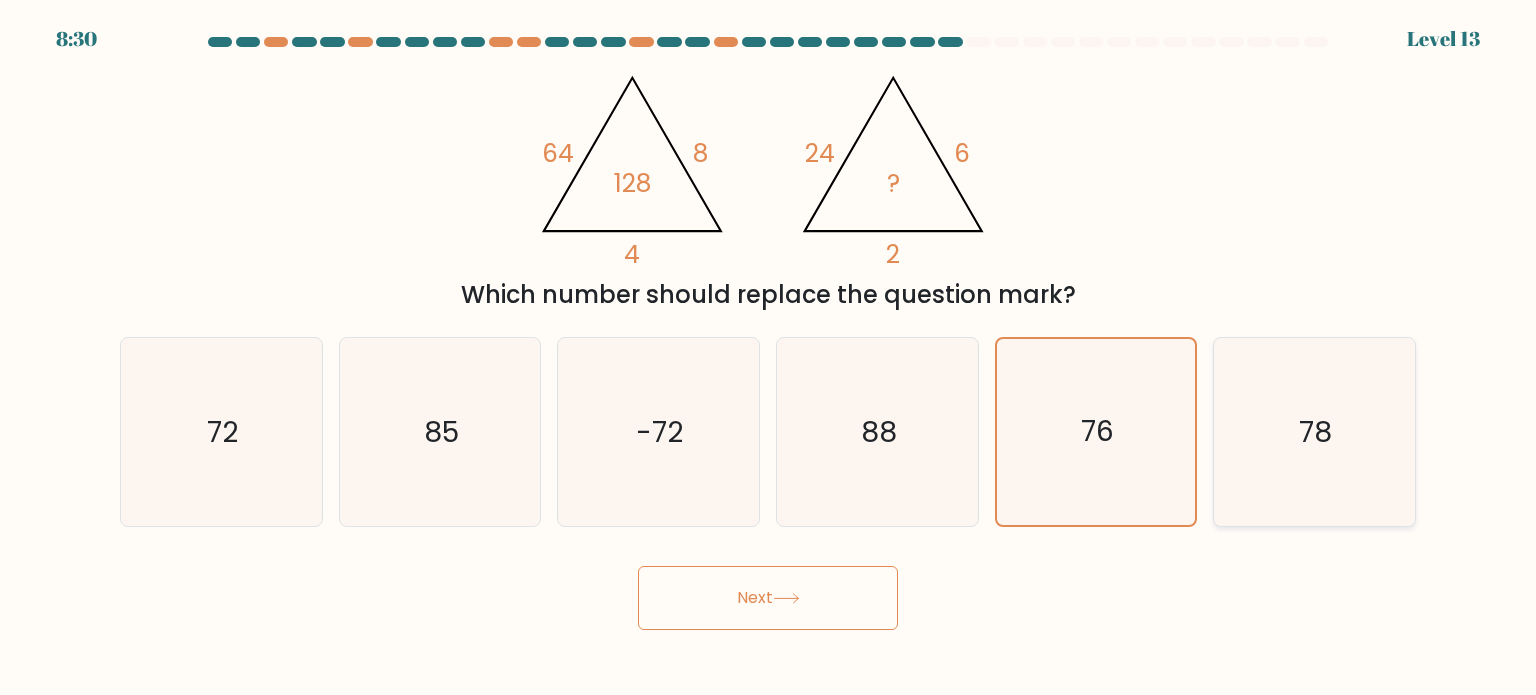 click on "78" at bounding box center [1314, 432] 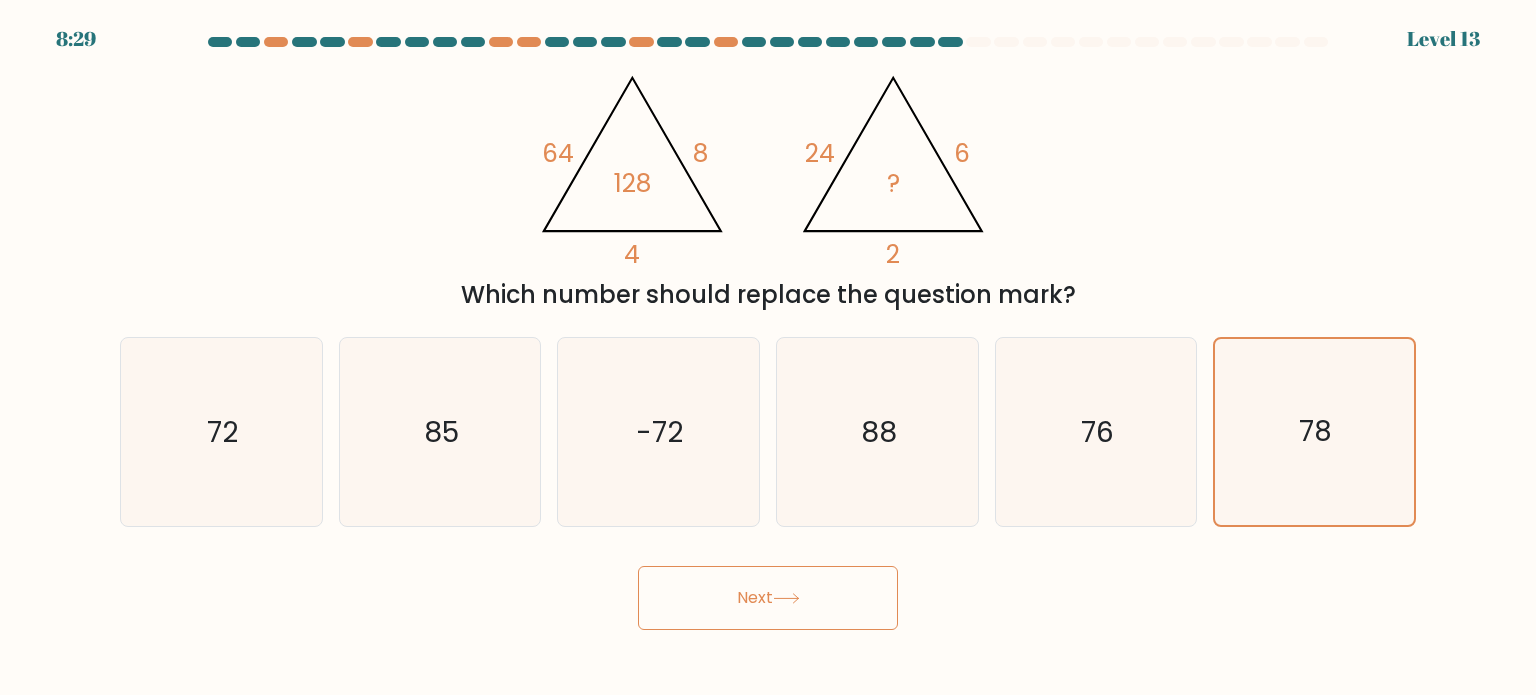 click on "Next" at bounding box center [768, 598] 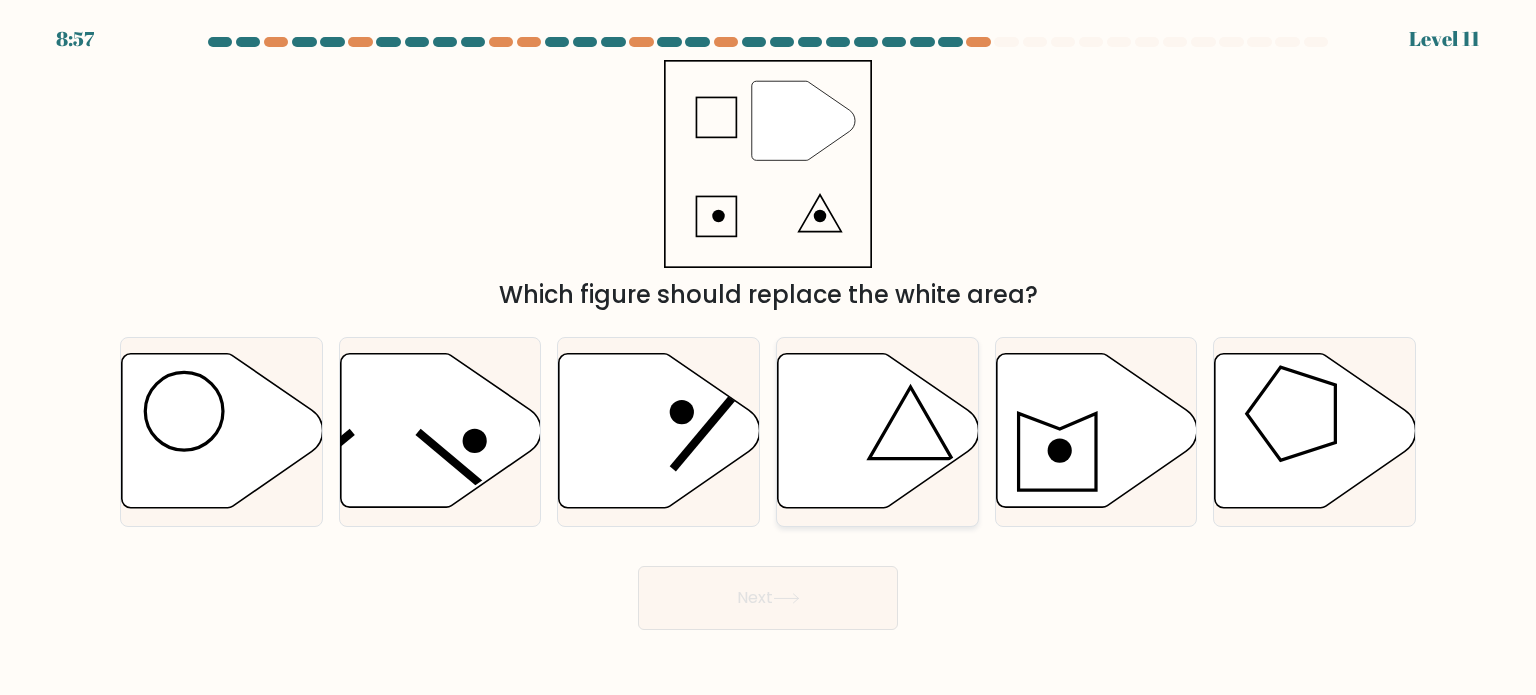 click at bounding box center (877, 431) 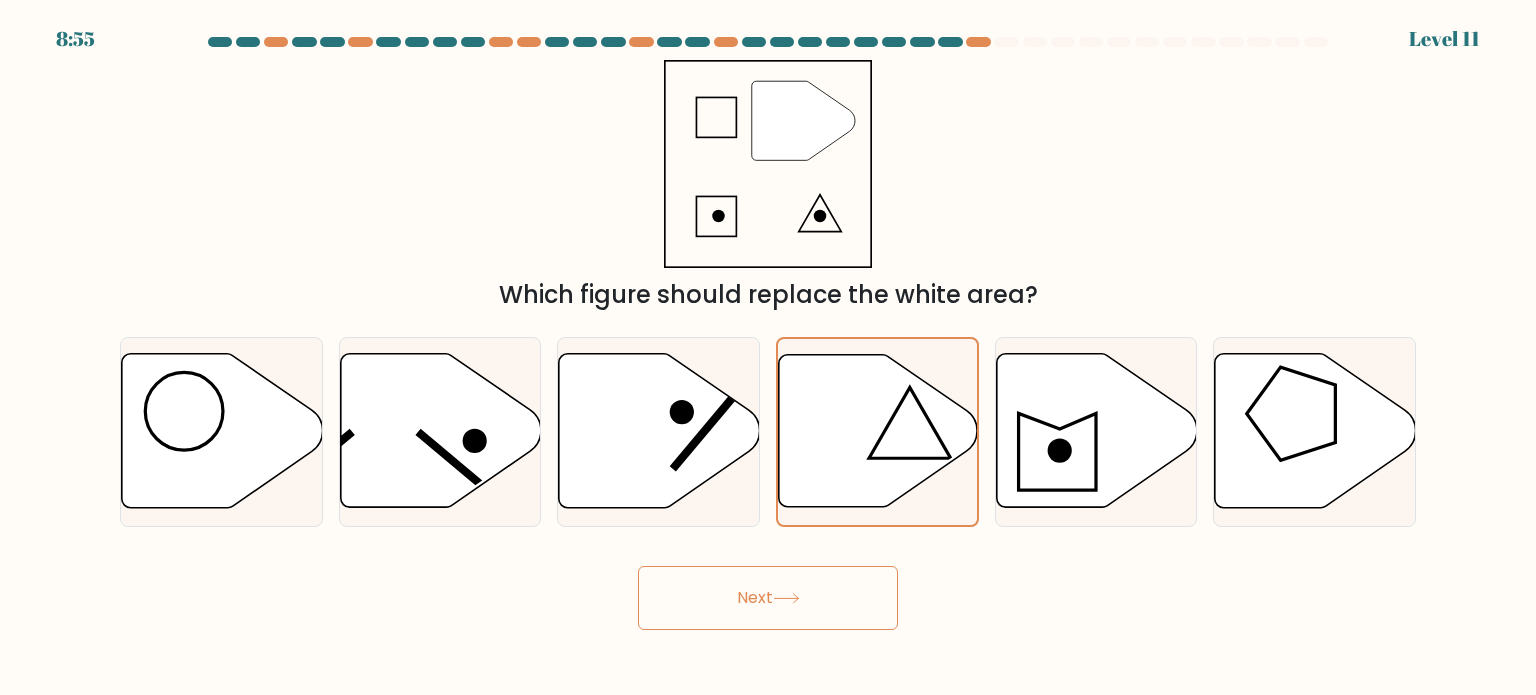 click on "Next" at bounding box center [768, 598] 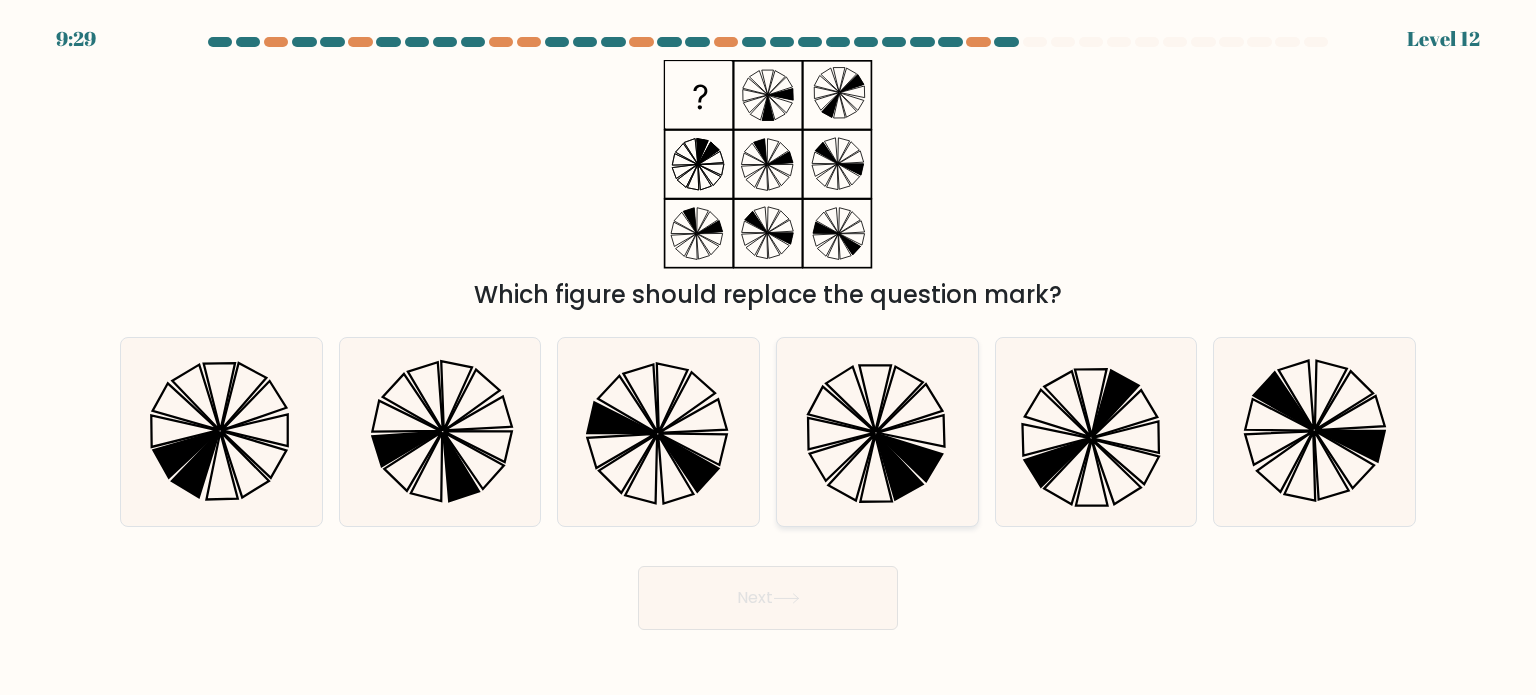 click at bounding box center [877, 432] 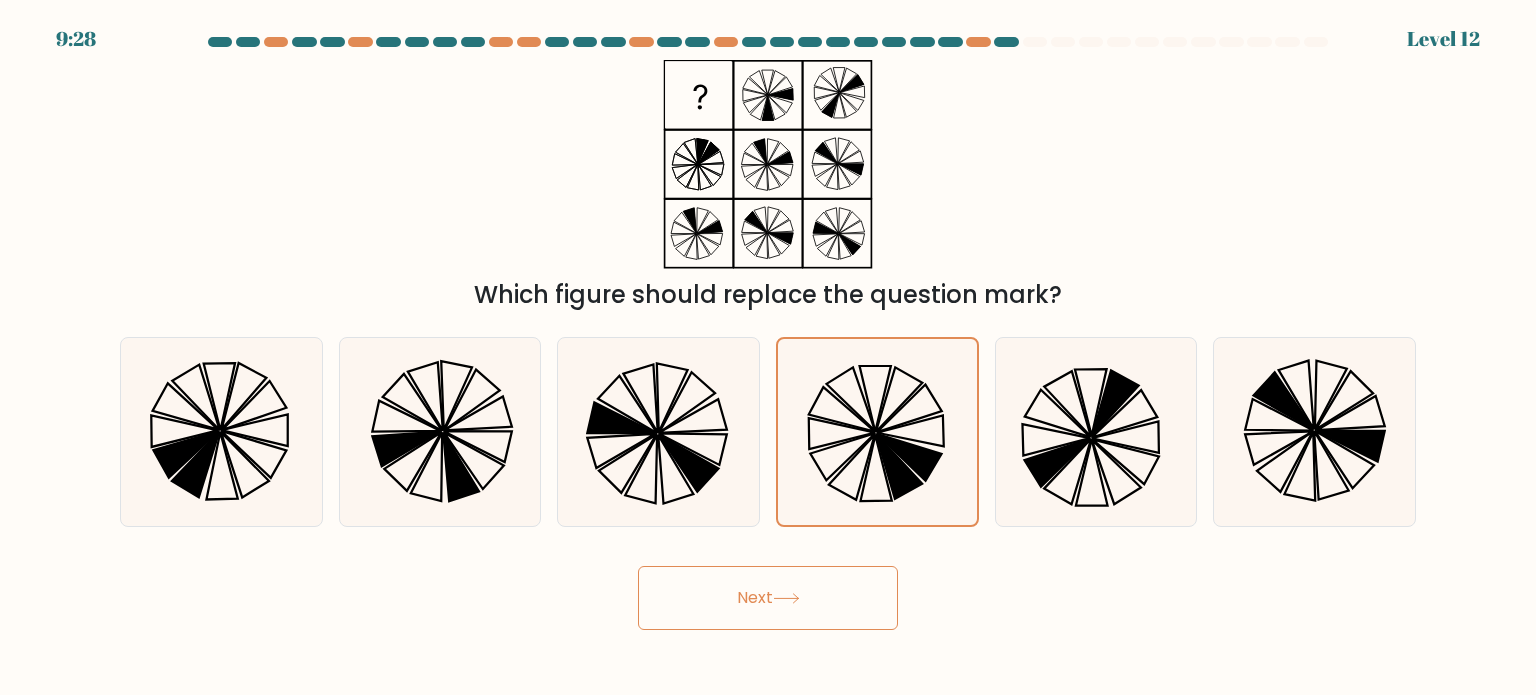 click on "Next" at bounding box center (768, 598) 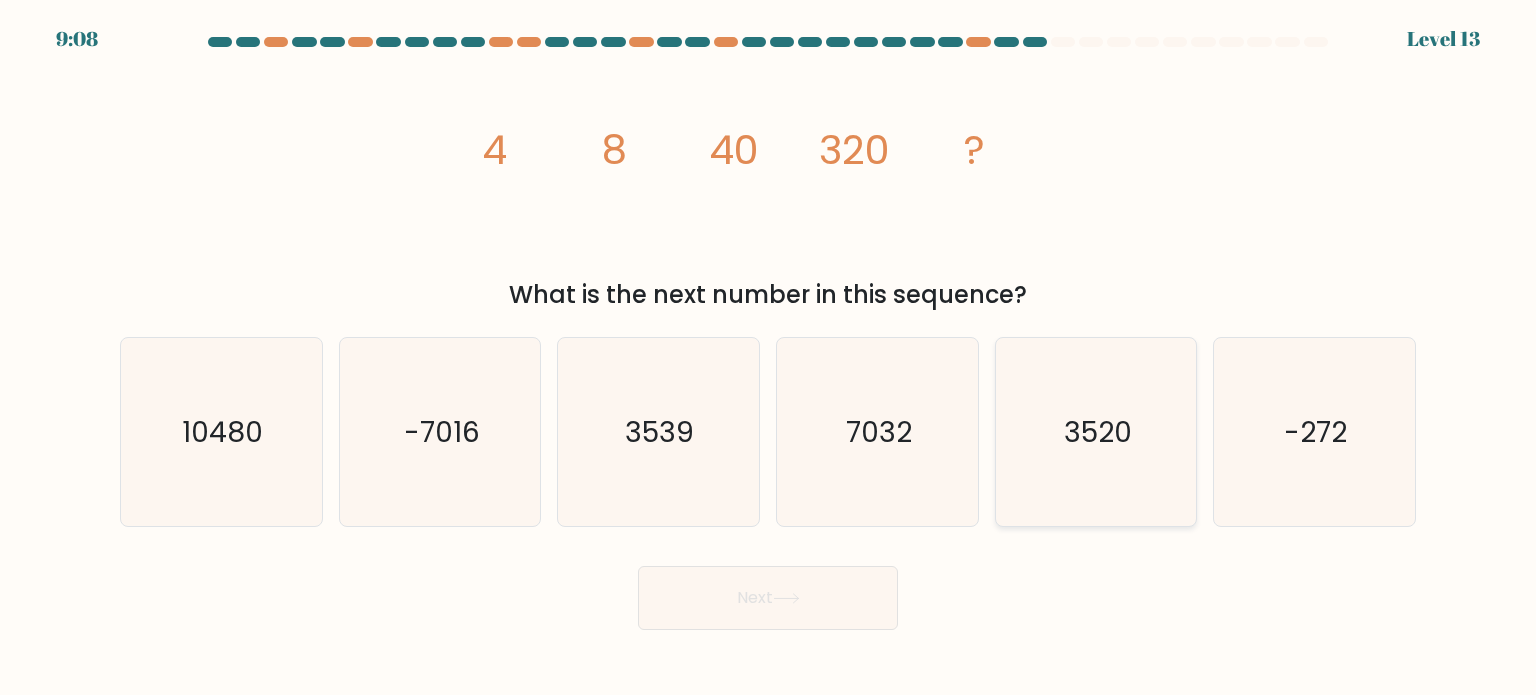 click on "3520" at bounding box center [1096, 432] 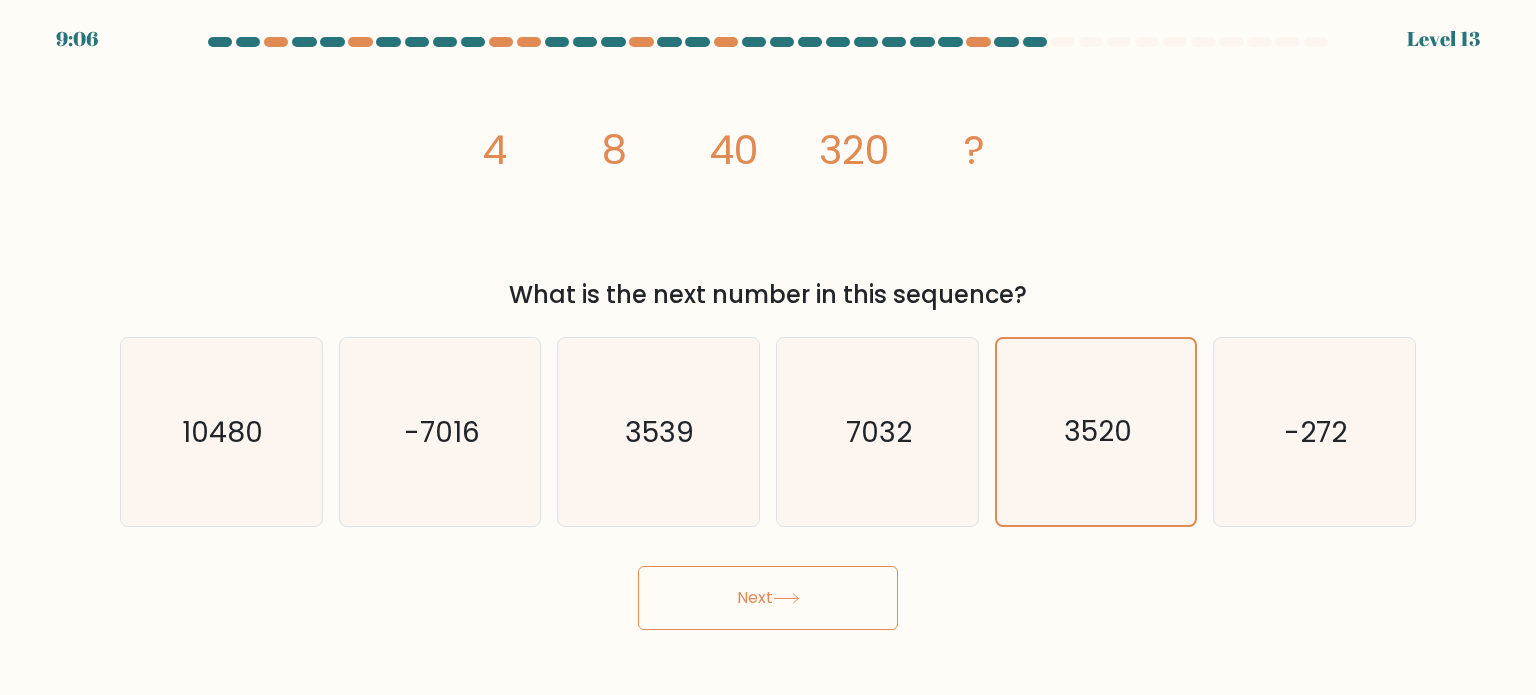 click on "Next" at bounding box center [768, 598] 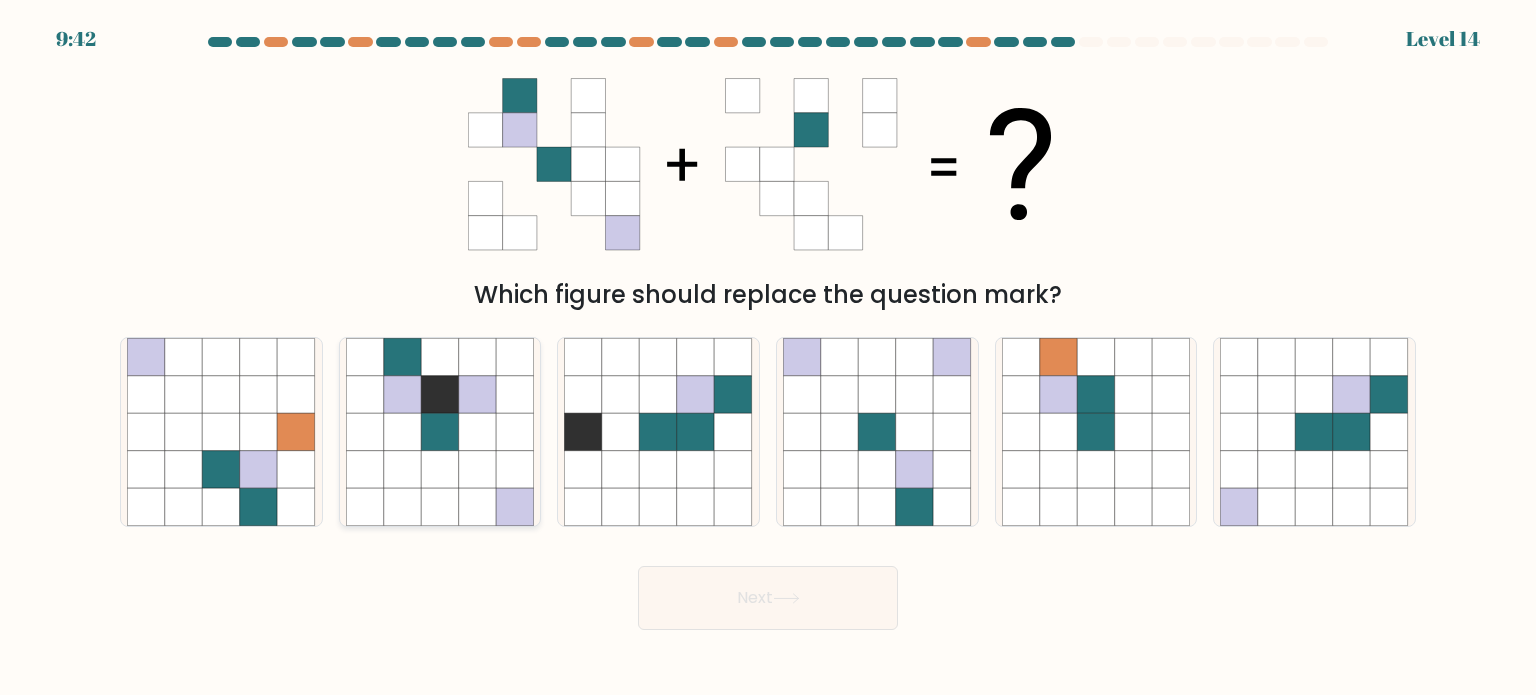 click at bounding box center [440, 432] 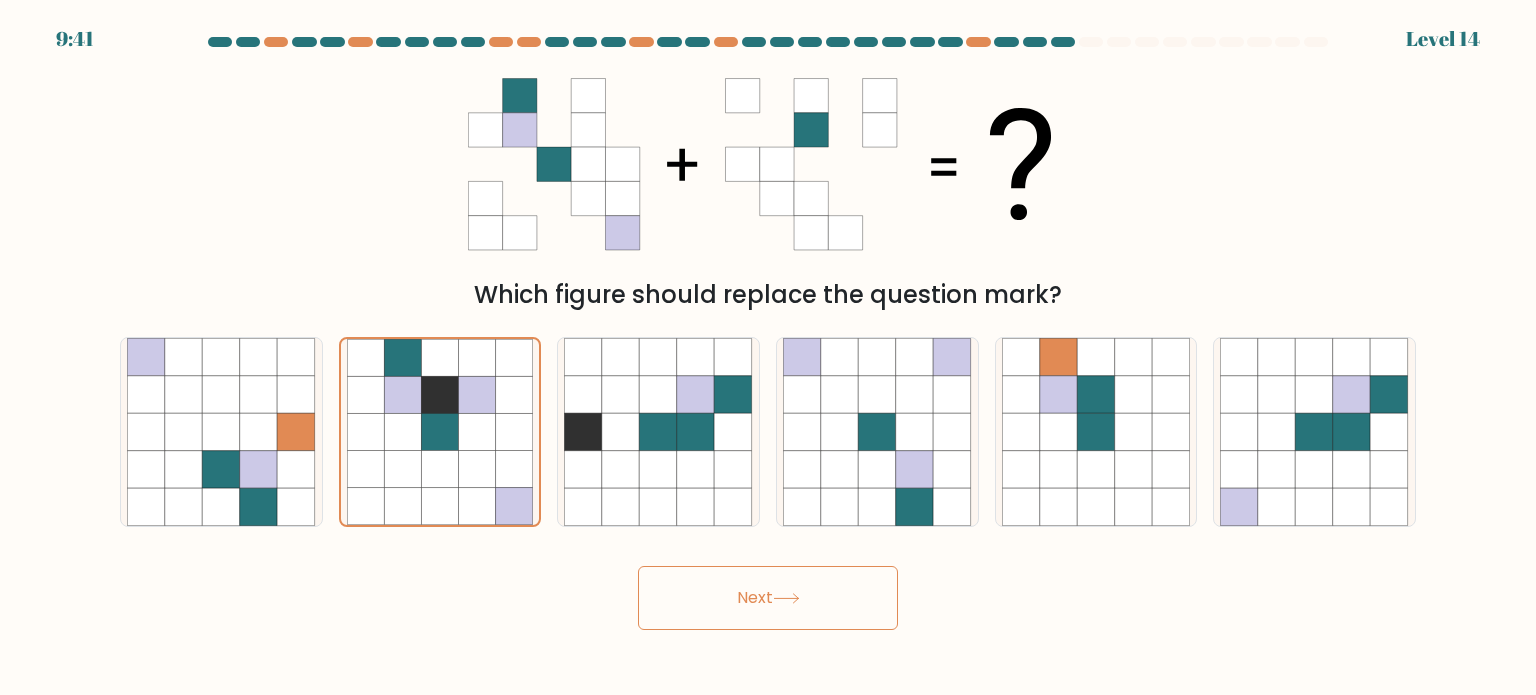 click on "Next" at bounding box center (768, 598) 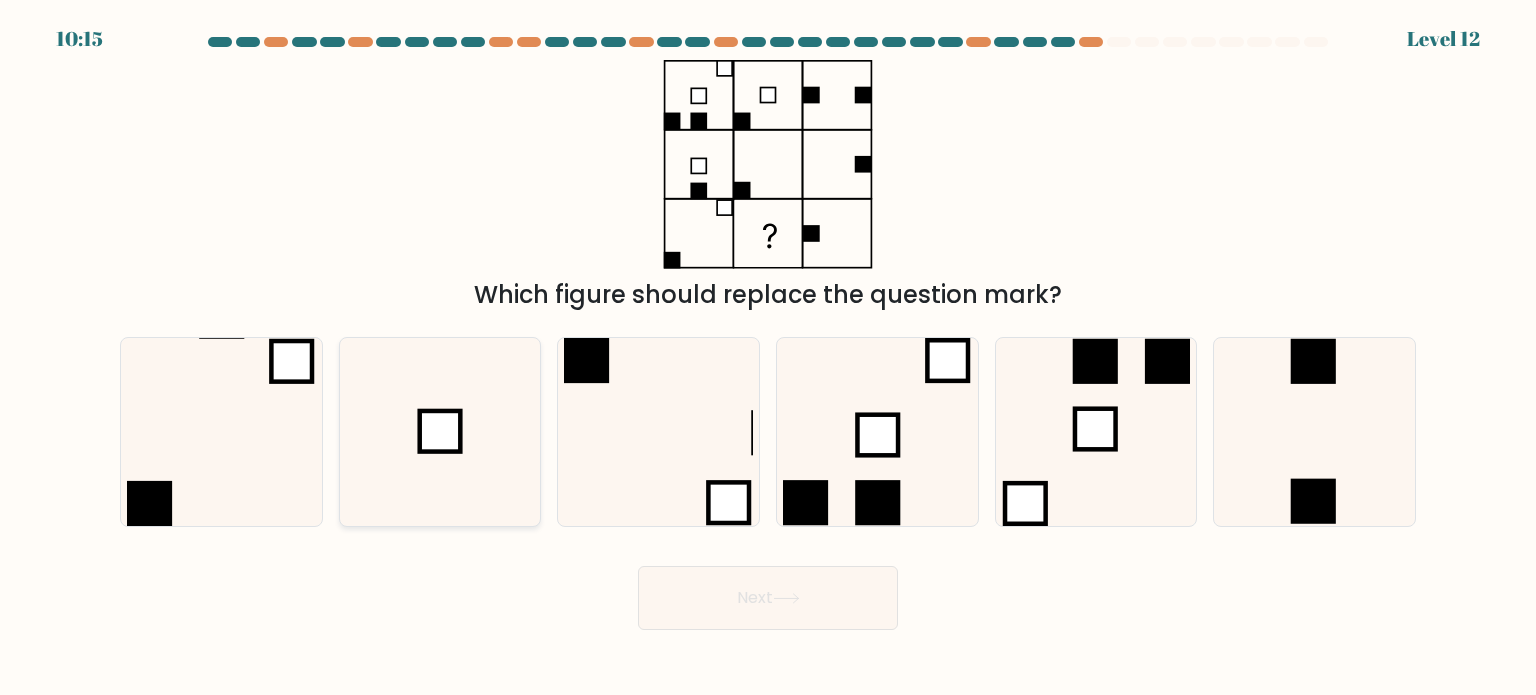 type 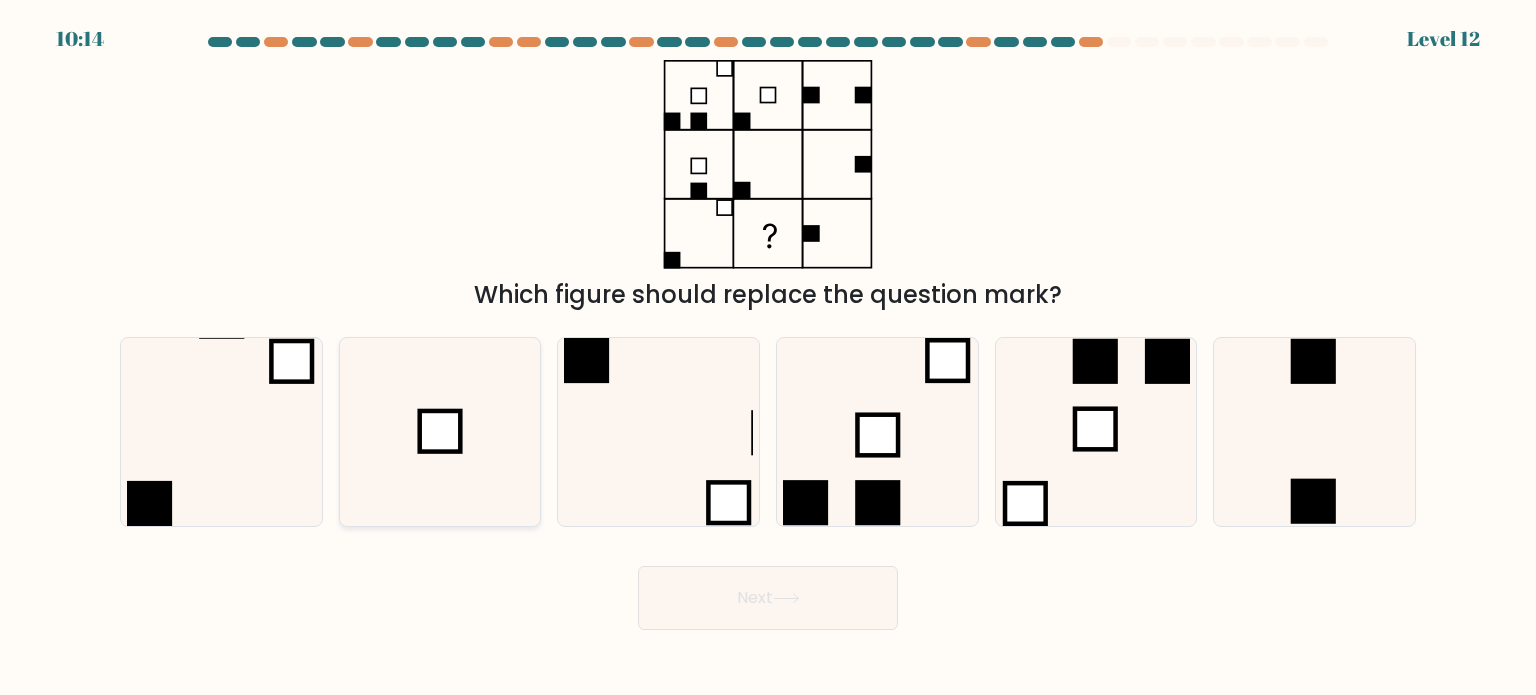 click at bounding box center [440, 432] 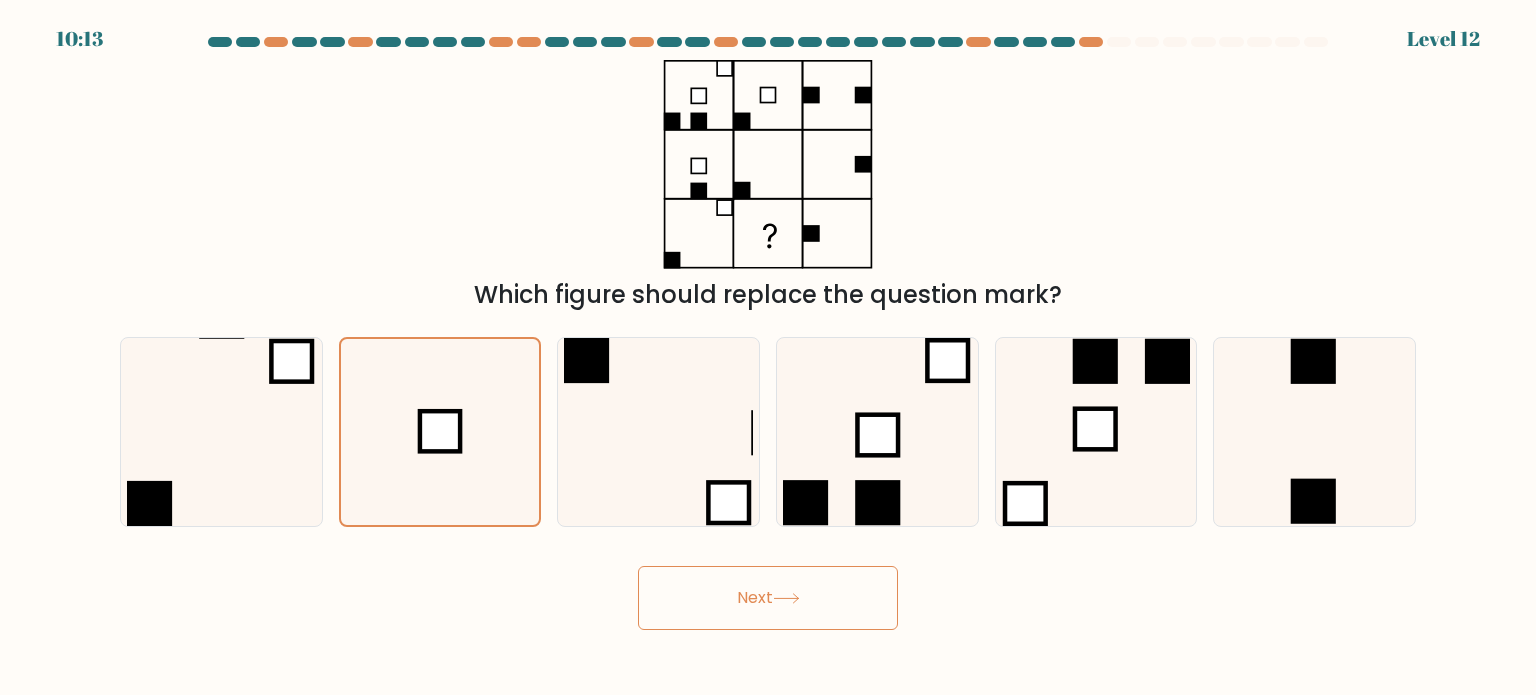 click on "Next" at bounding box center [768, 598] 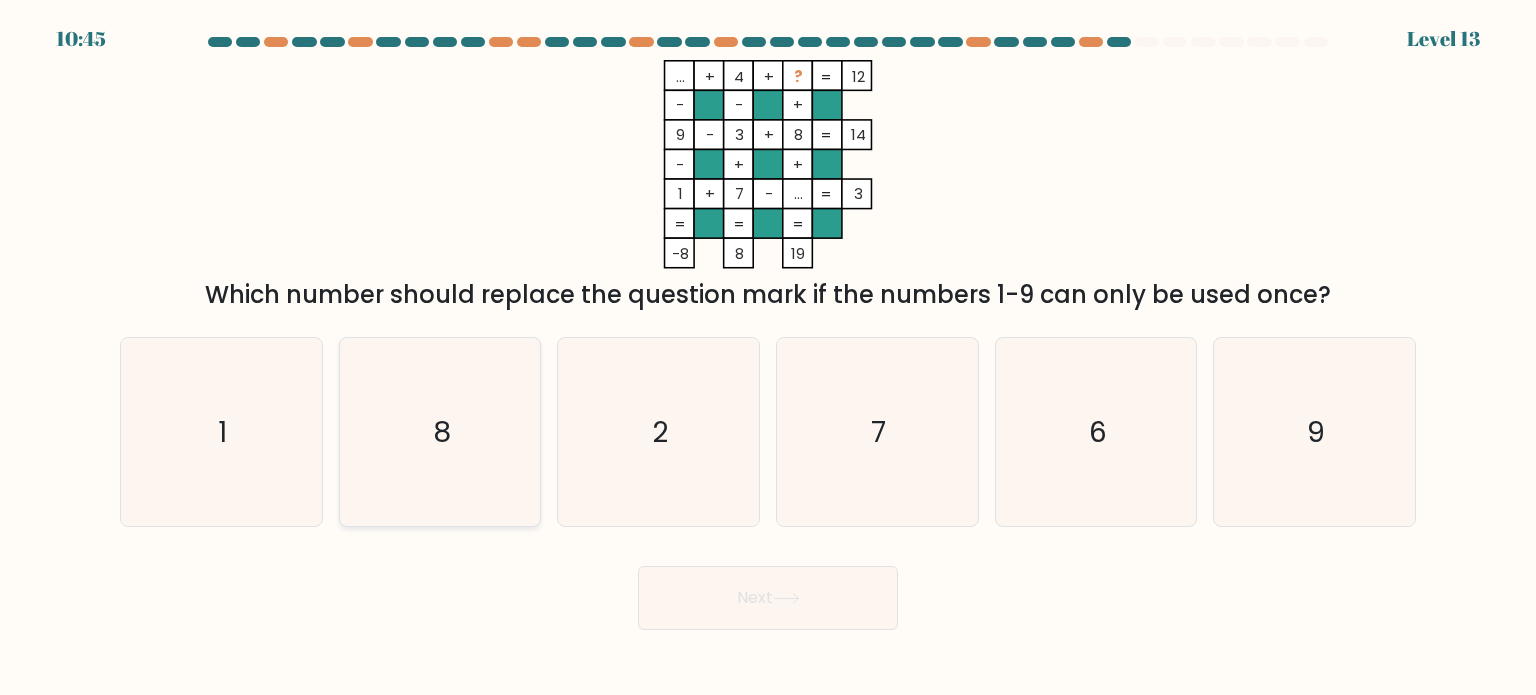 click on "8" at bounding box center [440, 432] 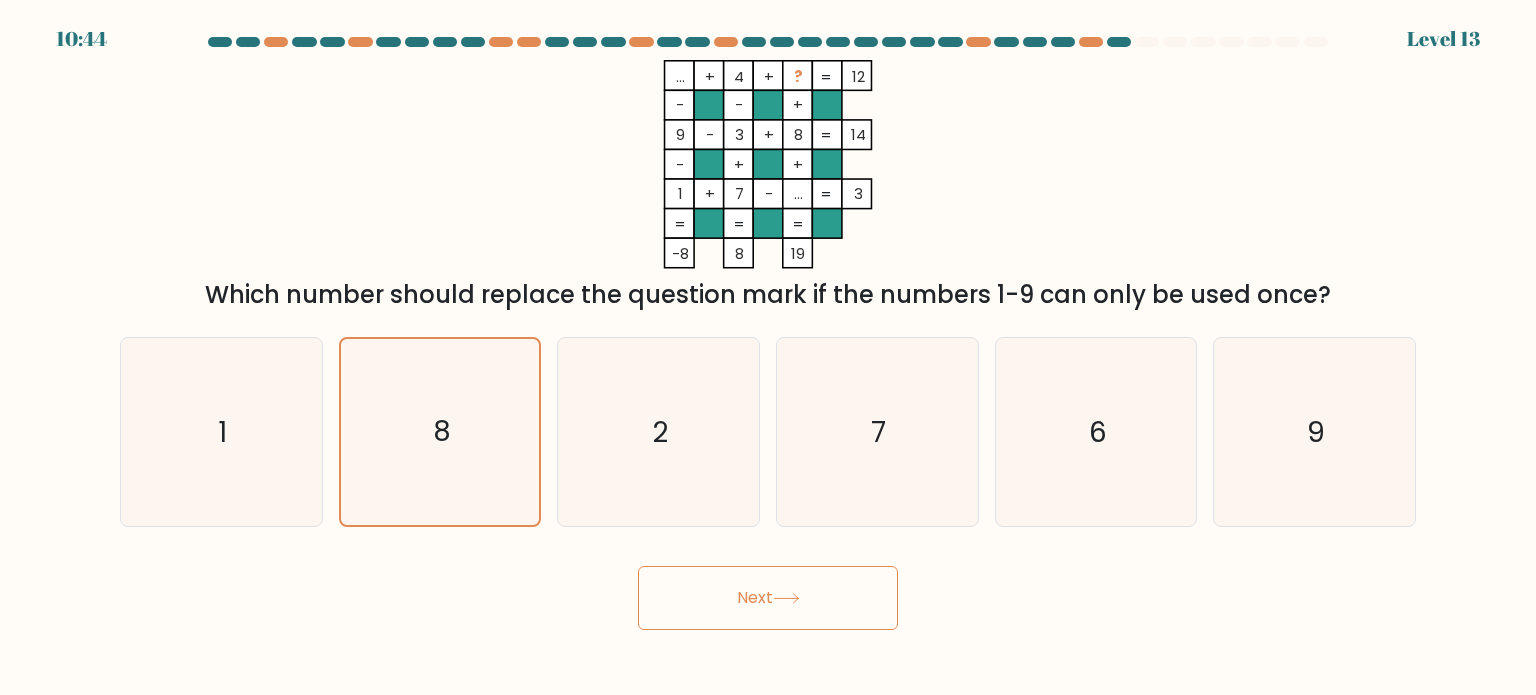 click on "Next" at bounding box center [768, 598] 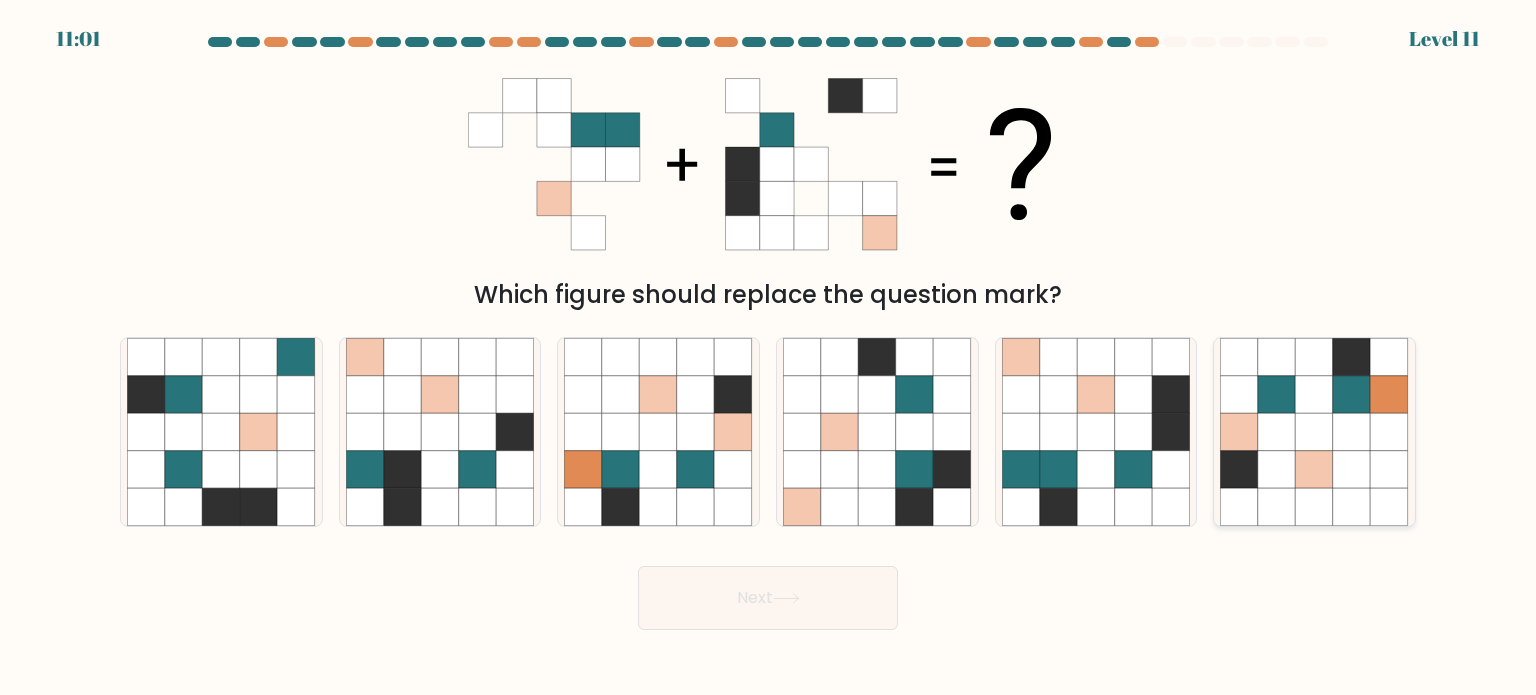click at bounding box center (1240, 432) 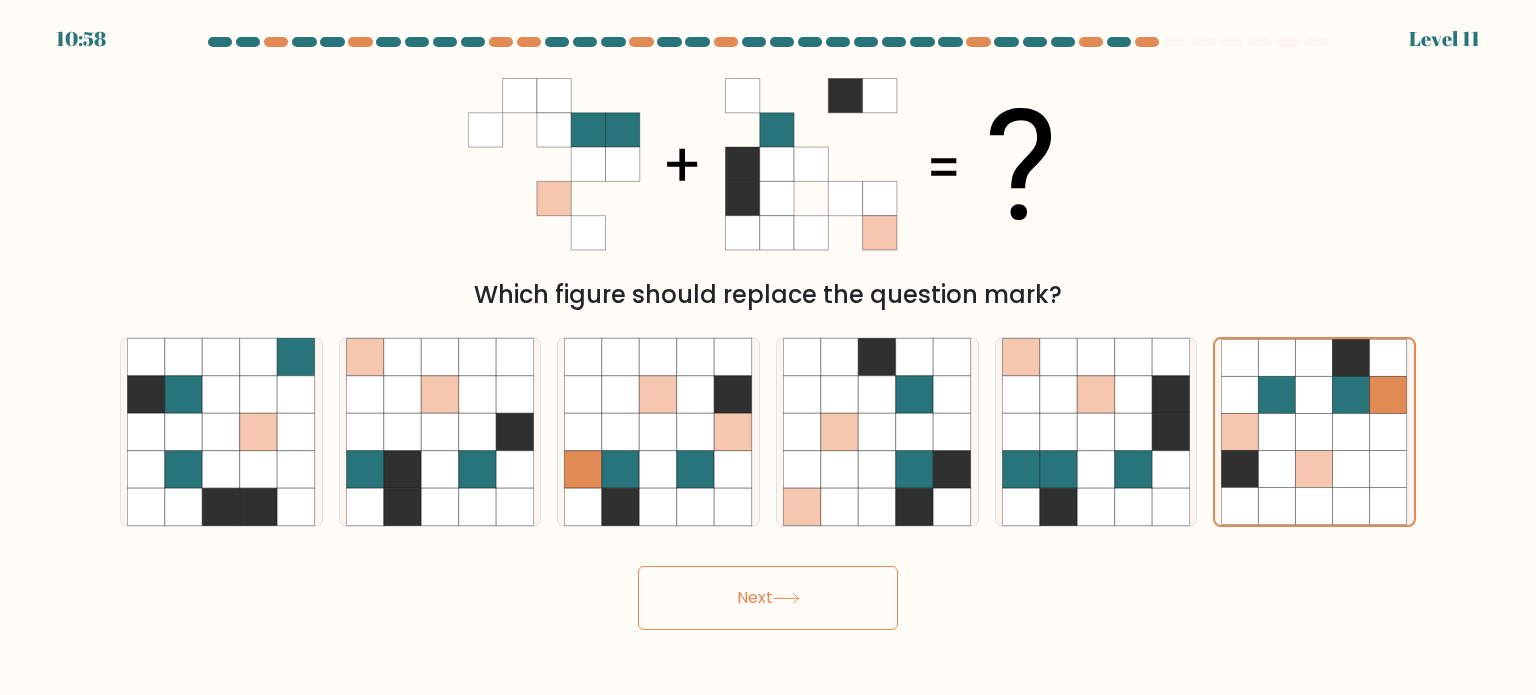 click on "Next" at bounding box center (768, 598) 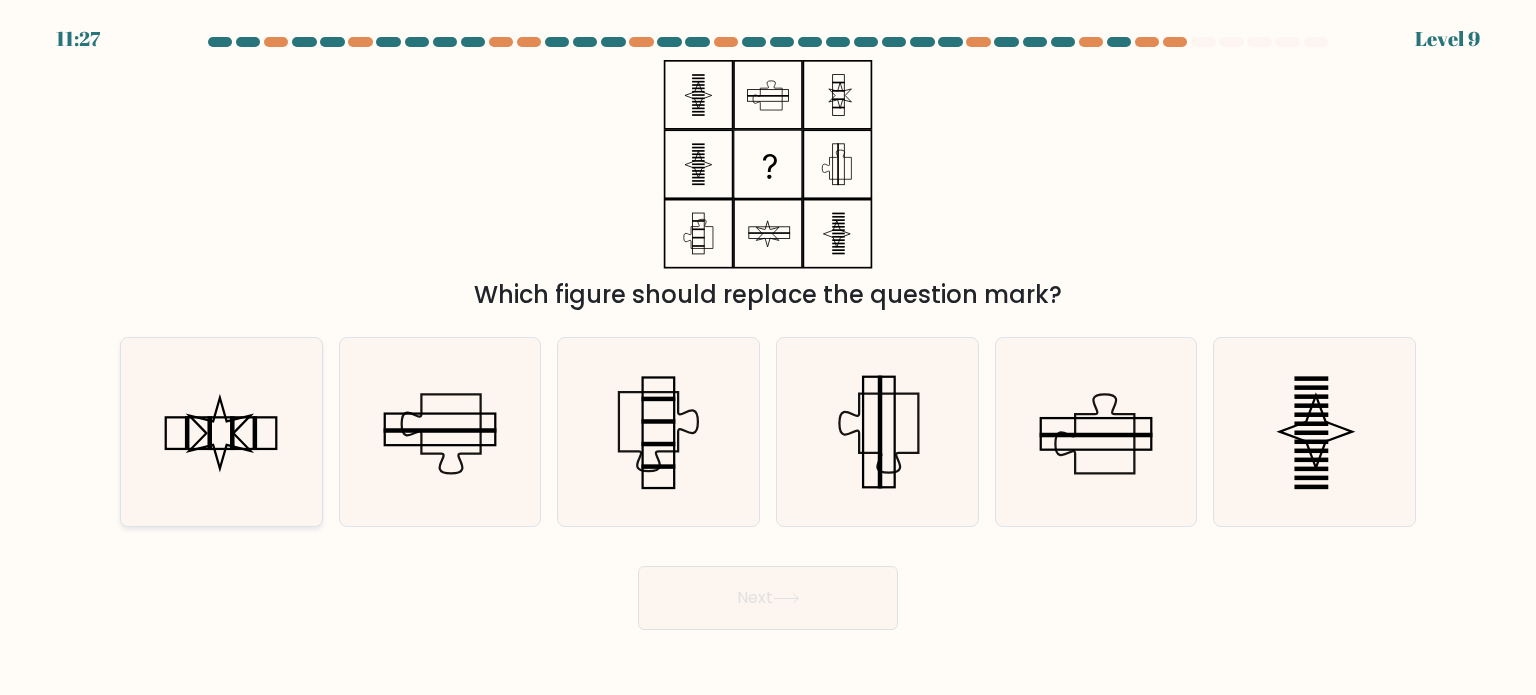 click at bounding box center (221, 432) 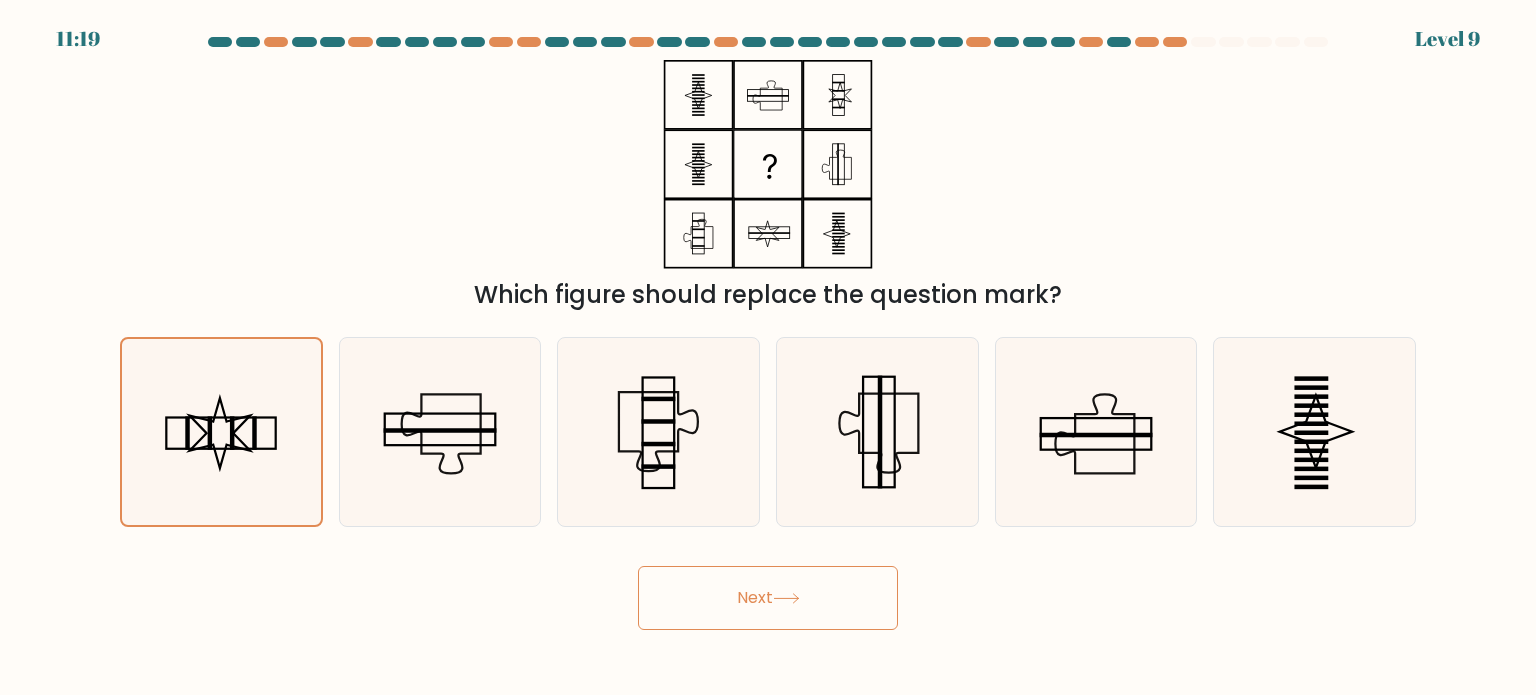 click at bounding box center [786, 598] 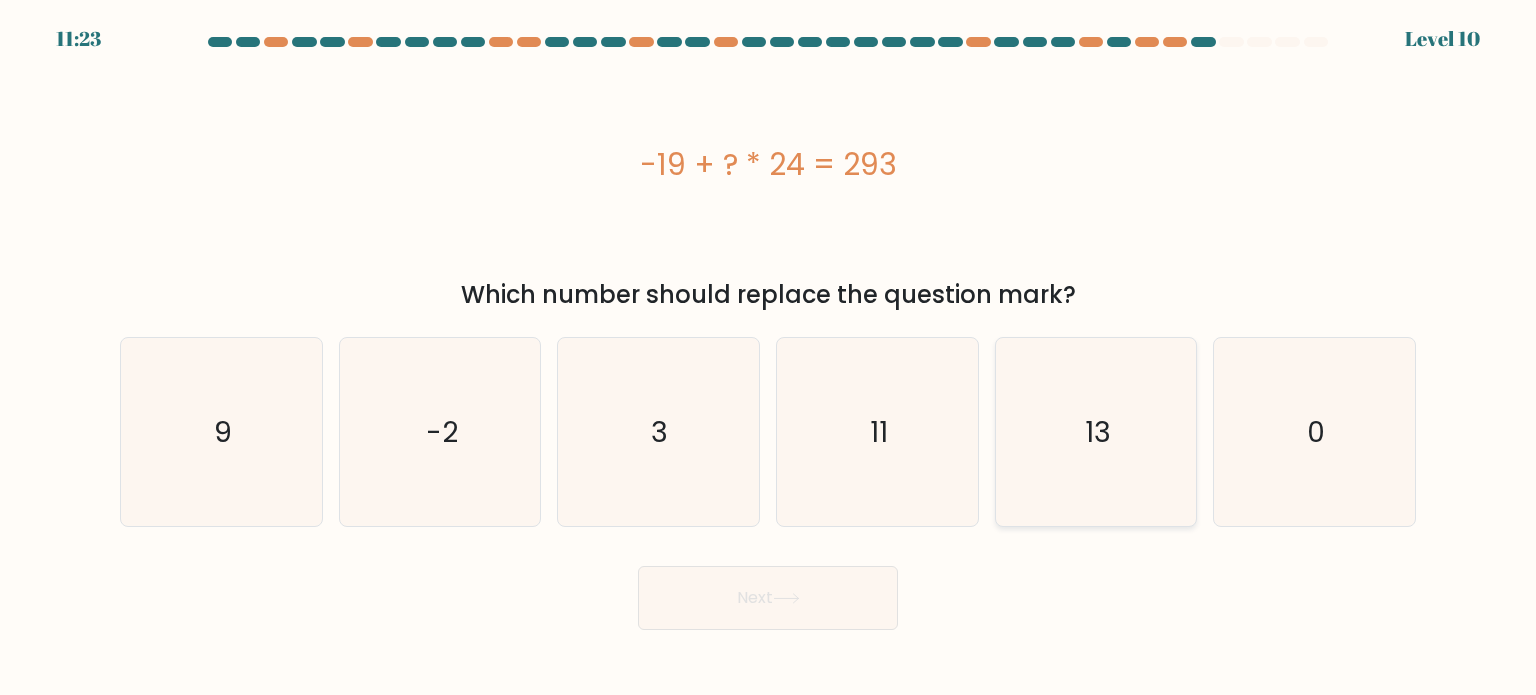 click on "13" at bounding box center (1096, 432) 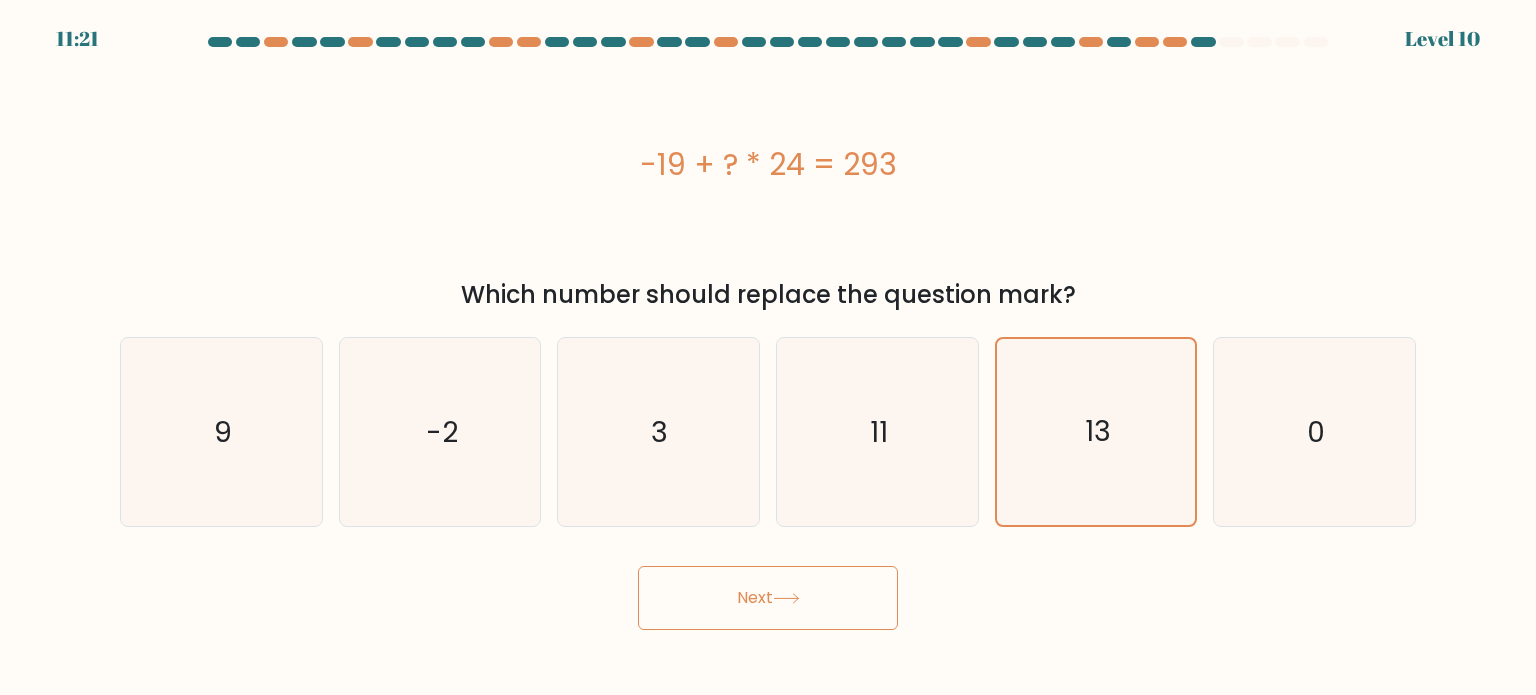 click on "Next" at bounding box center (768, 598) 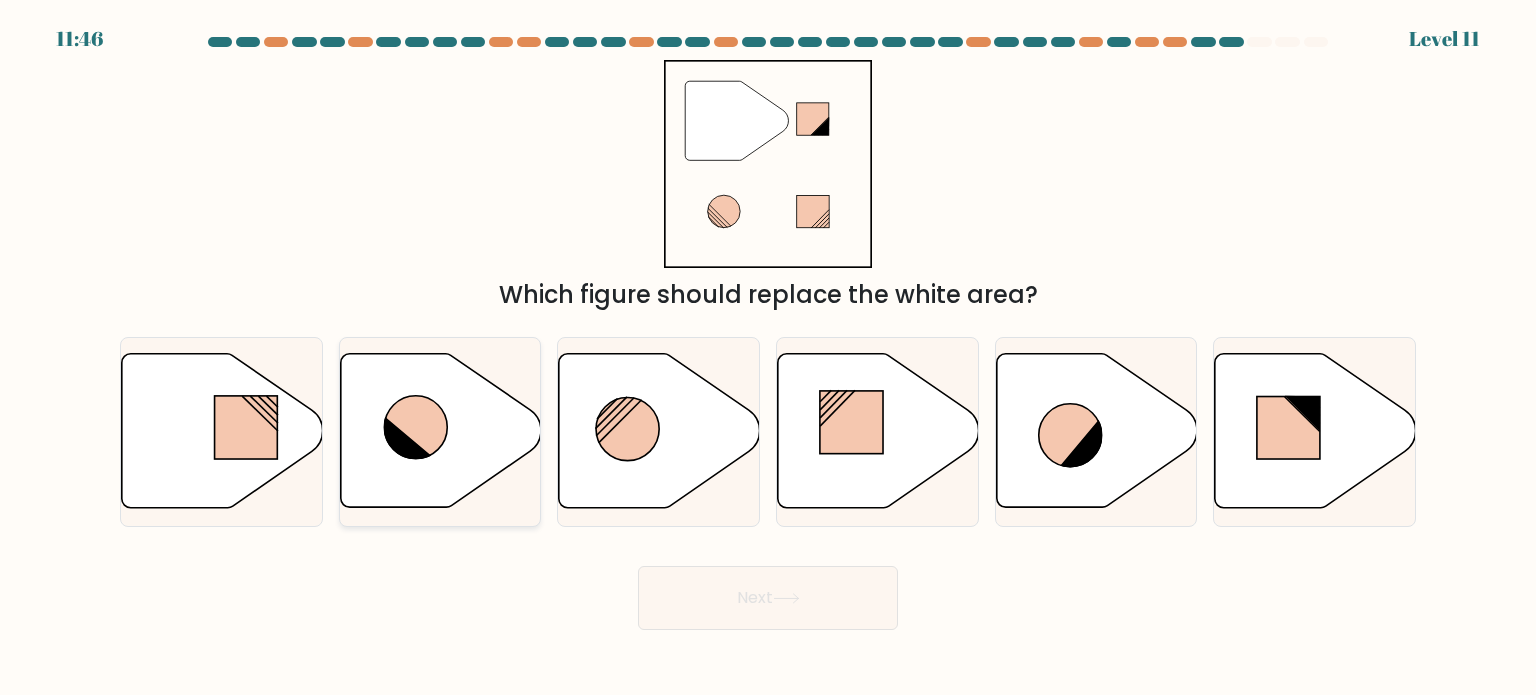 click at bounding box center (440, 431) 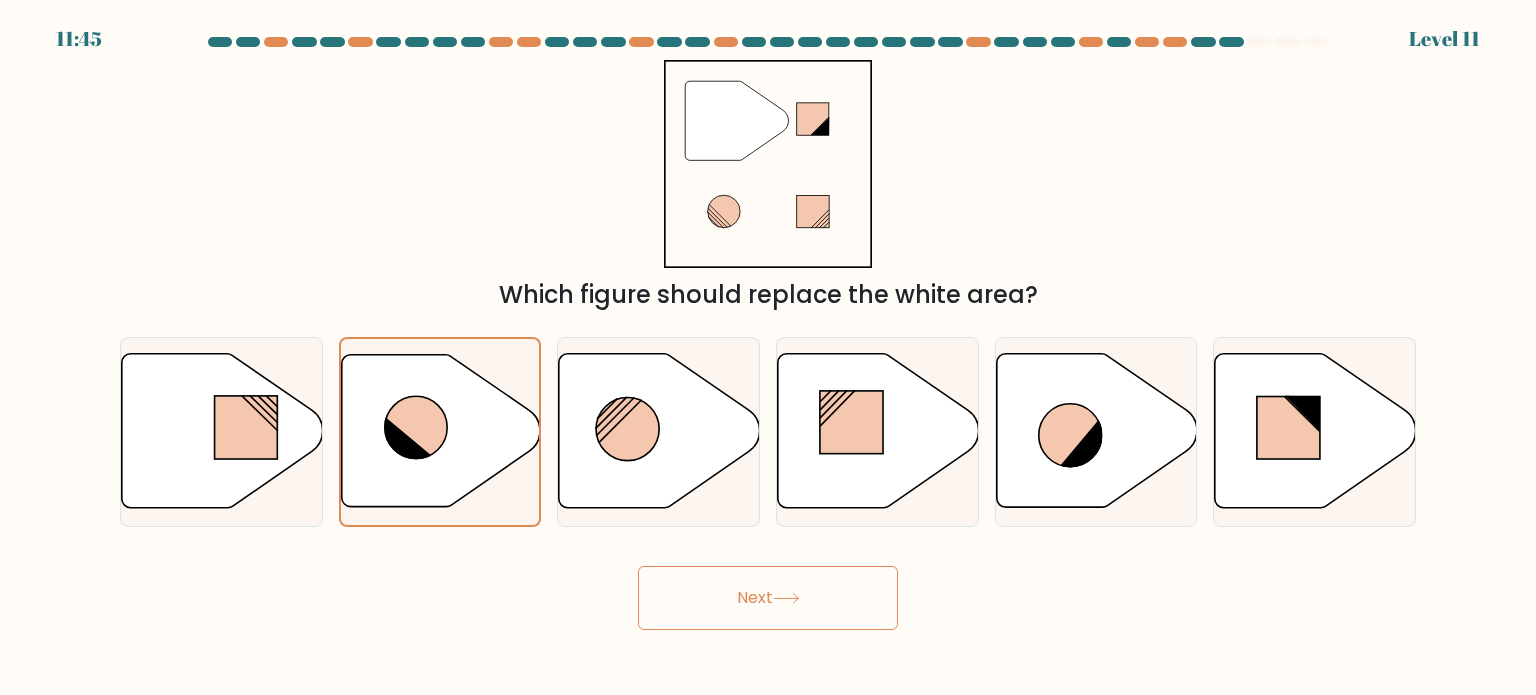 click at bounding box center [786, 598] 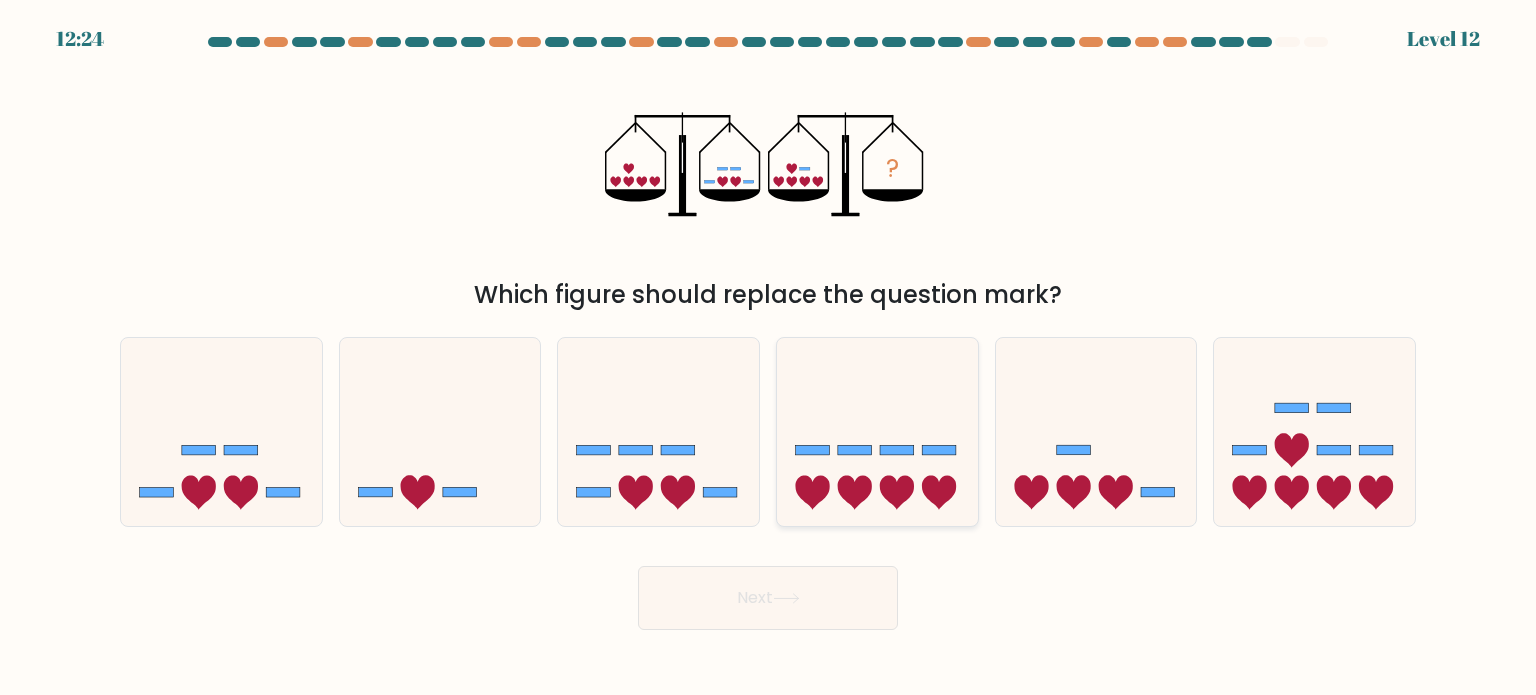 click at bounding box center [877, 432] 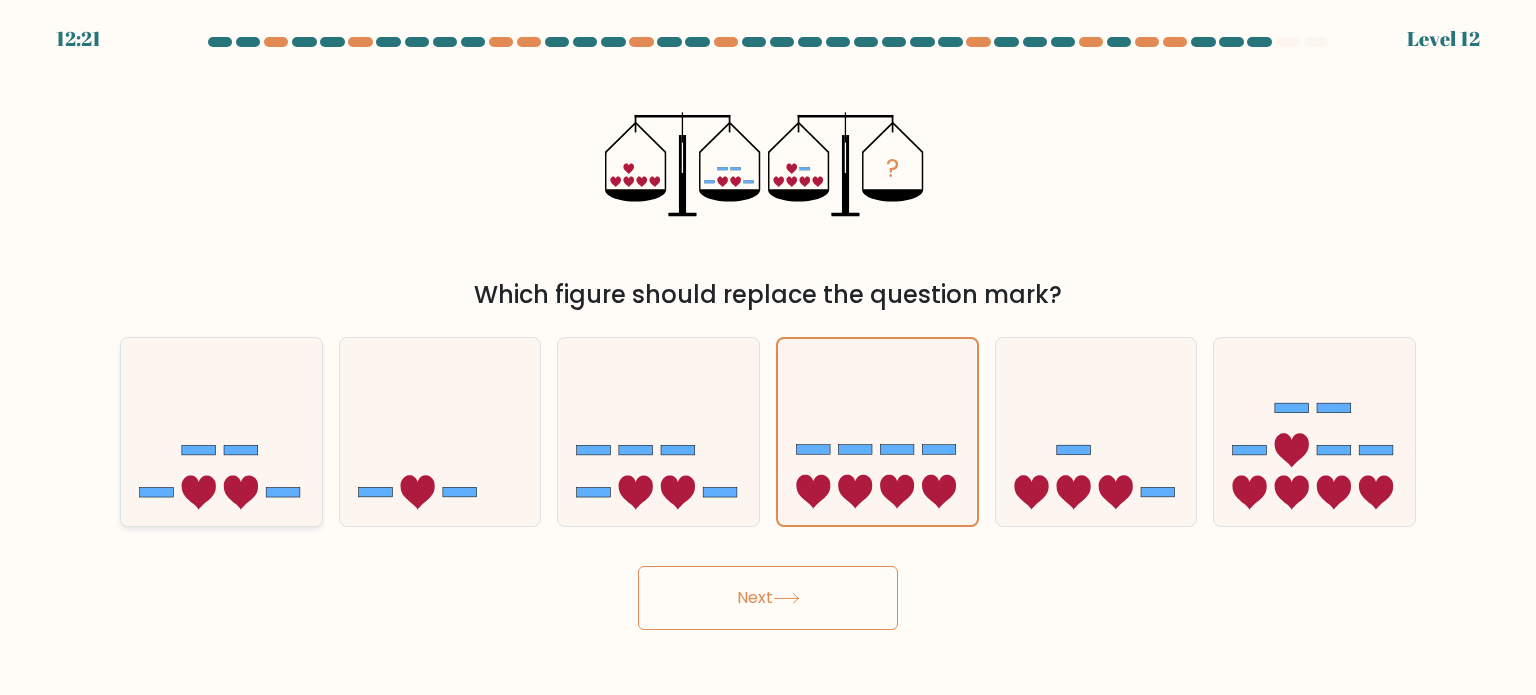 click at bounding box center (199, 492) 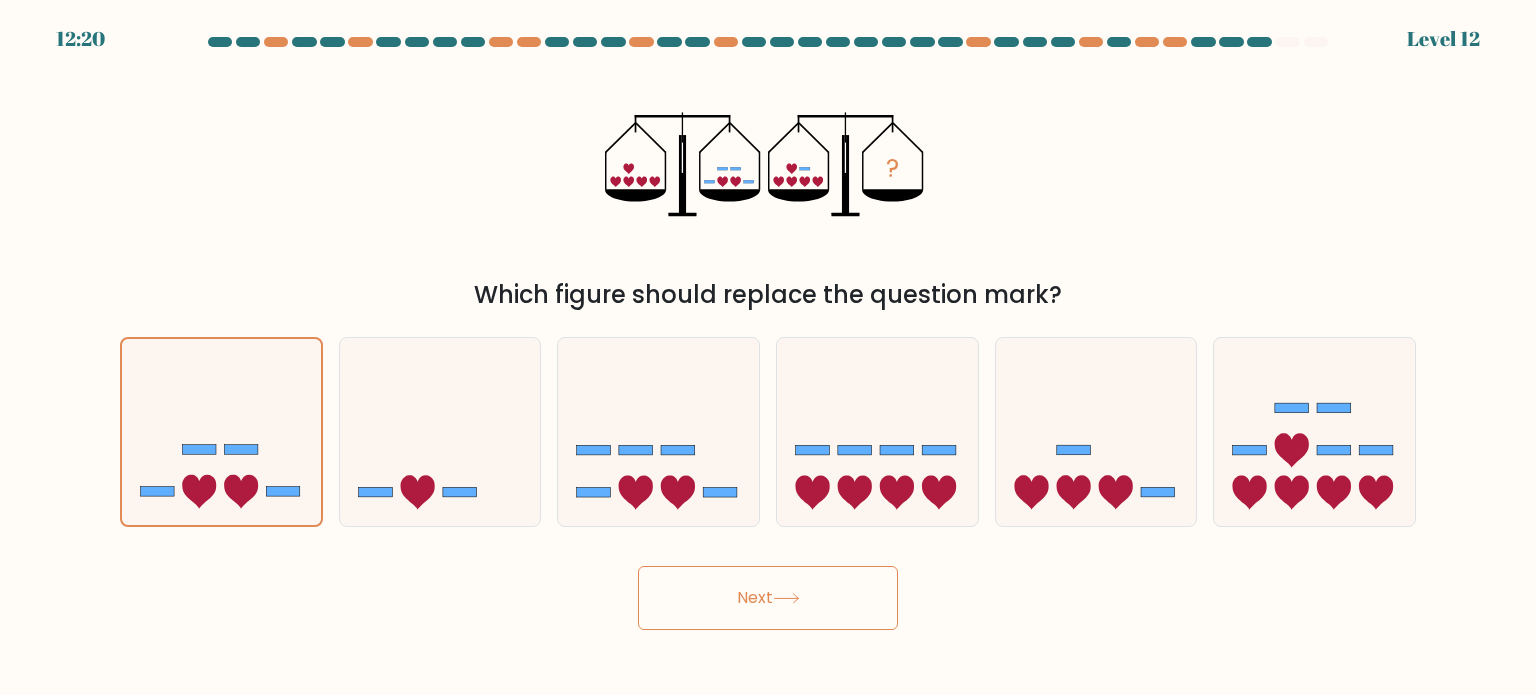 click on "Next" at bounding box center (768, 598) 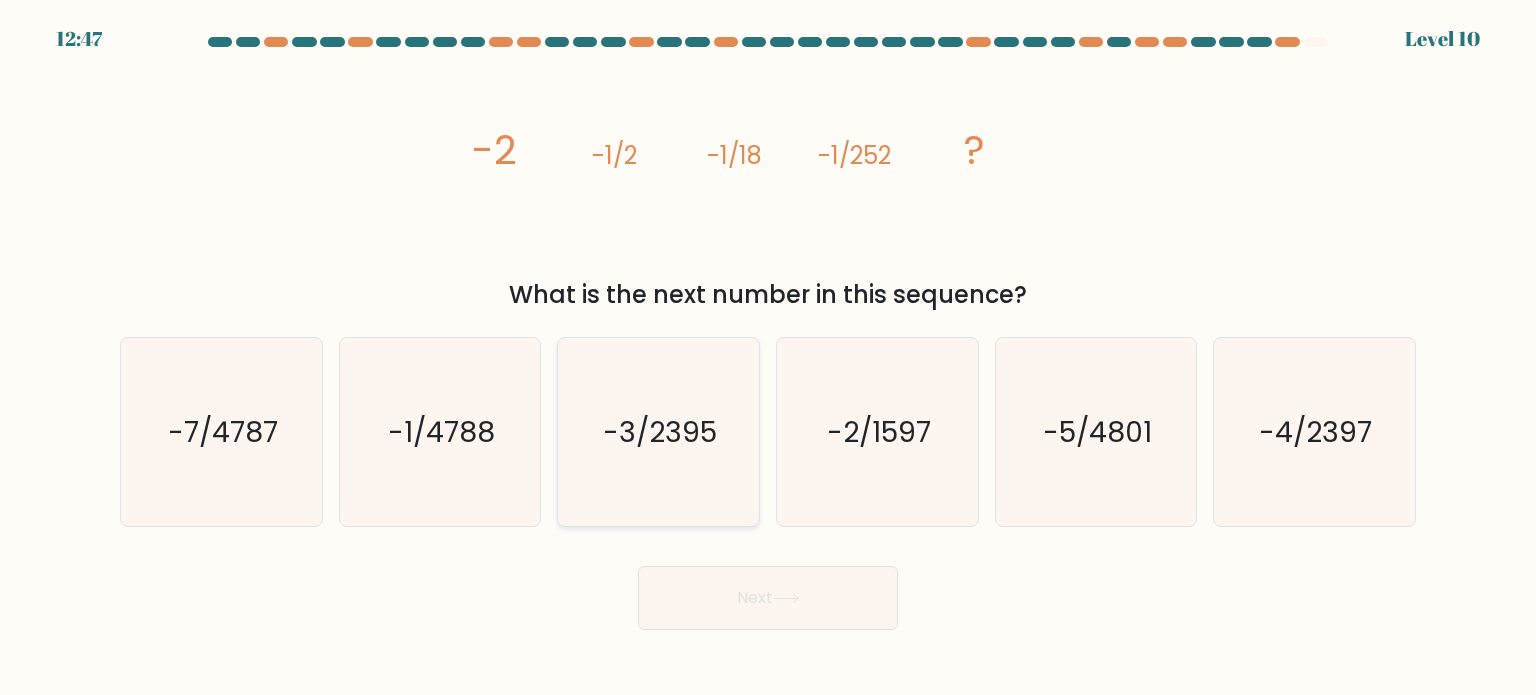 click on "-3/2395" at bounding box center [661, 431] 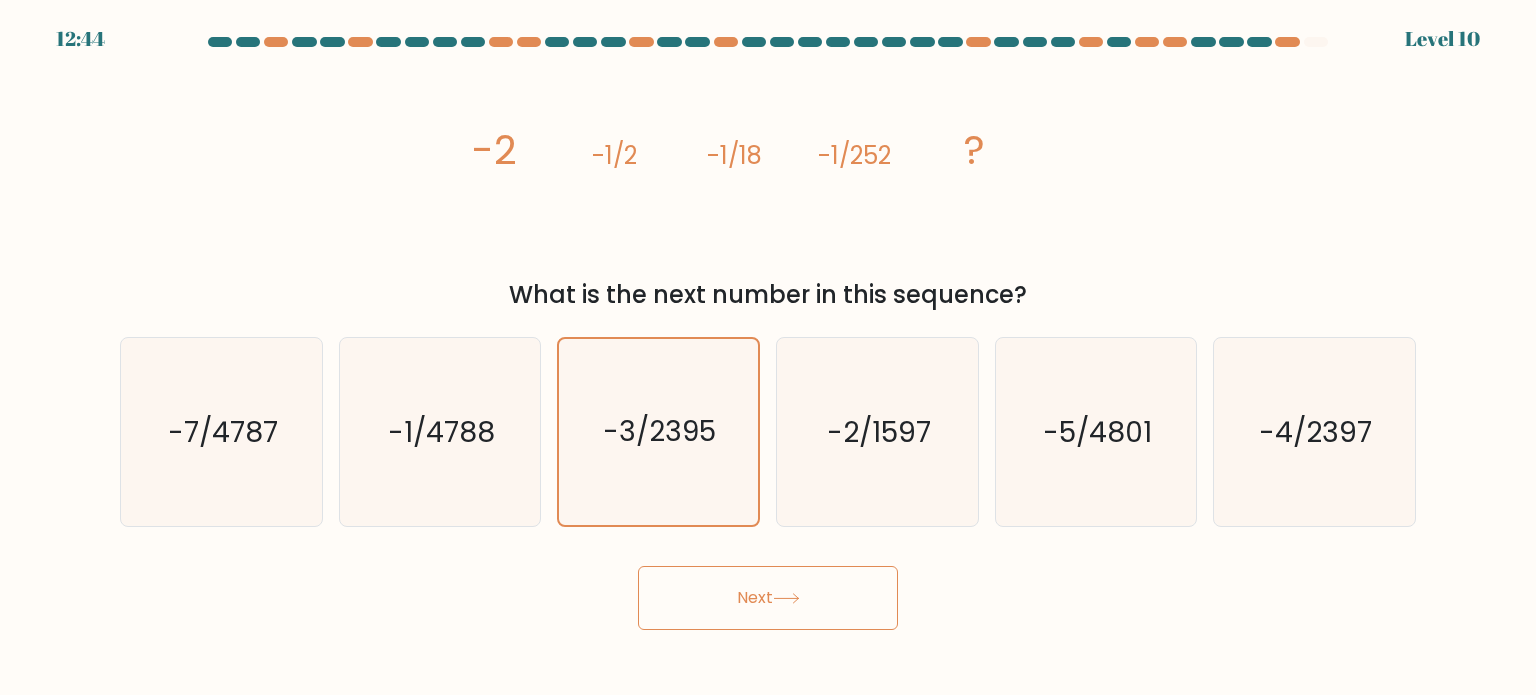 click on "Next" at bounding box center (768, 598) 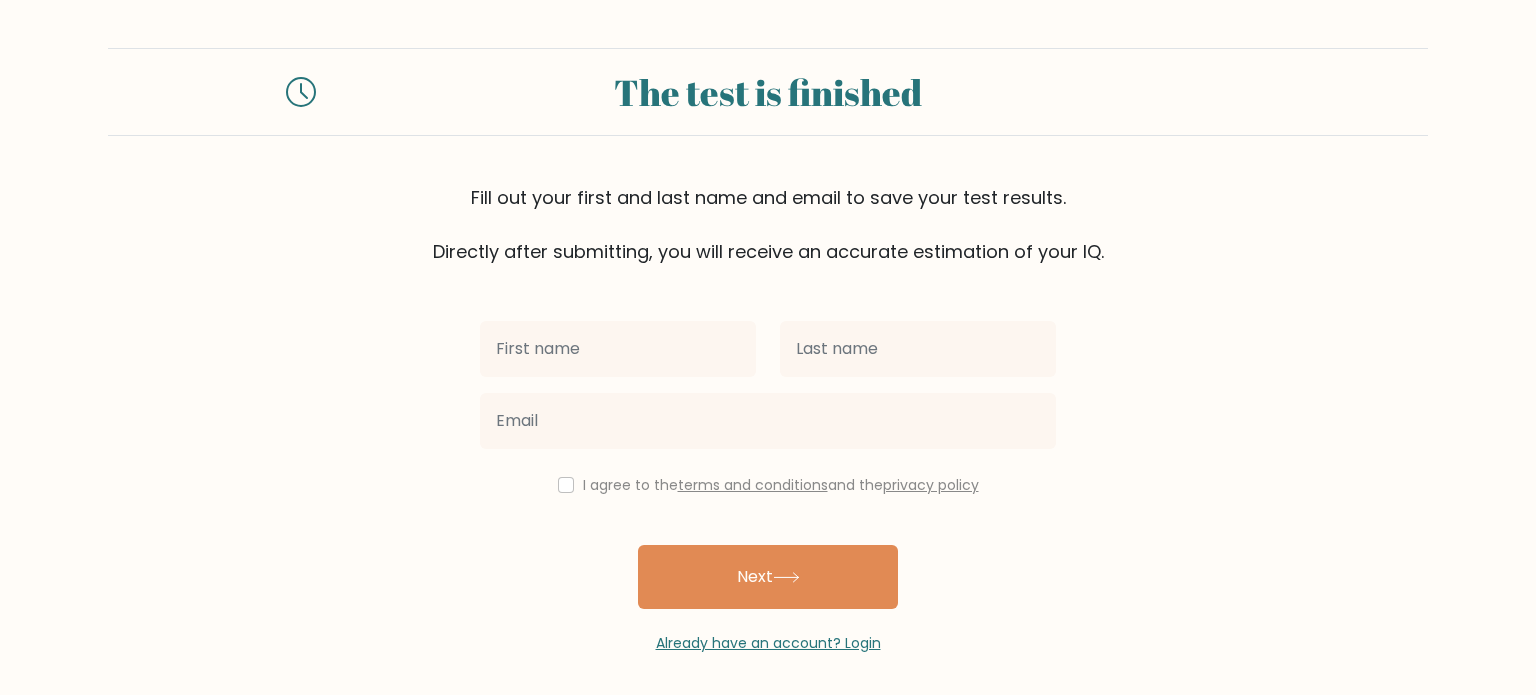 scroll, scrollTop: 0, scrollLeft: 0, axis: both 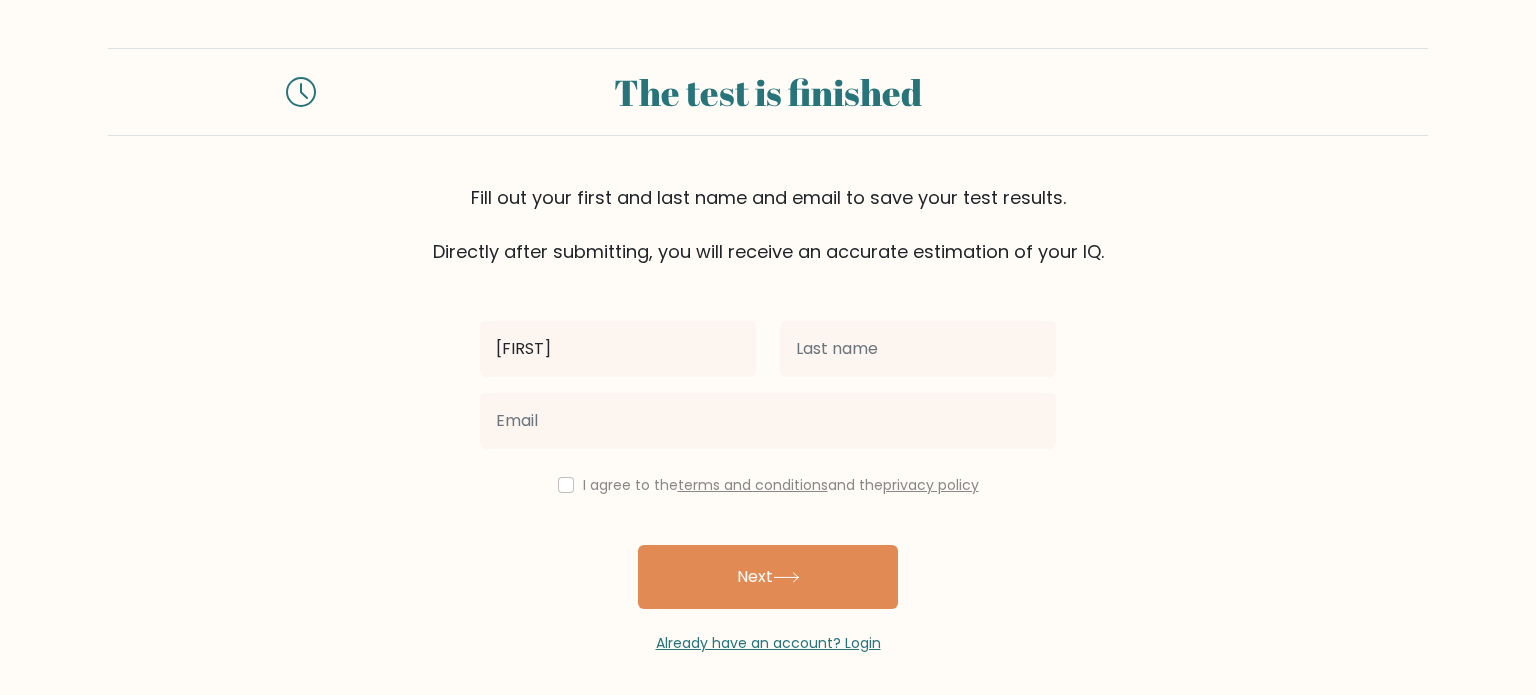 type on "rory" 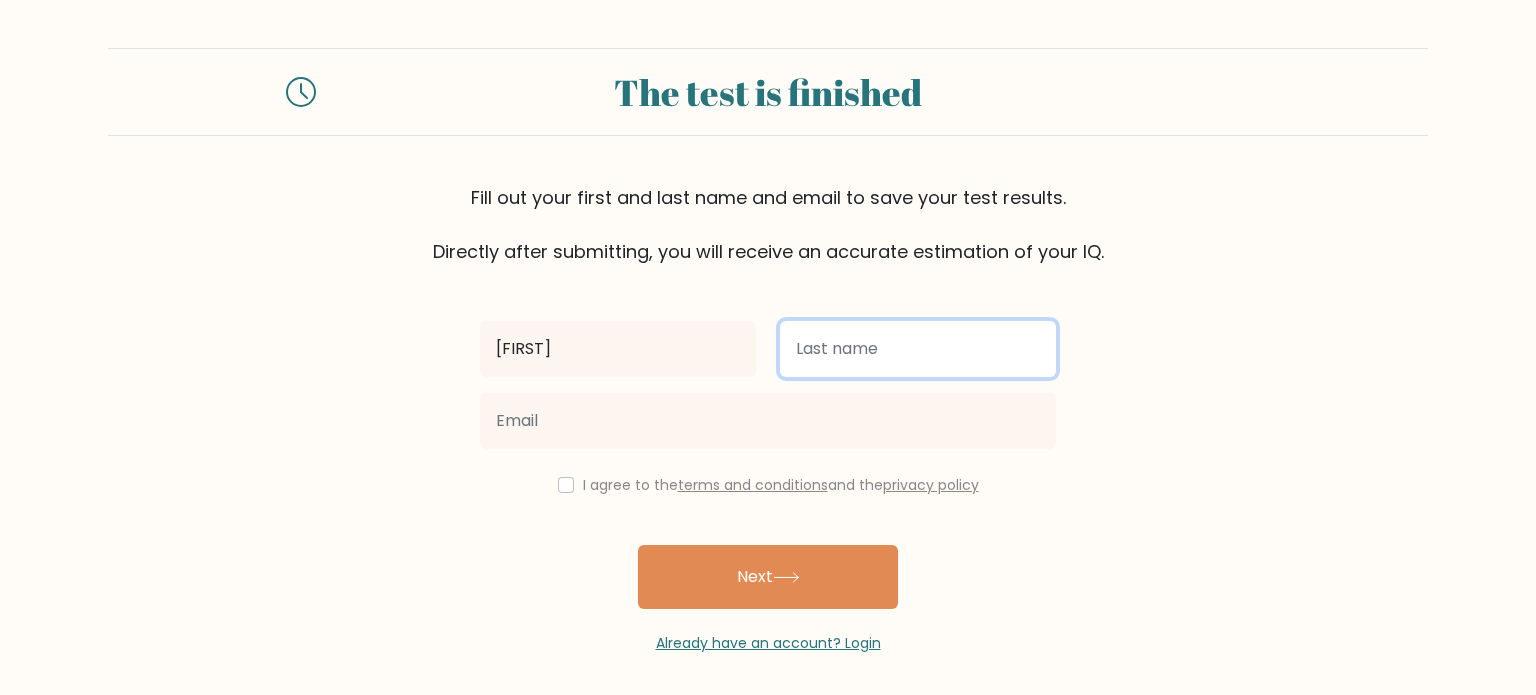click at bounding box center (918, 349) 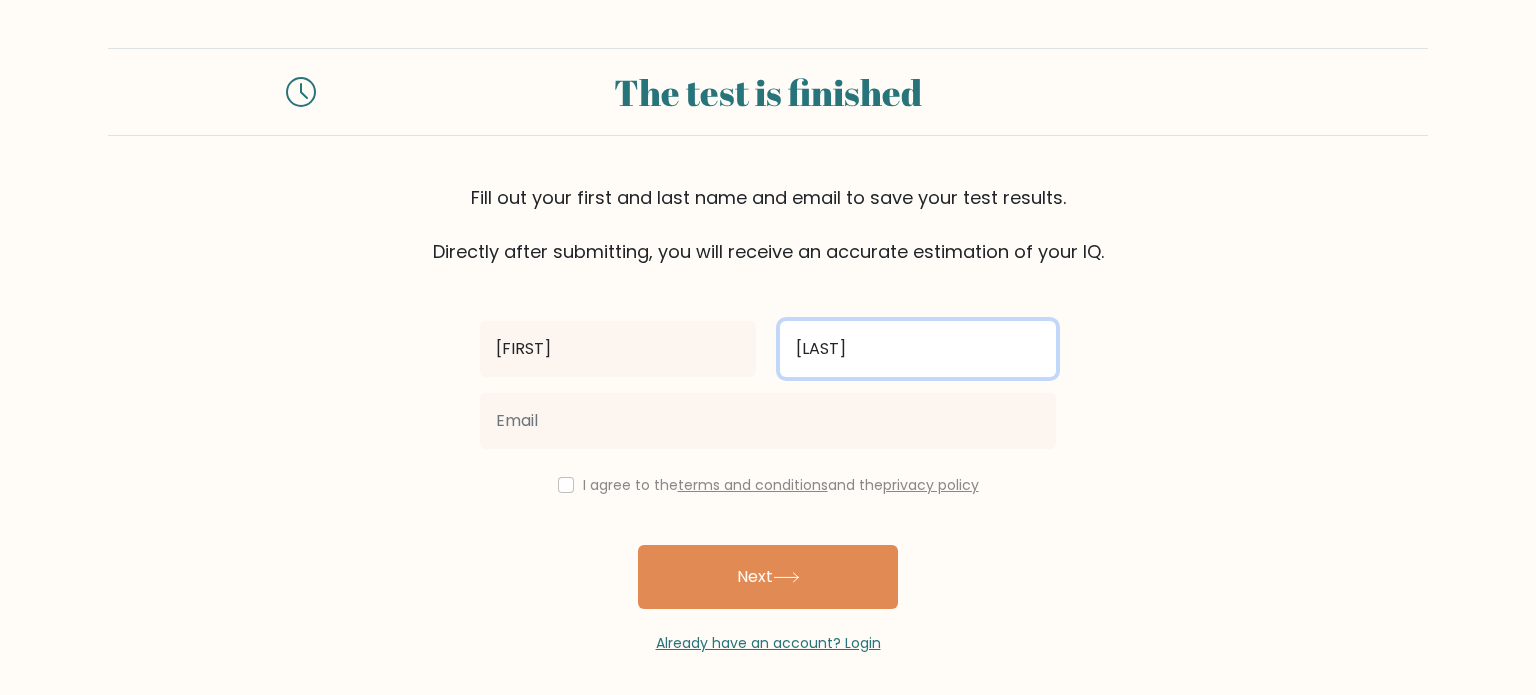 type on "[NAME]" 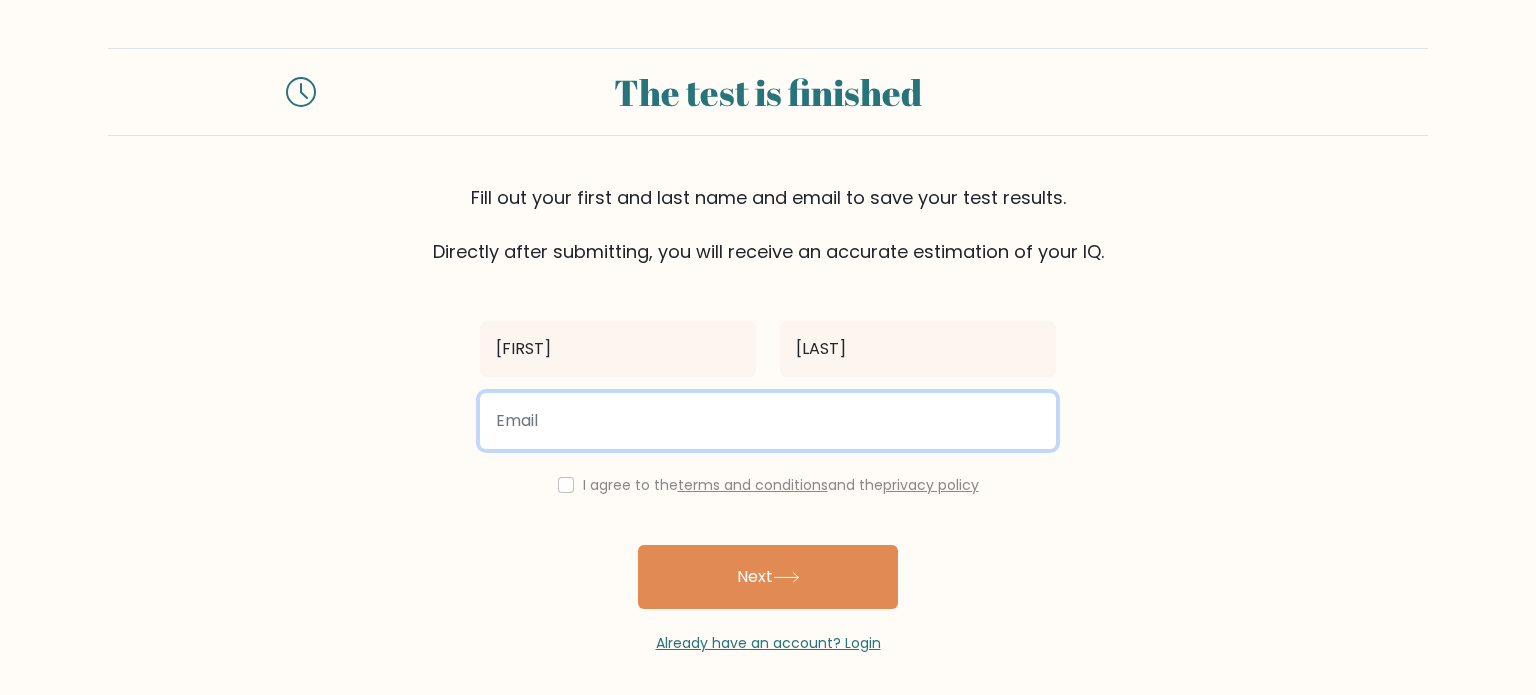 click at bounding box center [768, 421] 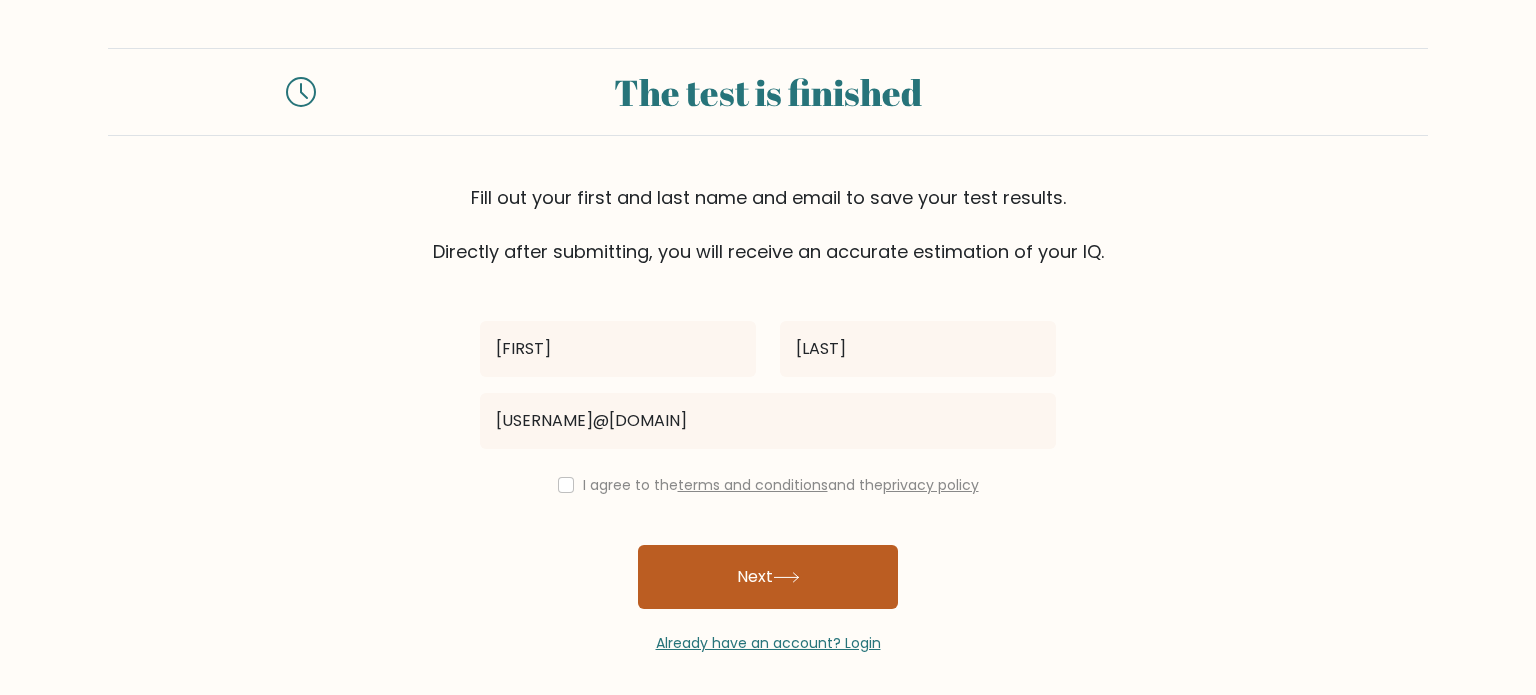 click on "Next" at bounding box center [768, 577] 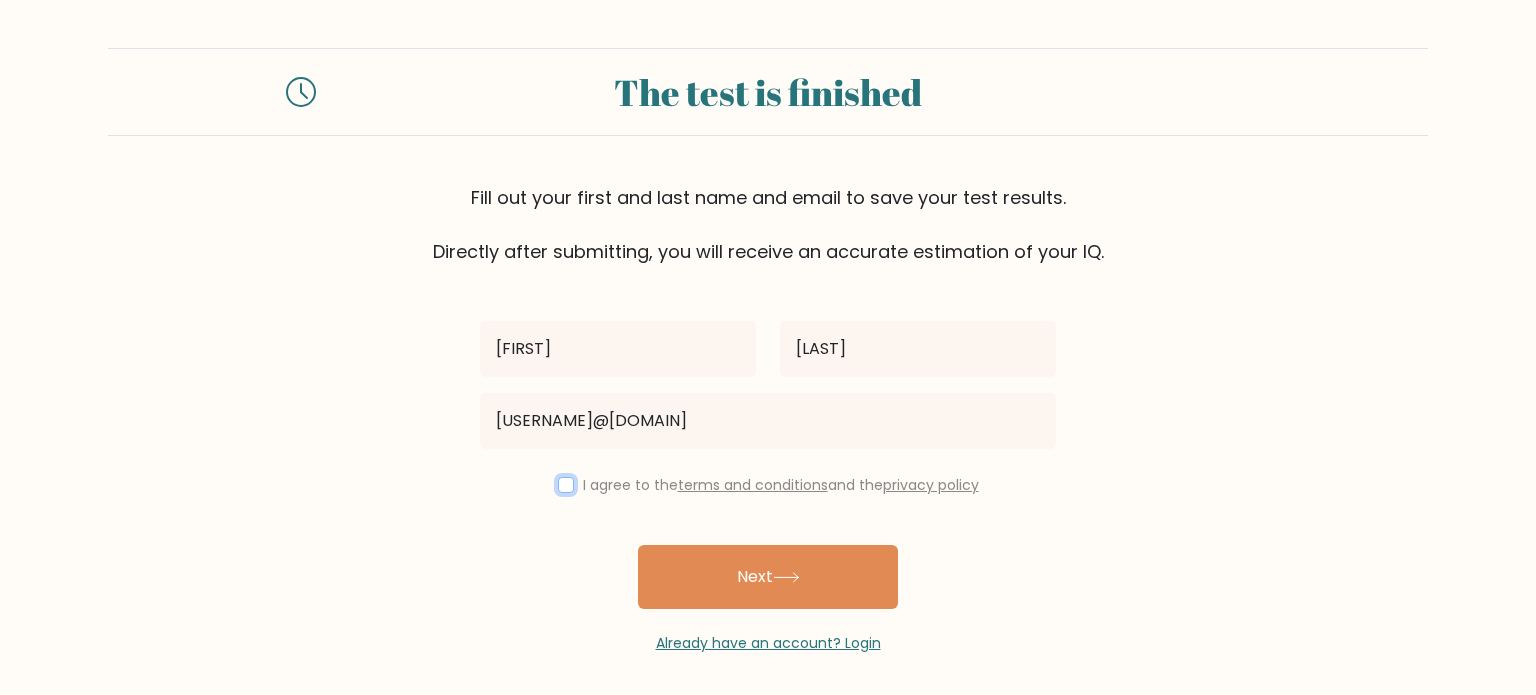 click at bounding box center (566, 485) 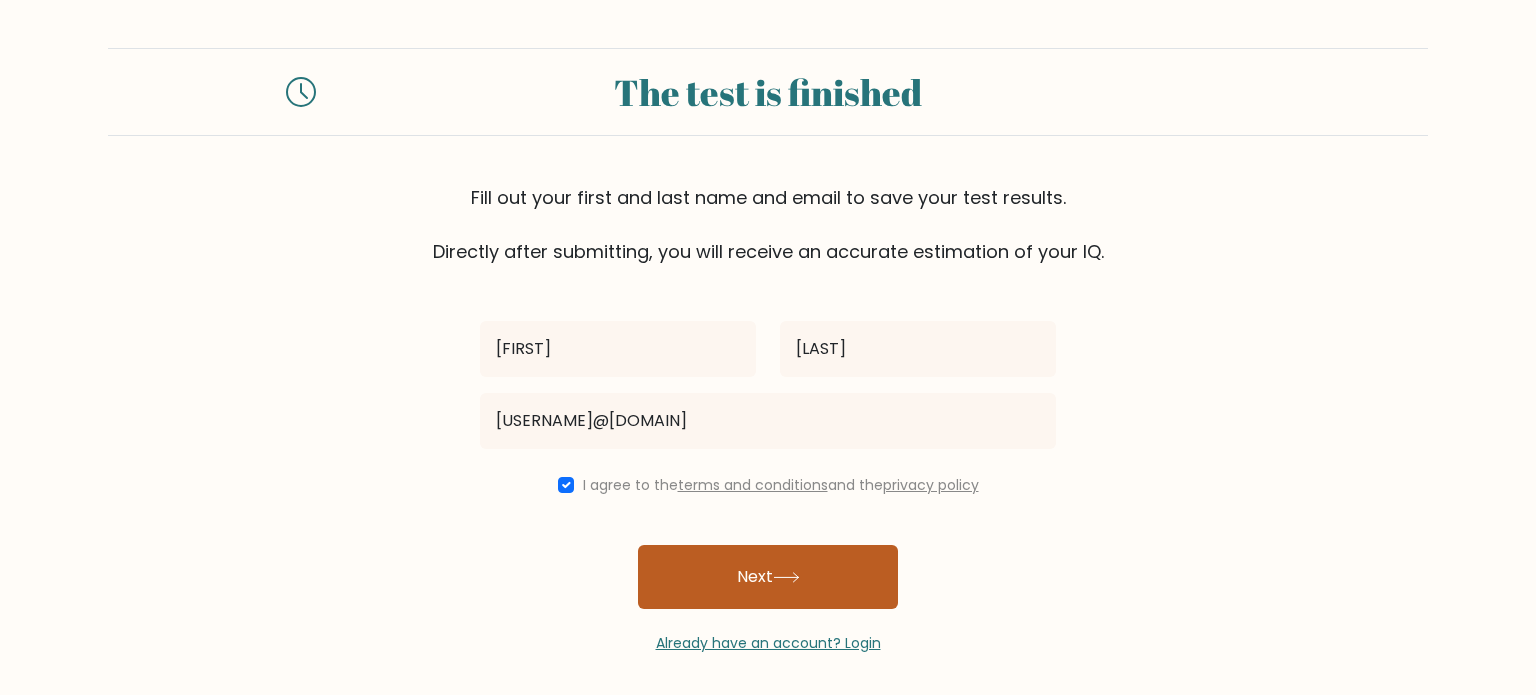 click on "Next" at bounding box center [768, 577] 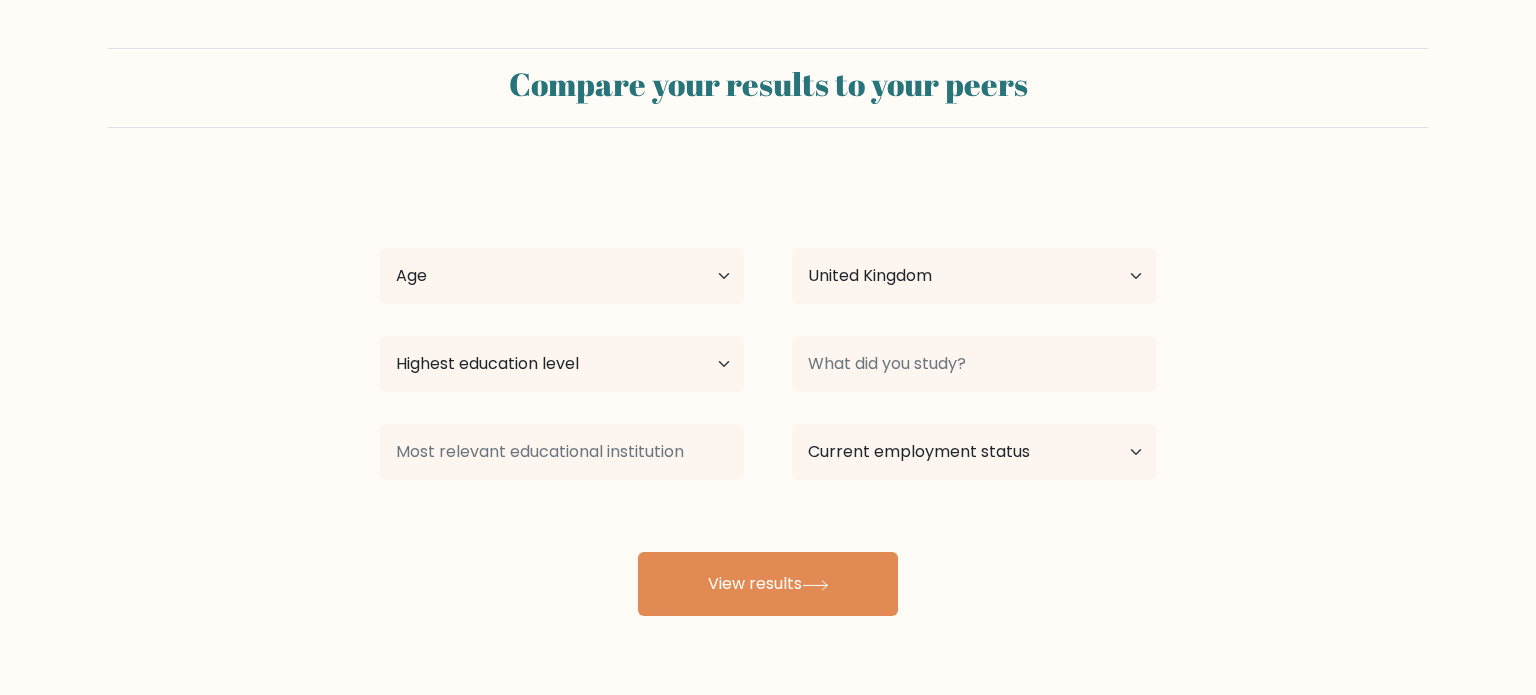 scroll, scrollTop: 0, scrollLeft: 0, axis: both 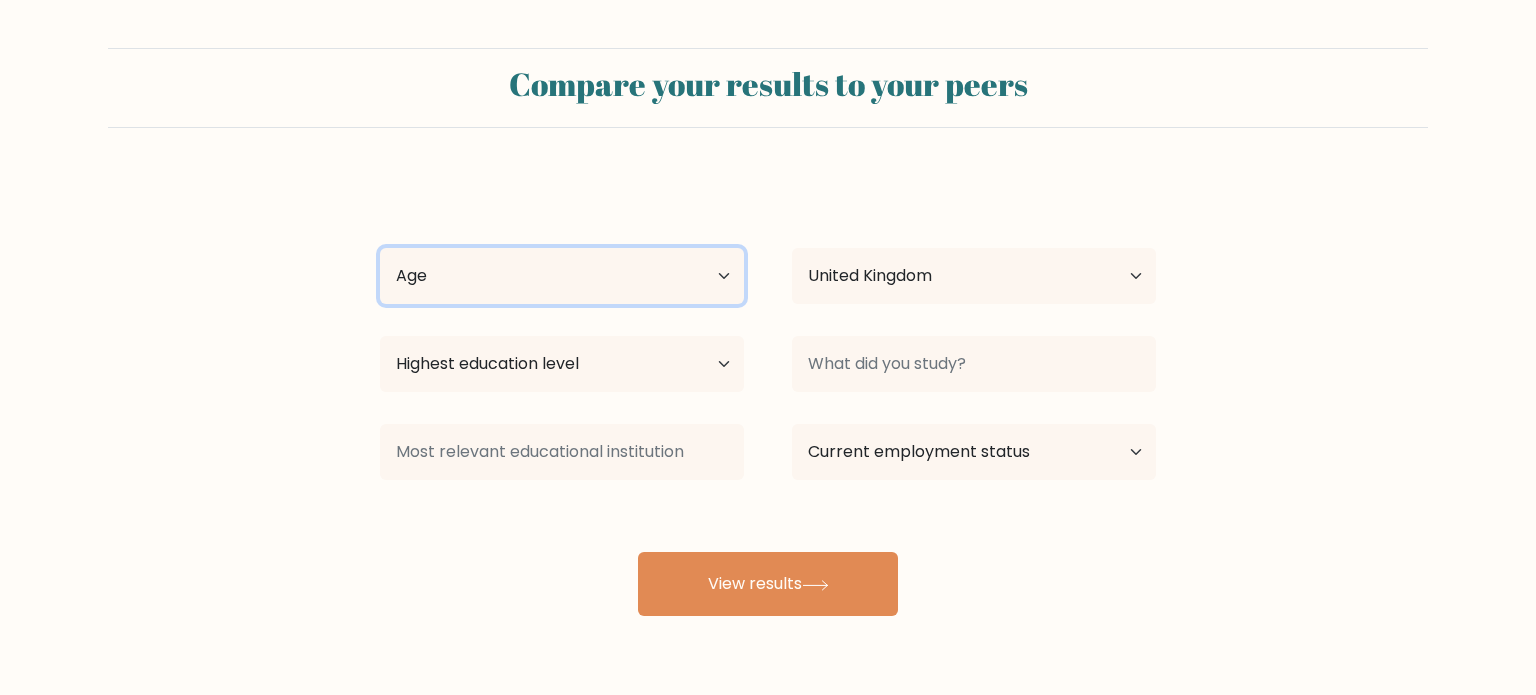 click on "Age
Under 18 years old
18-24 years old
25-34 years old
35-44 years old
45-54 years old
55-64 years old
65 years old and above" at bounding box center [562, 276] 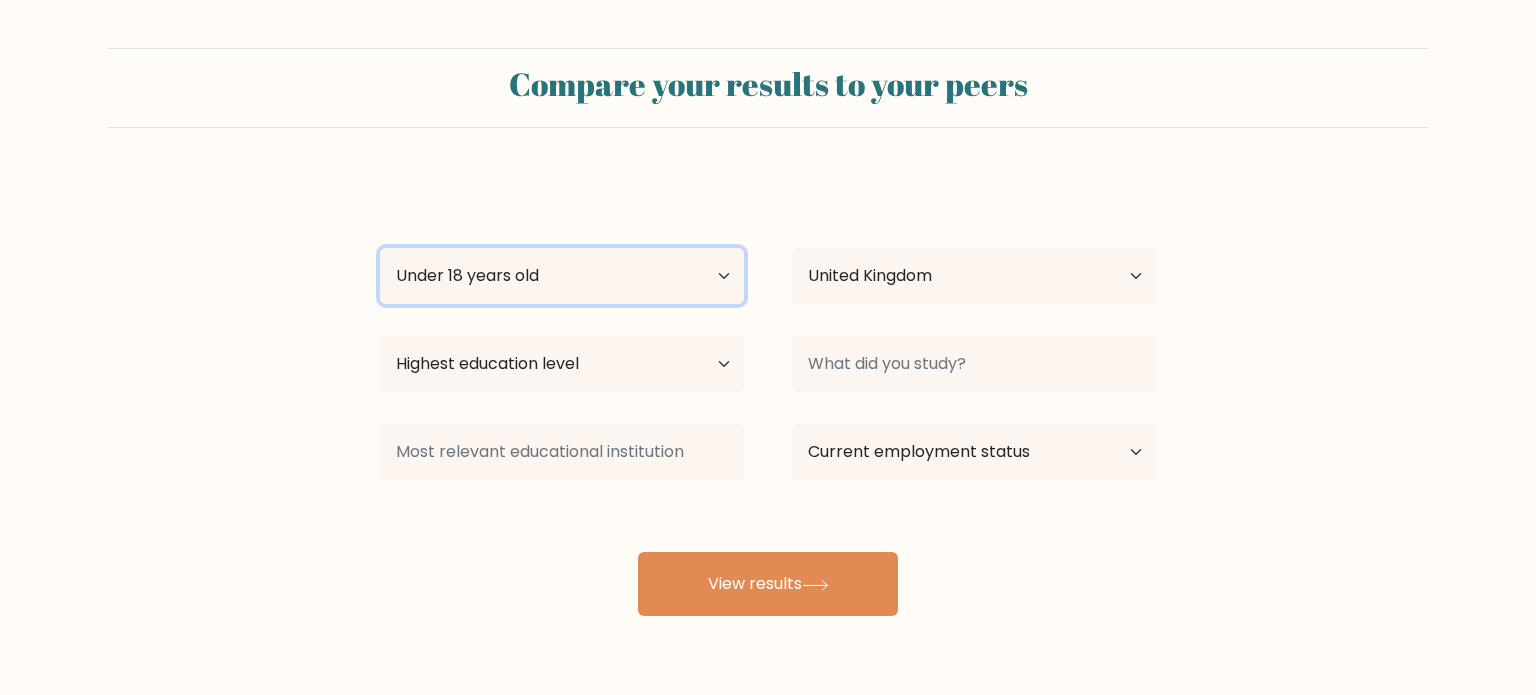 click on "Age
Under 18 years old
18-24 years old
25-34 years old
35-44 years old
45-54 years old
55-64 years old
65 years old and above" at bounding box center (562, 276) 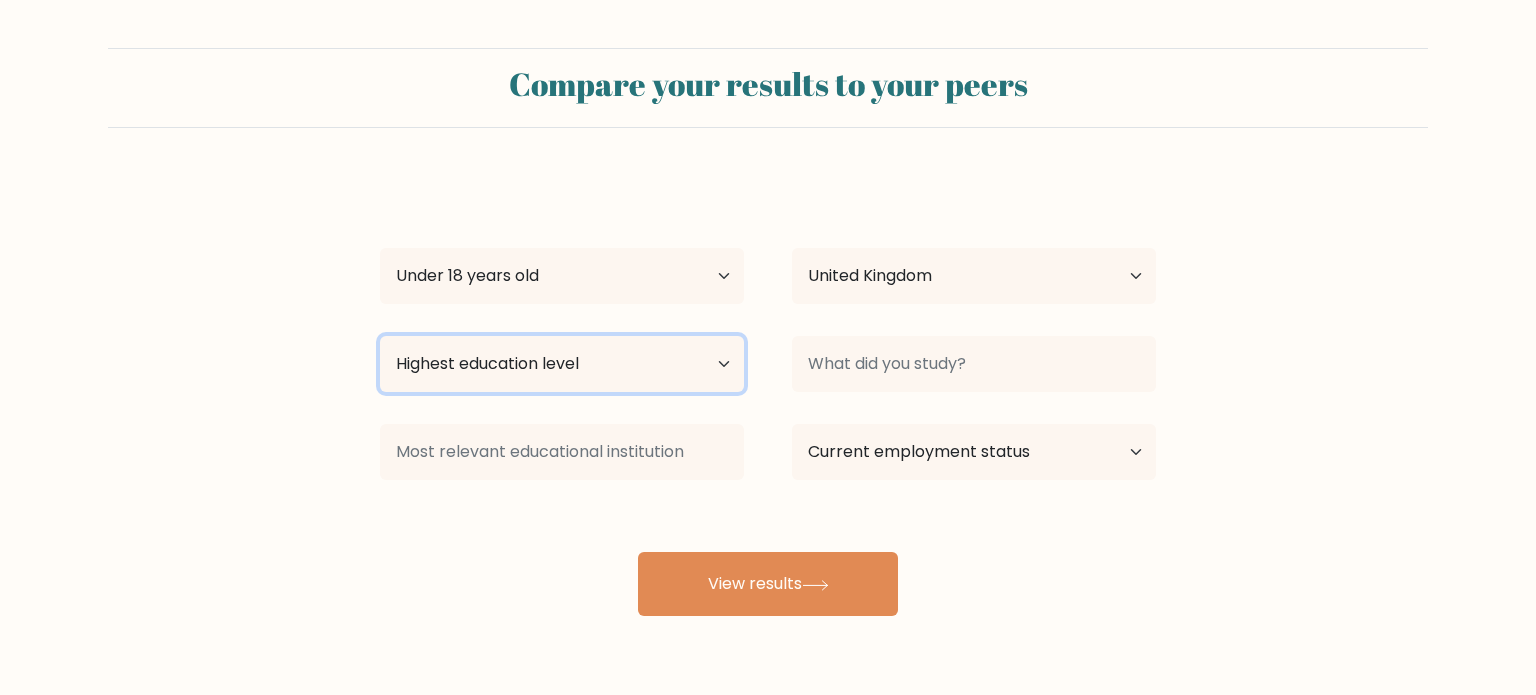 click on "Highest education level
No schooling
Primary
Lower Secondary
Upper Secondary
Occupation Specific
Bachelor's degree
Master's degree
Doctoral degree" at bounding box center [562, 364] 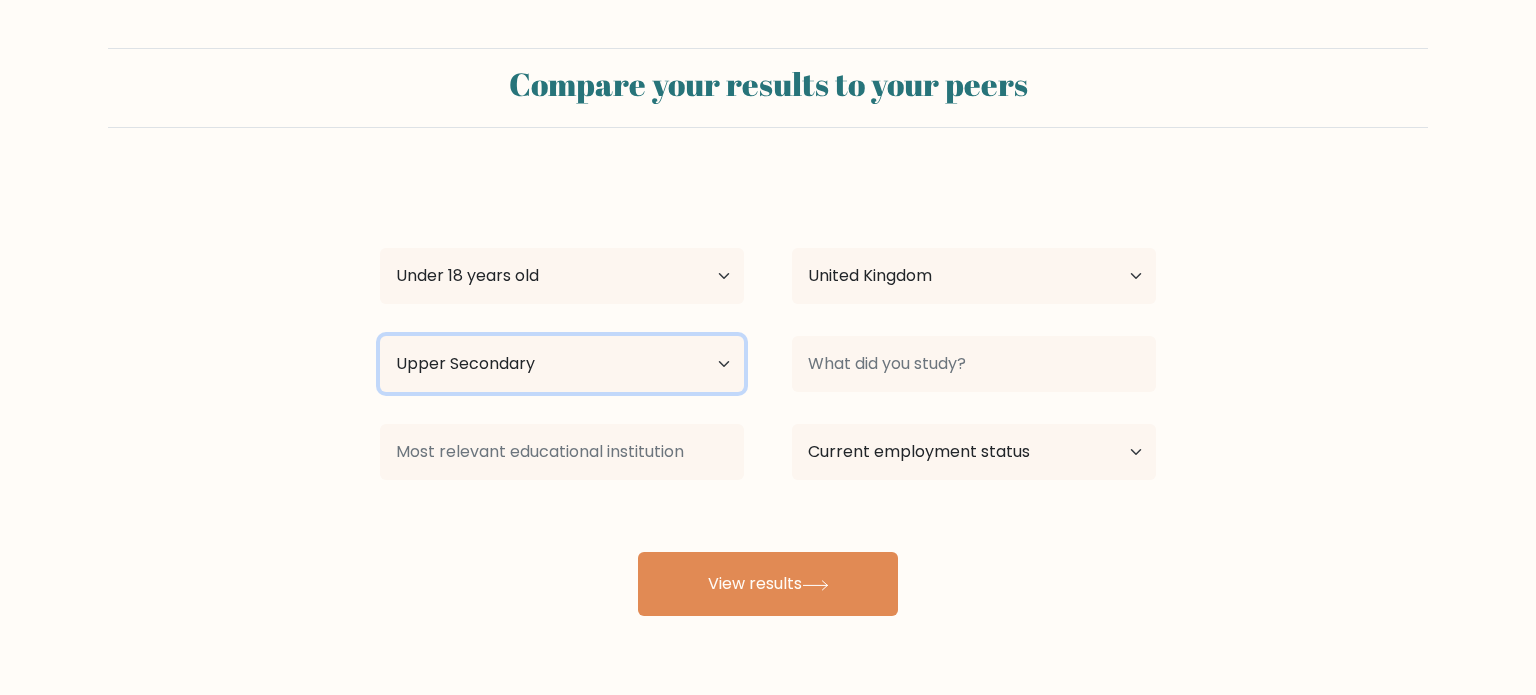 click on "Highest education level
No schooling
Primary
Lower Secondary
Upper Secondary
Occupation Specific
Bachelor's degree
Master's degree
Doctoral degree" at bounding box center [562, 364] 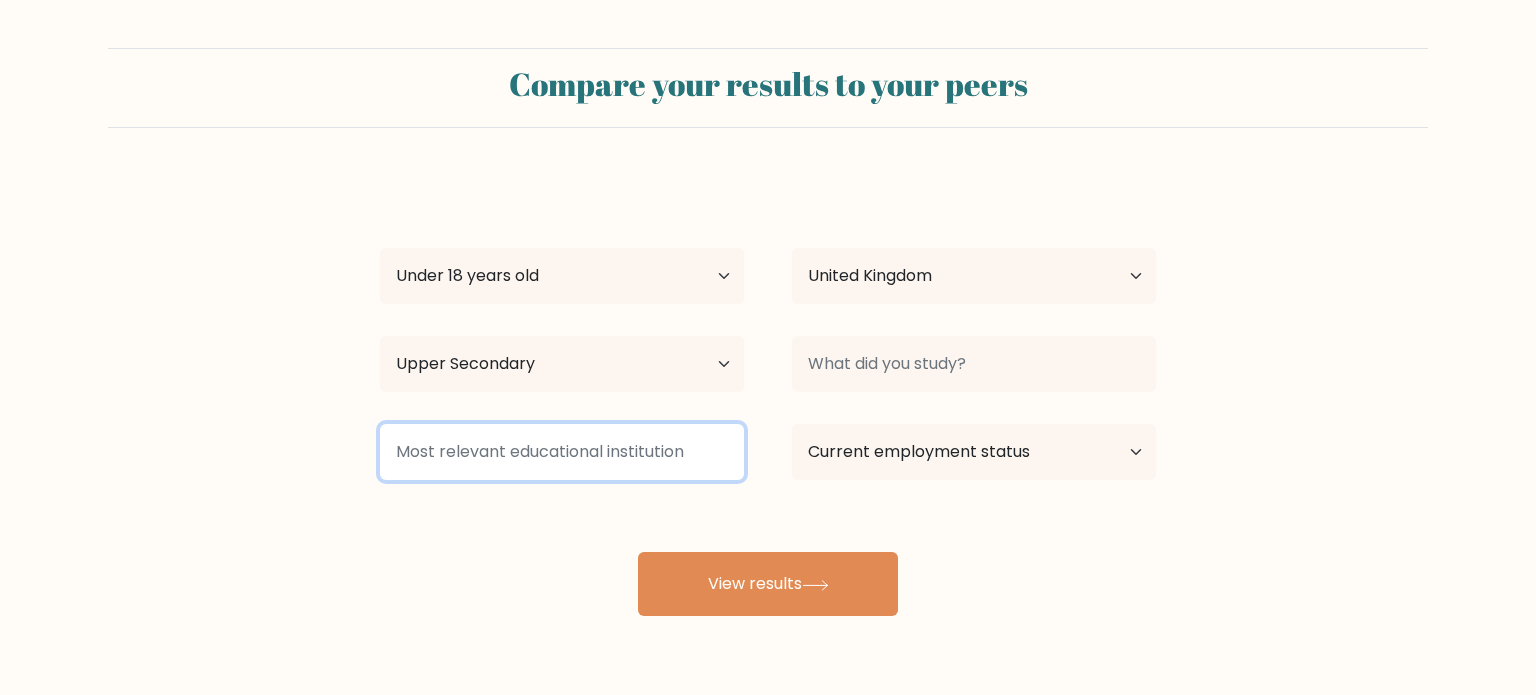click at bounding box center (562, 452) 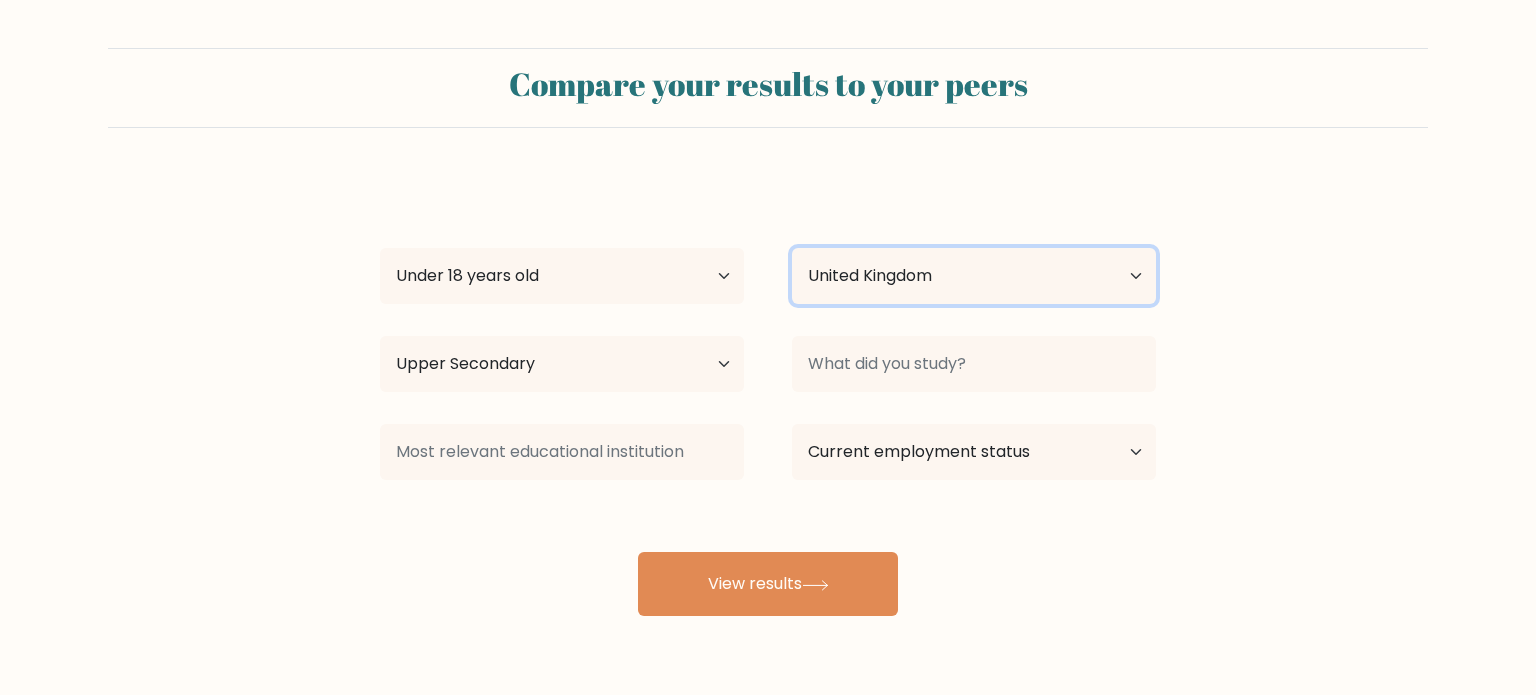 click on "Country
Afghanistan
Albania
Algeria
American Samoa
Andorra
Angola
Anguilla
Antarctica
Antigua and Barbuda
Argentina
Armenia
Aruba
Australia
Austria
Azerbaijan
Bahamas
Bahrain
Bangladesh
Barbados
Belarus
Belgium
Belize
Benin
Bermuda
Bhutan
Bolivia
Bonaire, Sint Eustatius and Saba
Bosnia and Herzegovina
Botswana
Bouvet Island
Brazil
British Indian Ocean Territory
Brunei
Bulgaria
Burkina Faso
Burundi
Cabo Verde
Cambodia
Cameroon
Canada
Cayman Islands
Central African Republic
Chad
Chile
China
Christmas Island
Cocos (Keeling) Islands
Colombia
Comoros
Congo
Congo (the Democratic Republic of the)
Cook Islands
Costa Rica
Côte d'Ivoire
Croatia
Cuba" at bounding box center [974, 276] 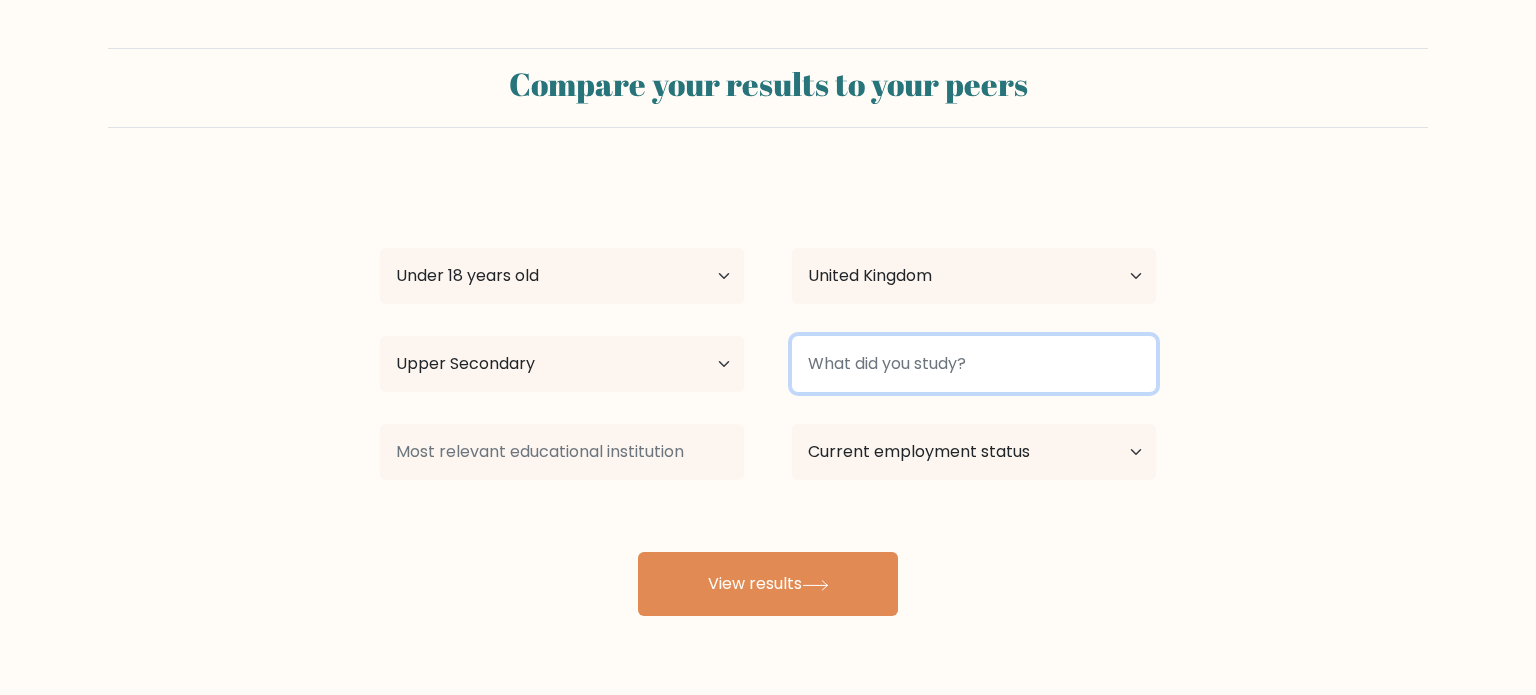 click at bounding box center [974, 364] 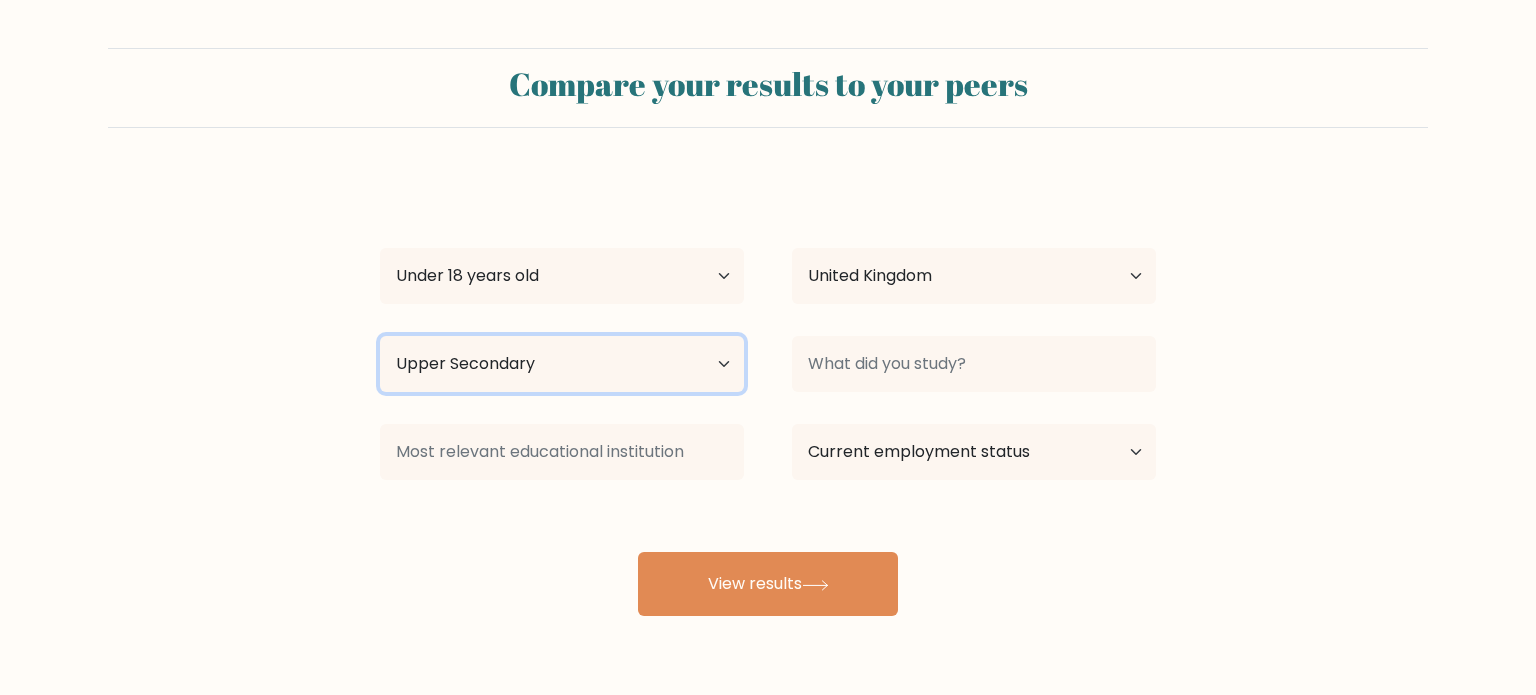 click on "Highest education level
No schooling
Primary
Lower Secondary
Upper Secondary
Occupation Specific
Bachelor's degree
Master's degree
Doctoral degree" at bounding box center [562, 364] 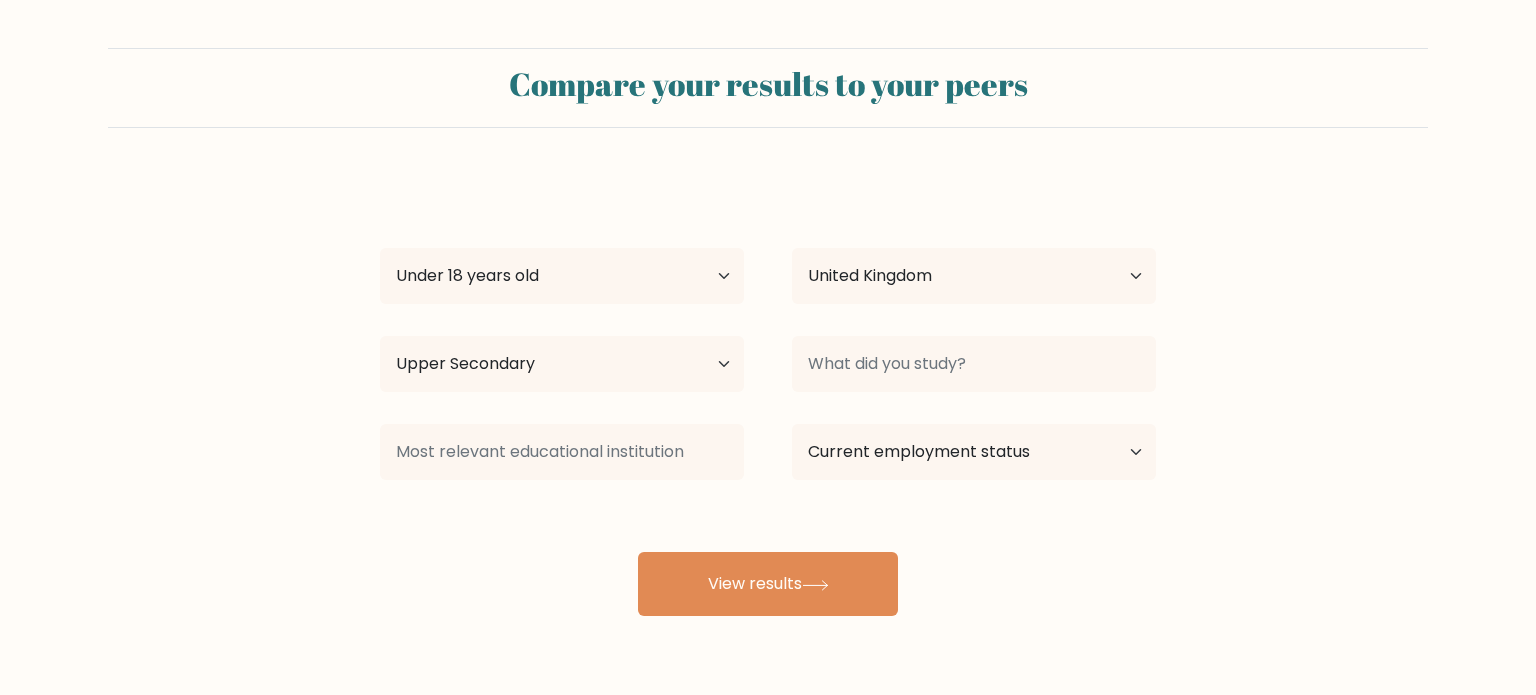 click on "Highest education level
No schooling
Primary
Lower Secondary
Upper Secondary
Occupation Specific
Bachelor's degree
Master's degree
Doctoral degree" at bounding box center (562, 276) 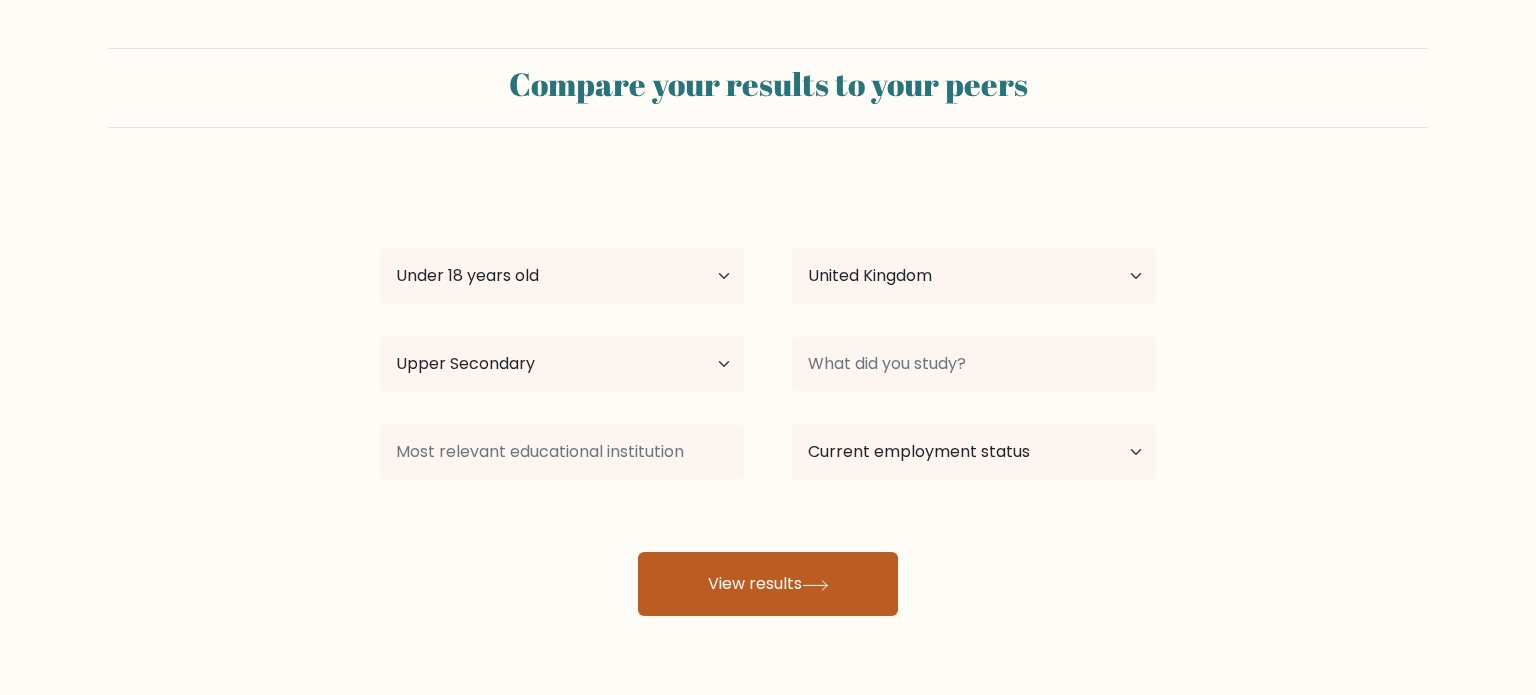 click on "View results" at bounding box center [768, 584] 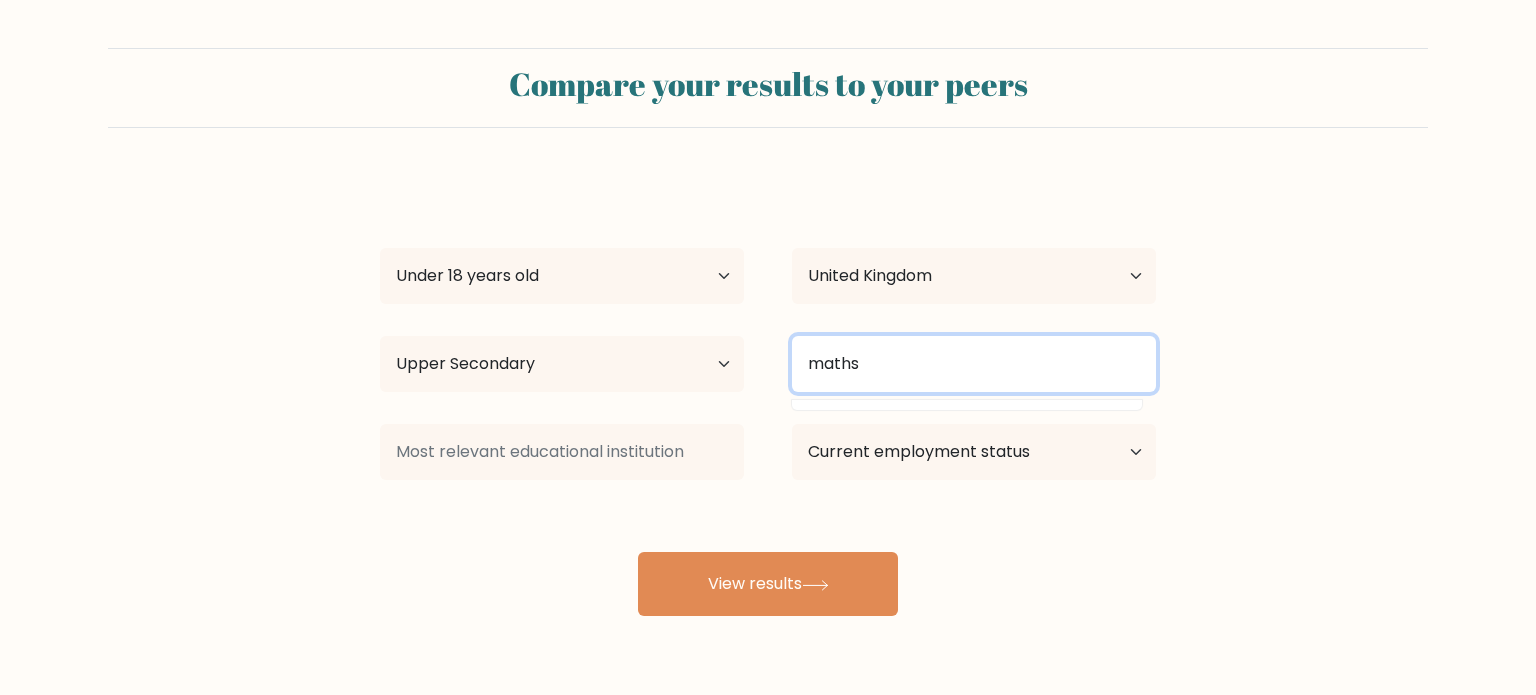 type on "maths" 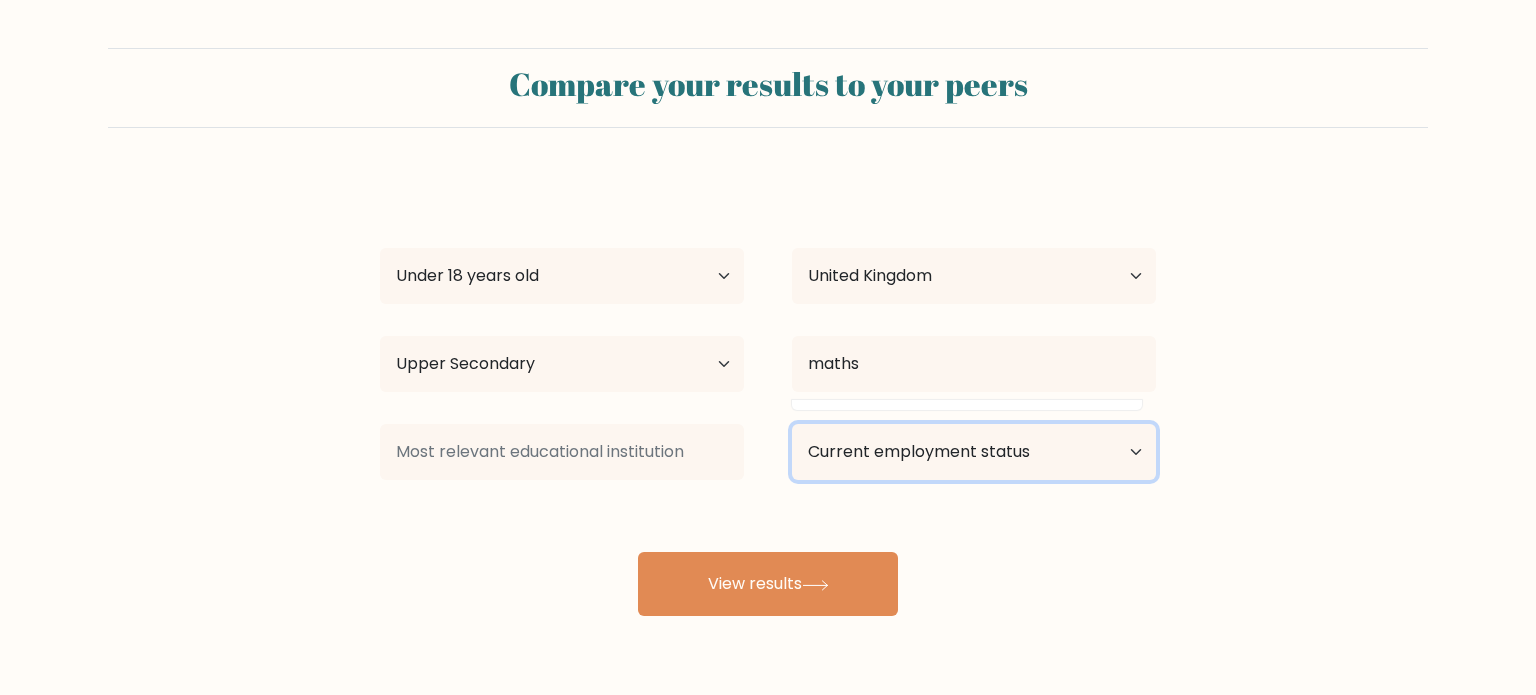 click on "Current employment status
Employed
Student
Retired
Other / prefer not to answer" at bounding box center (974, 452) 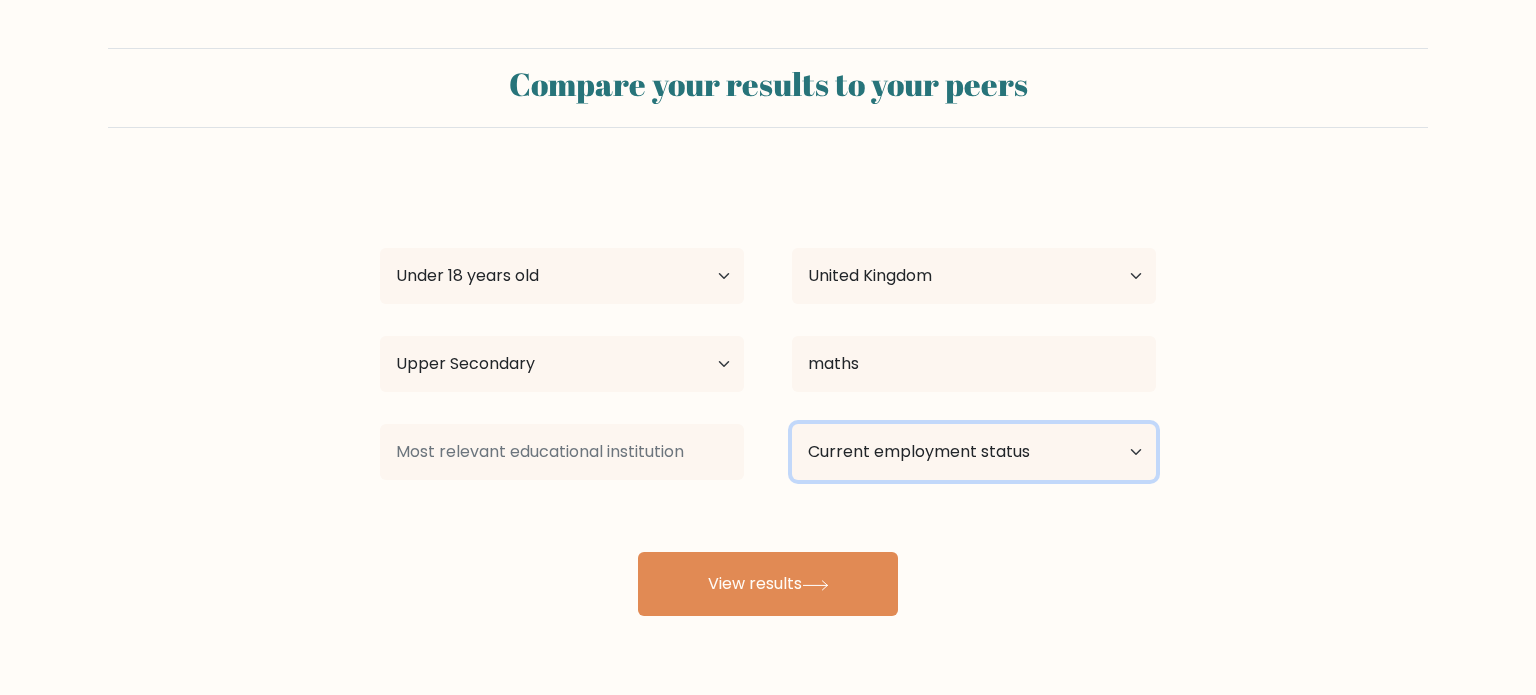 select on "student" 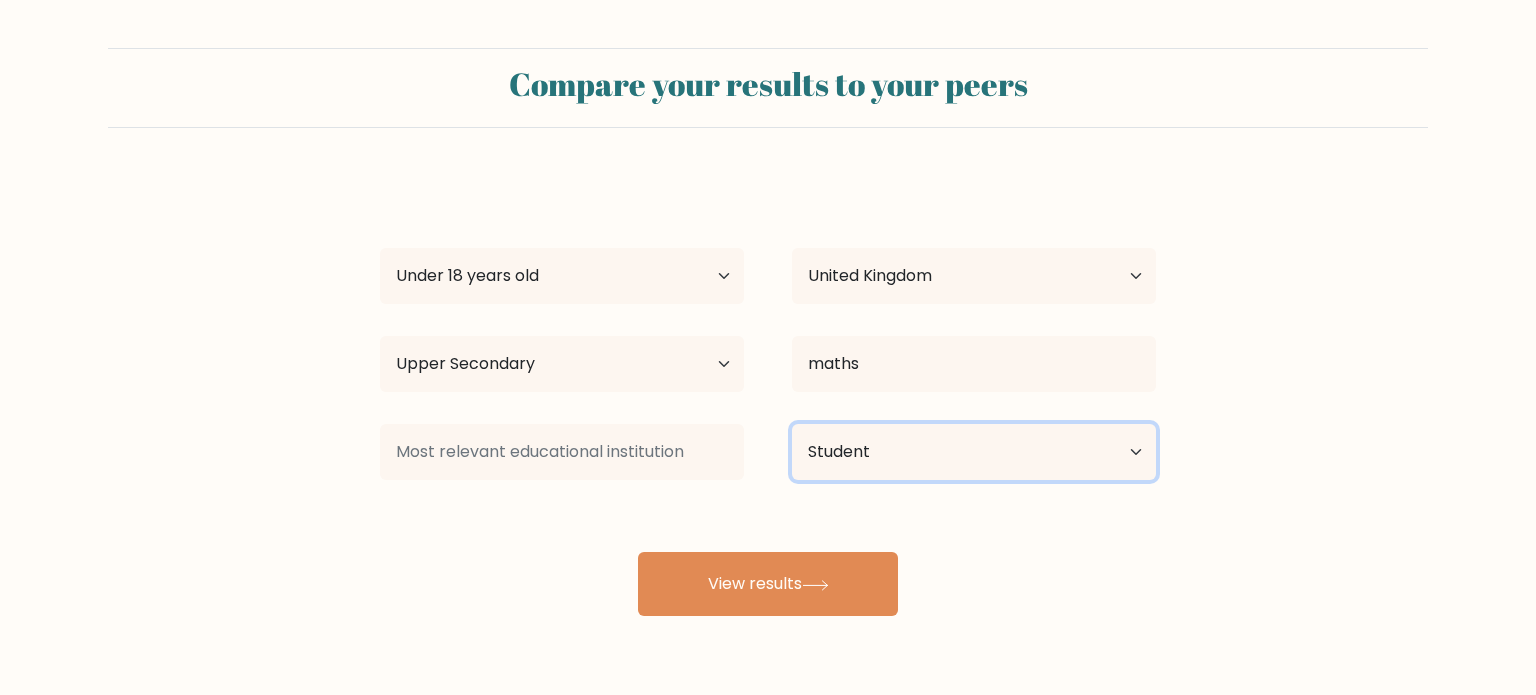 click on "Current employment status
Employed
Student
Retired
Other / prefer not to answer" at bounding box center (974, 452) 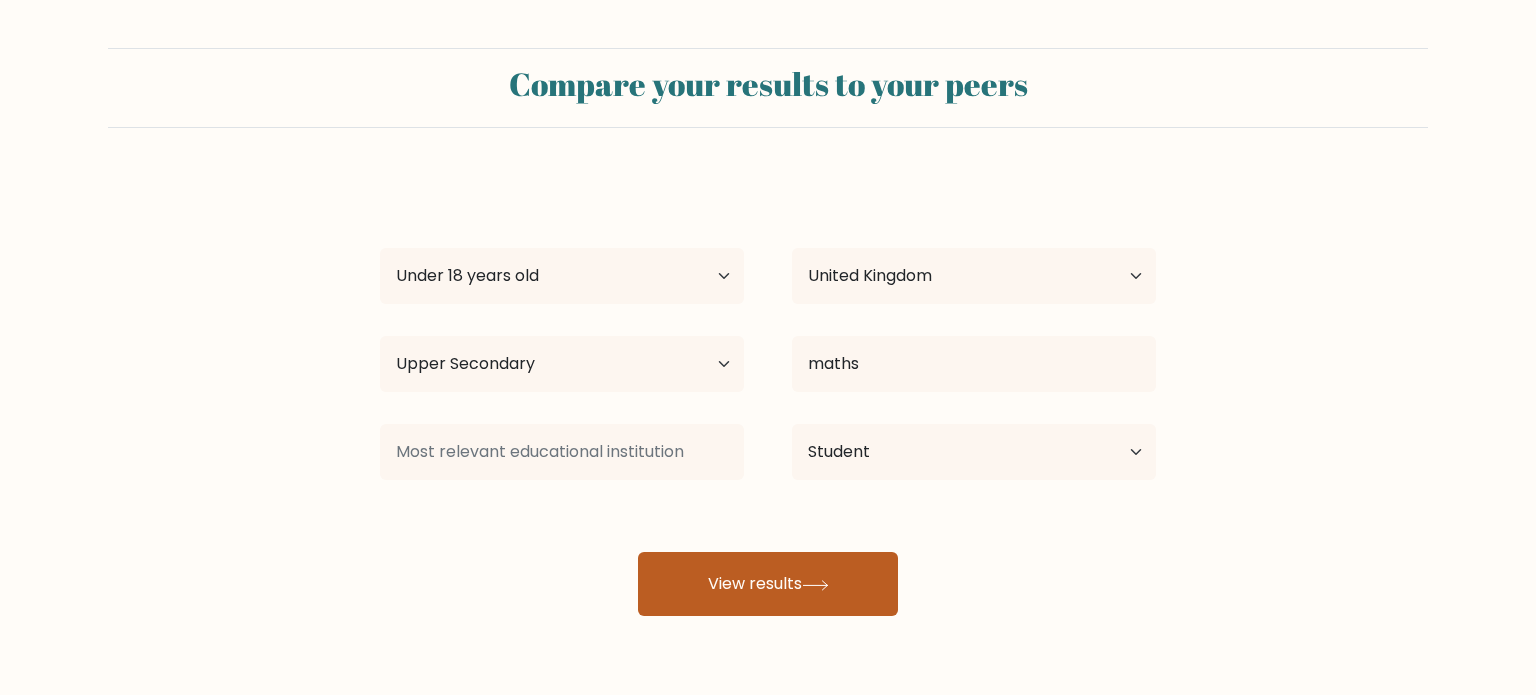 click on "View results" at bounding box center (768, 584) 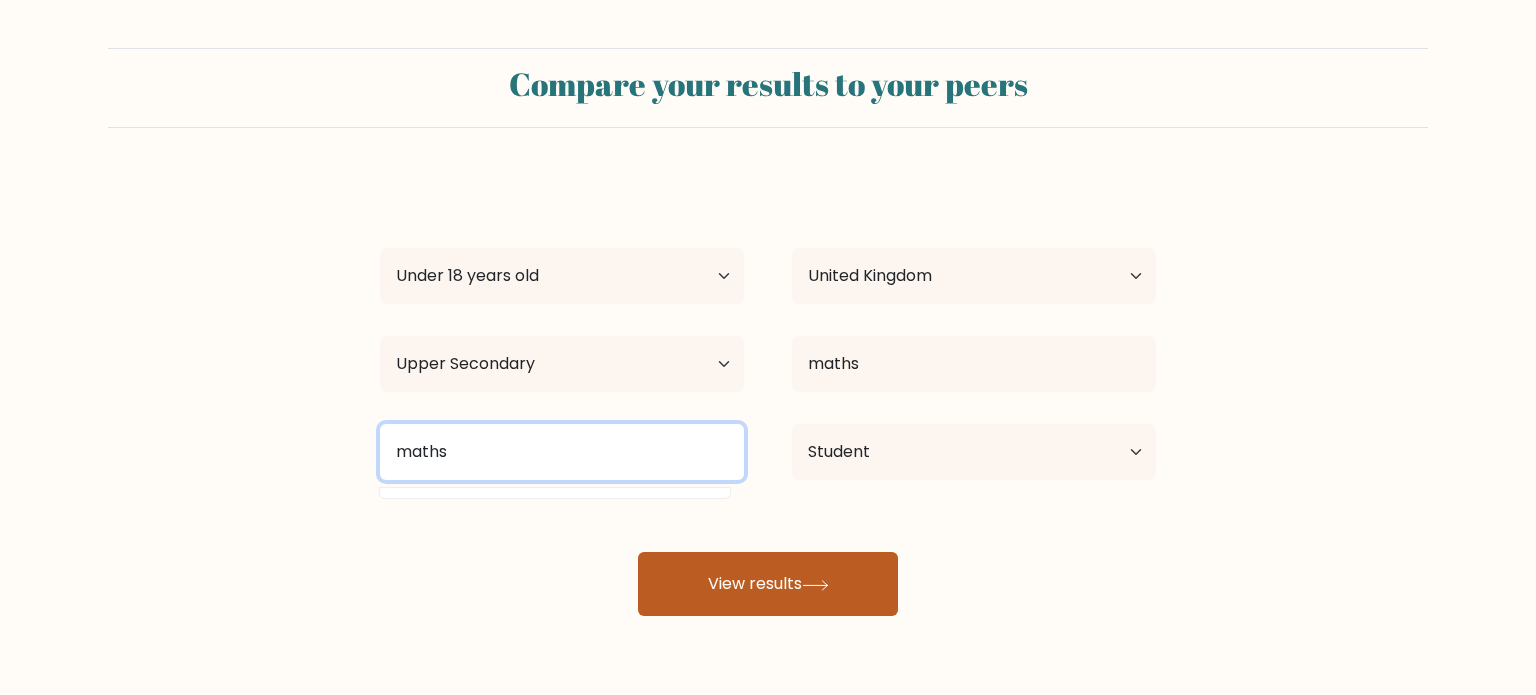 type on "maths" 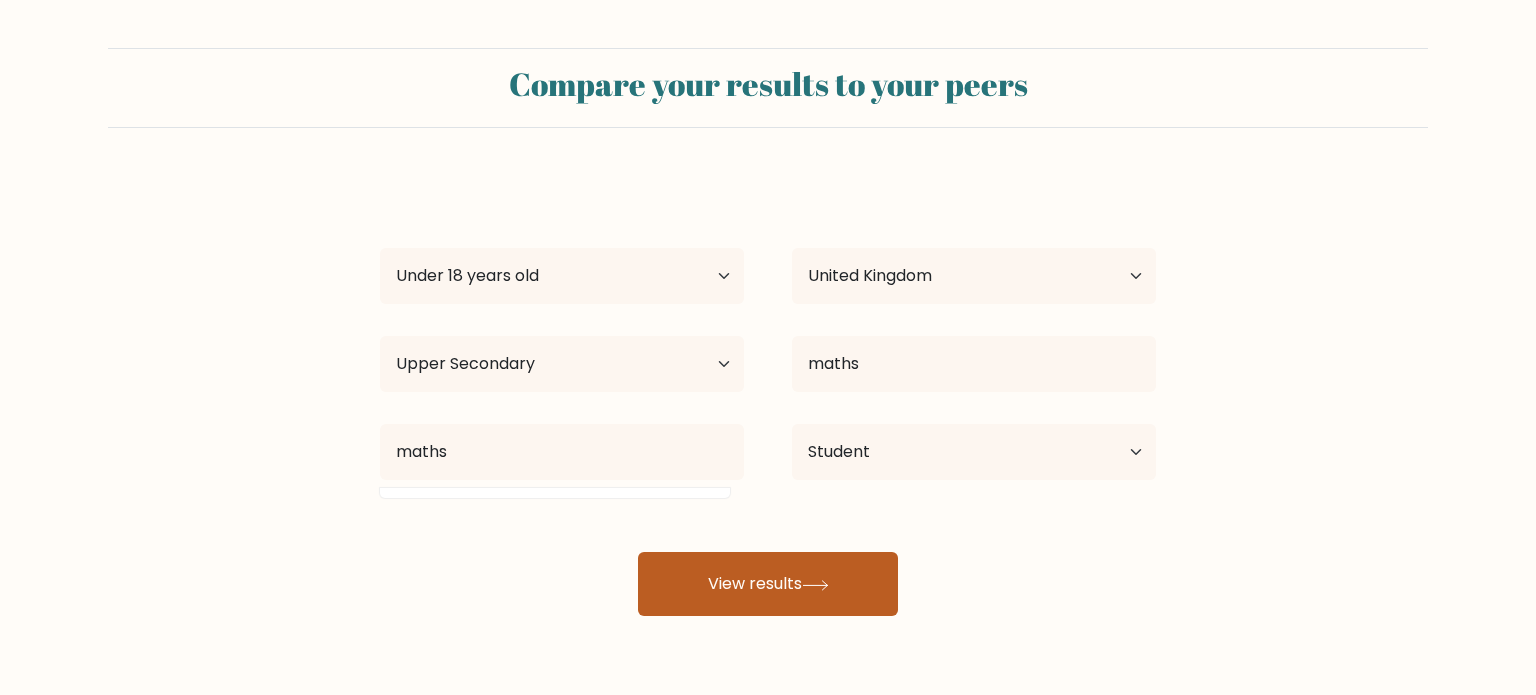 click on "View results" at bounding box center (768, 584) 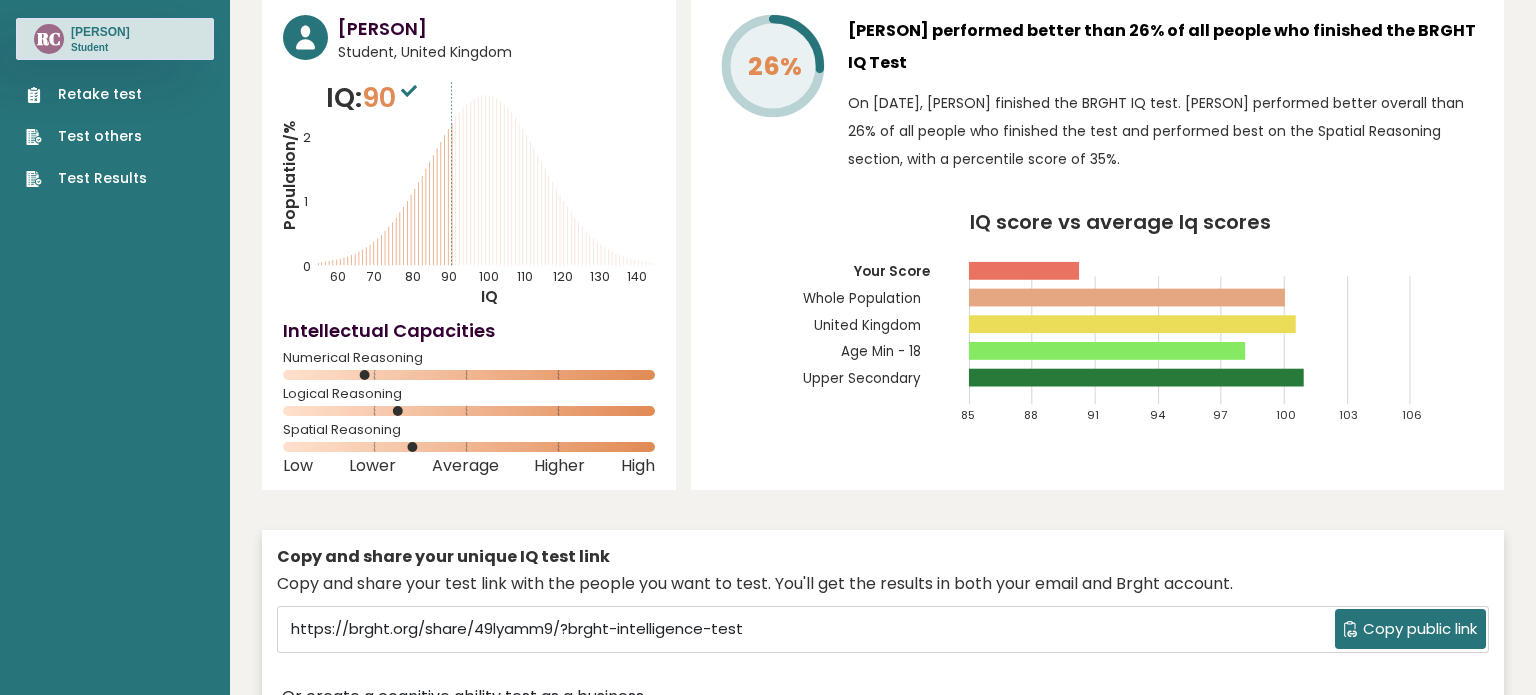 scroll, scrollTop: 80, scrollLeft: 0, axis: vertical 